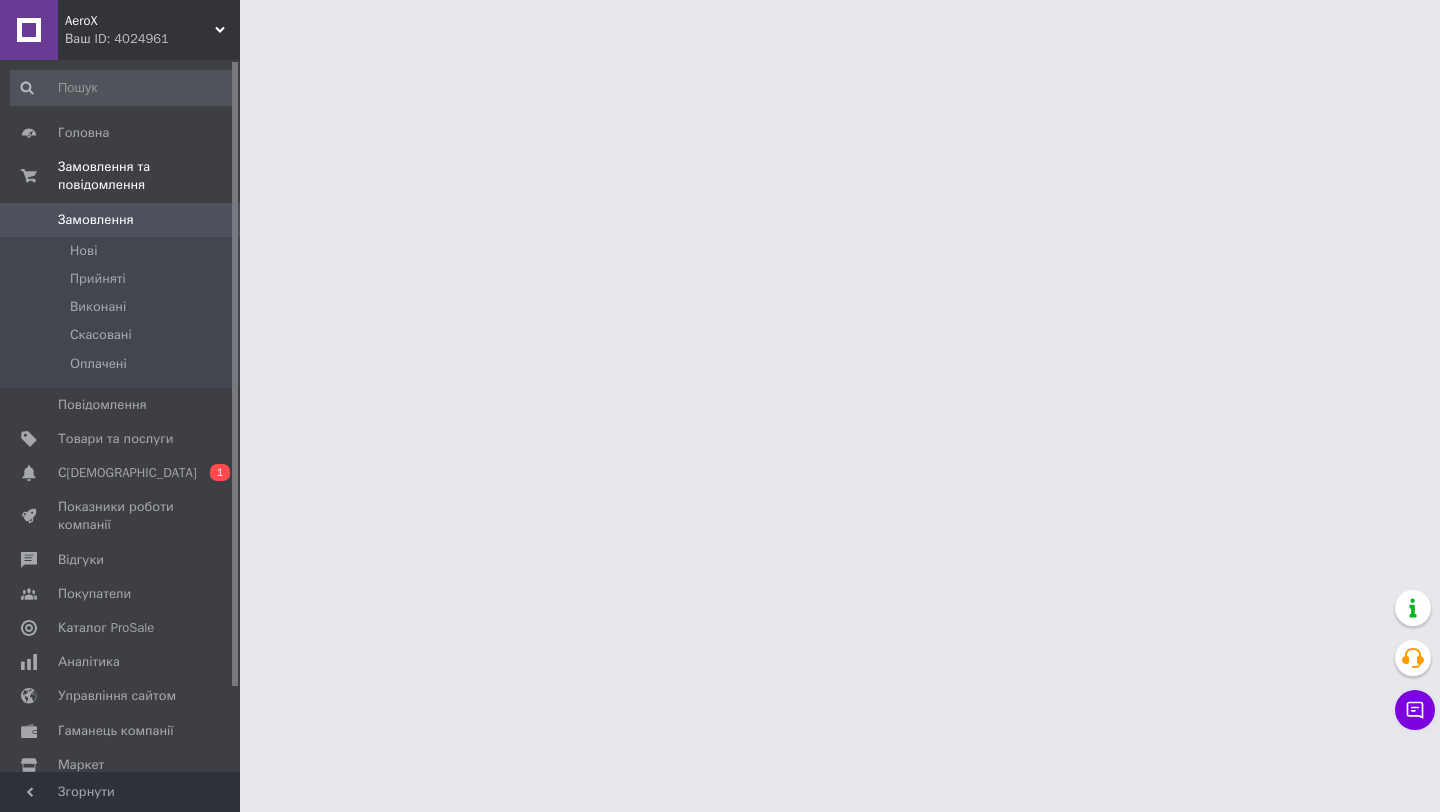scroll, scrollTop: 0, scrollLeft: 0, axis: both 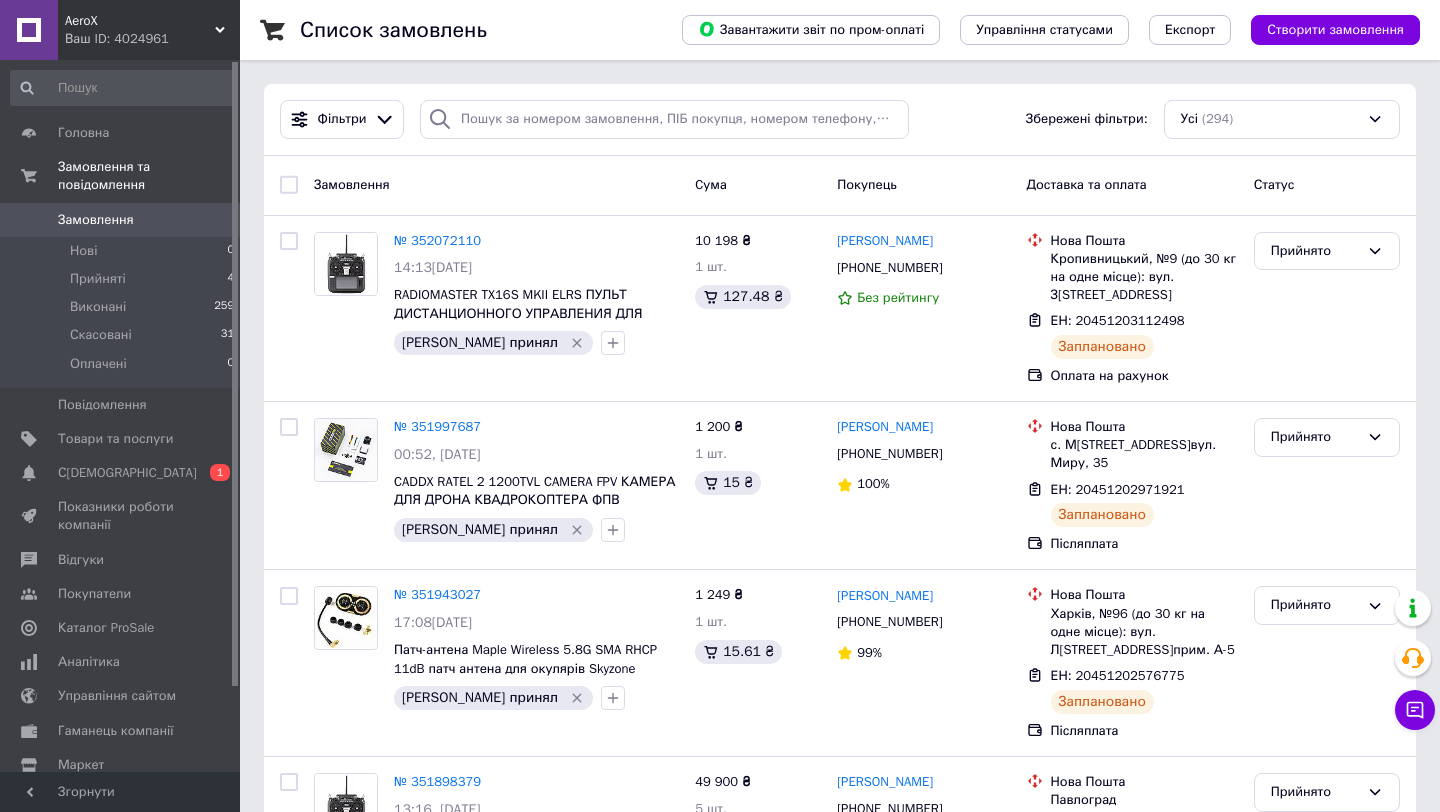 click on "0" at bounding box center (212, 220) 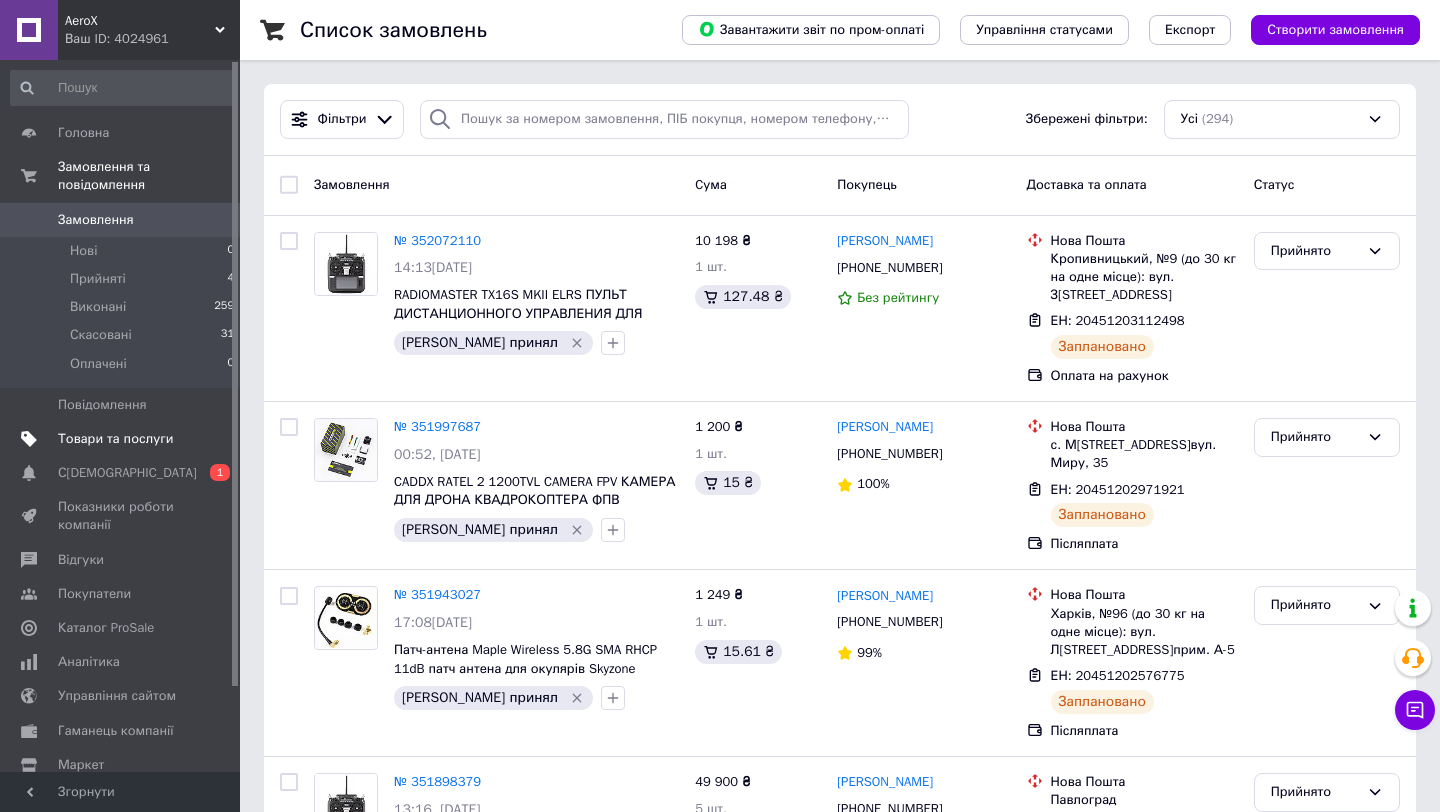 click on "Товари та послуги" at bounding box center (115, 439) 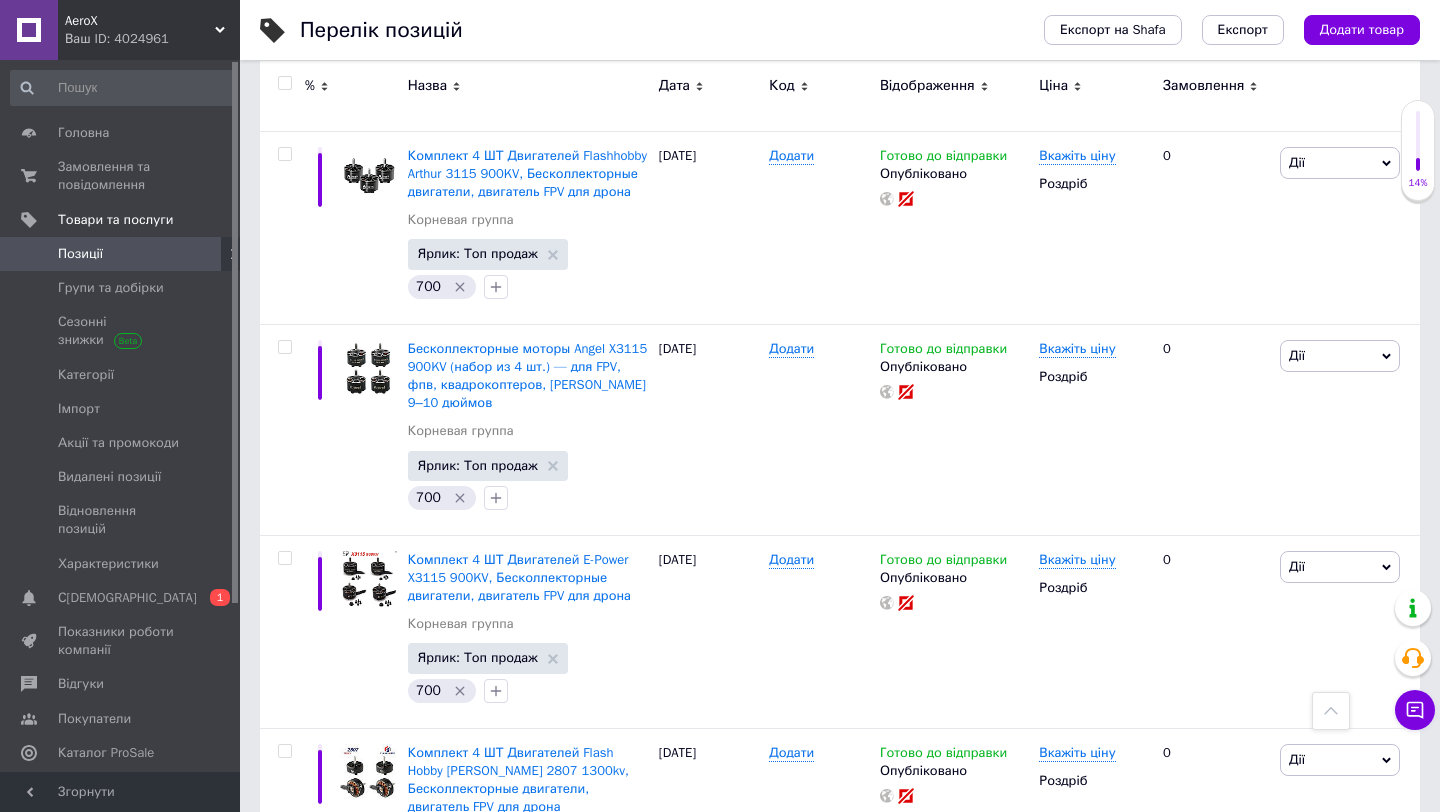 scroll, scrollTop: 0, scrollLeft: 0, axis: both 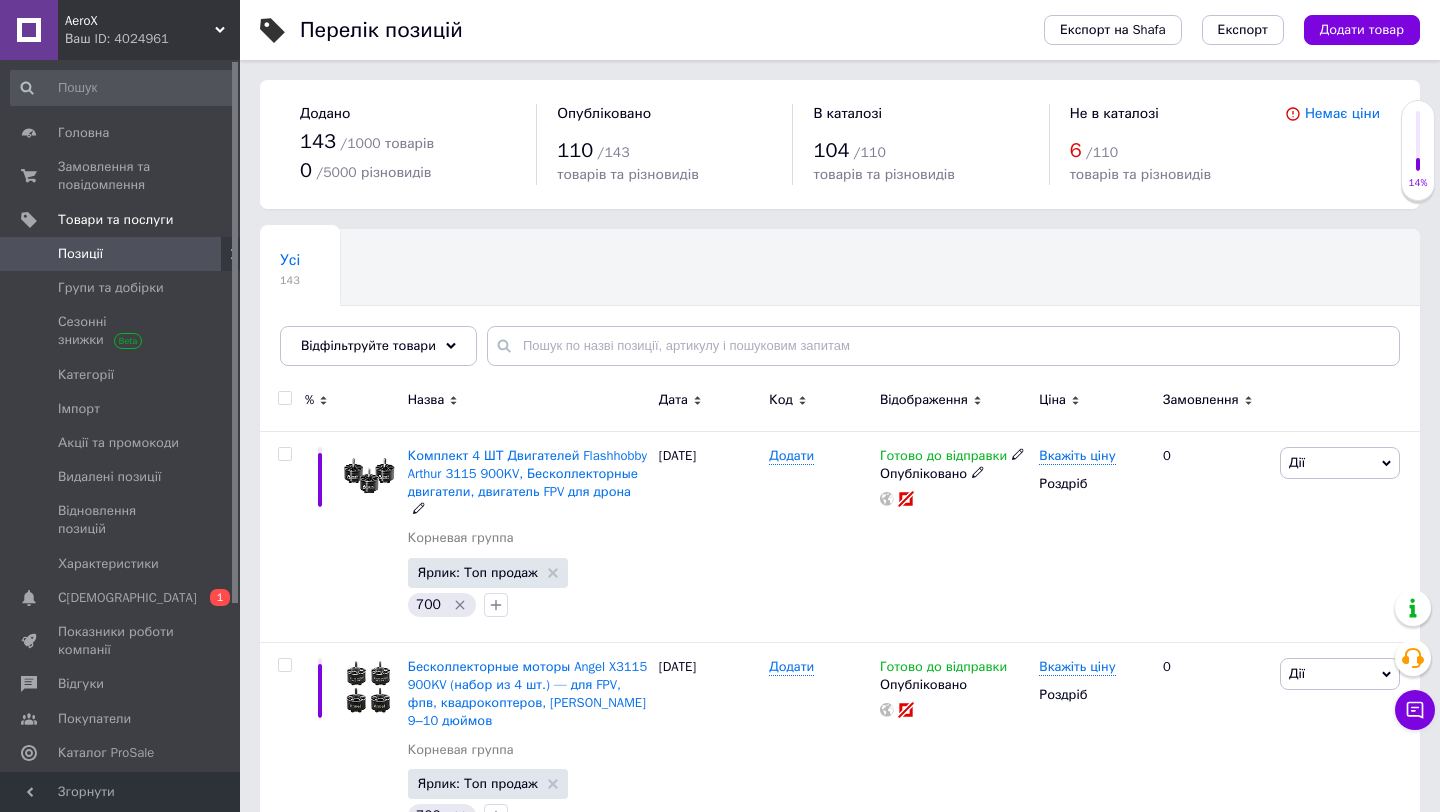 click on "Комплект 4 ШТ Двигателей Flashhobby Arthur 3115 900KV, Бесколлекторные двигатели, двигатель FPV для дрона" at bounding box center (527, 473) 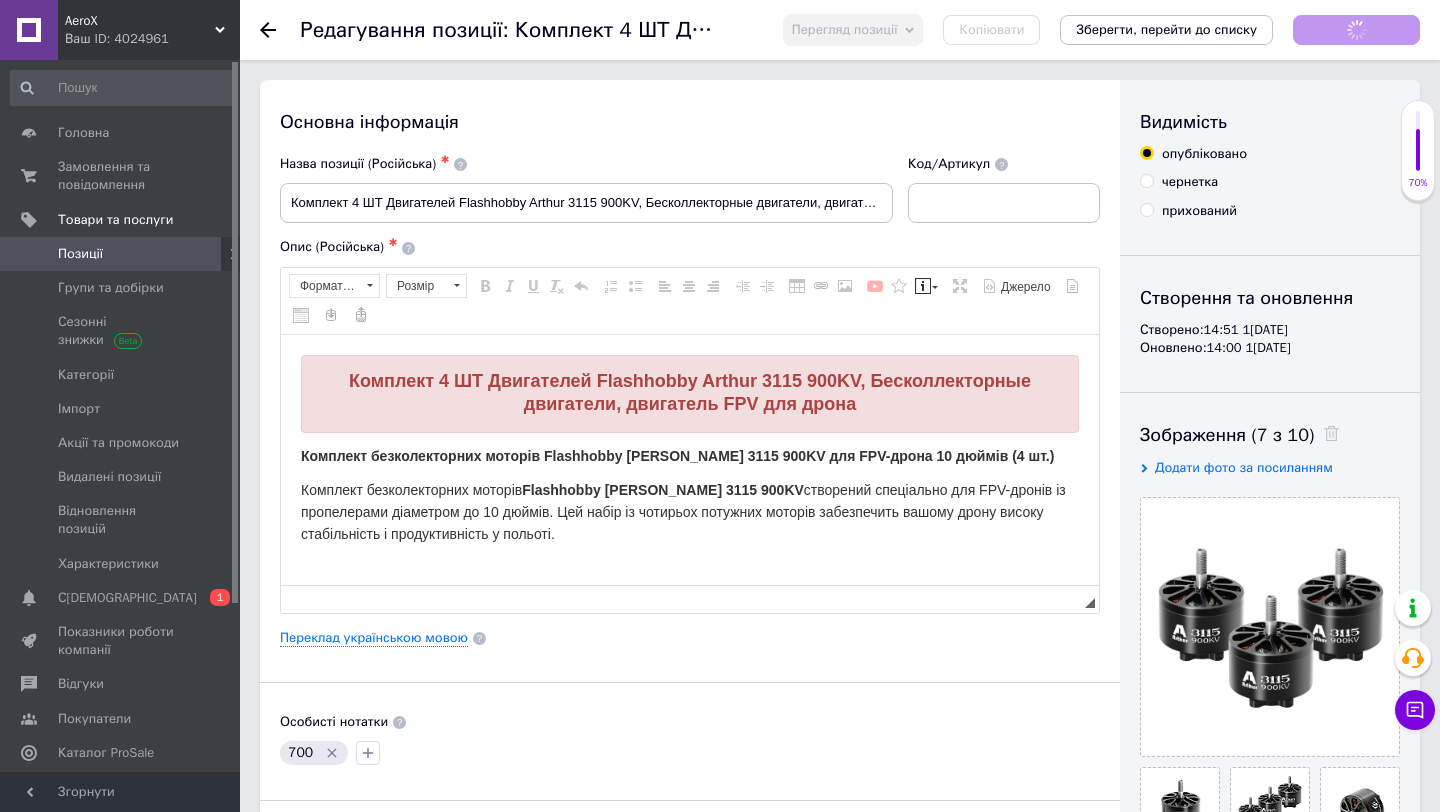 scroll, scrollTop: 0, scrollLeft: 0, axis: both 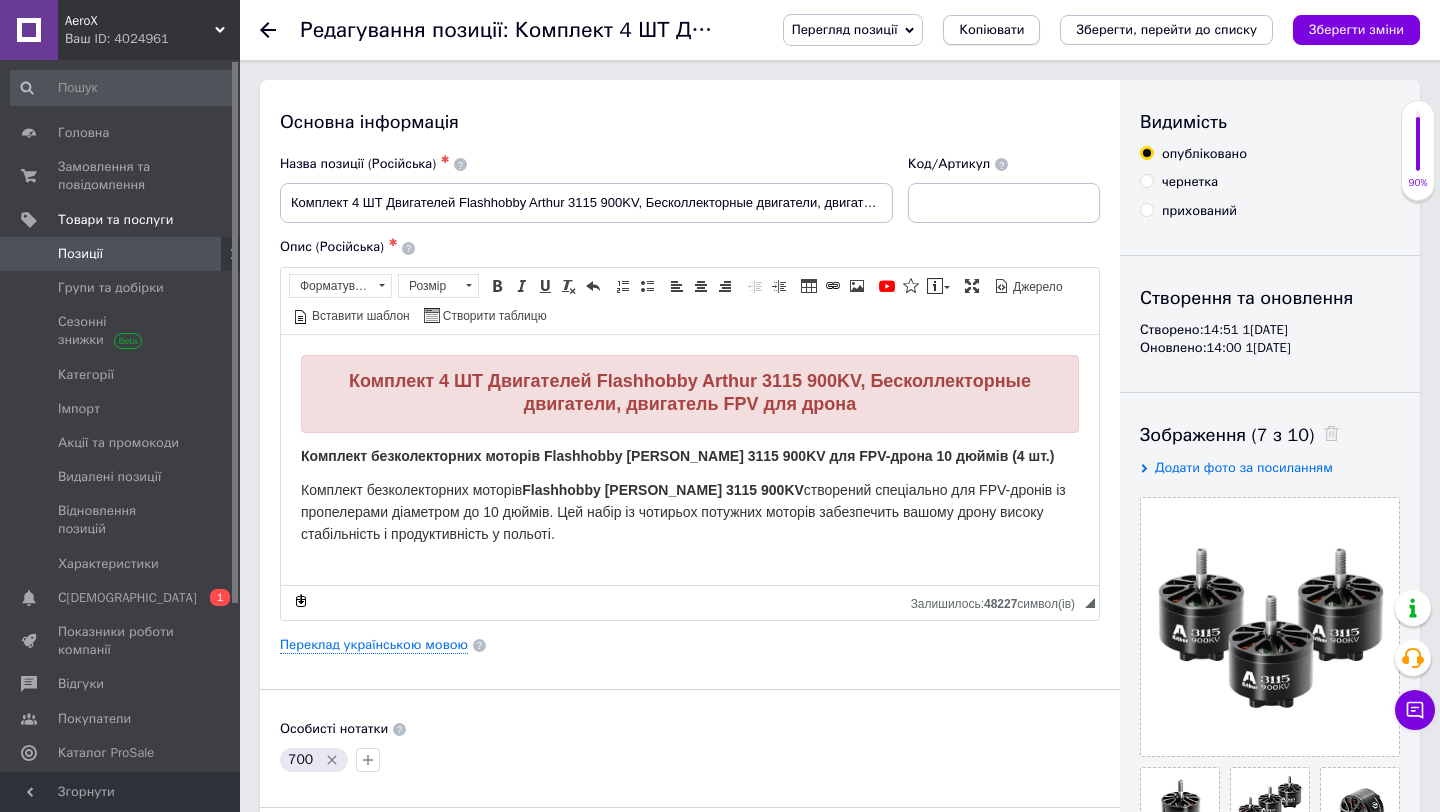 click on "Копіювати" at bounding box center (991, 30) 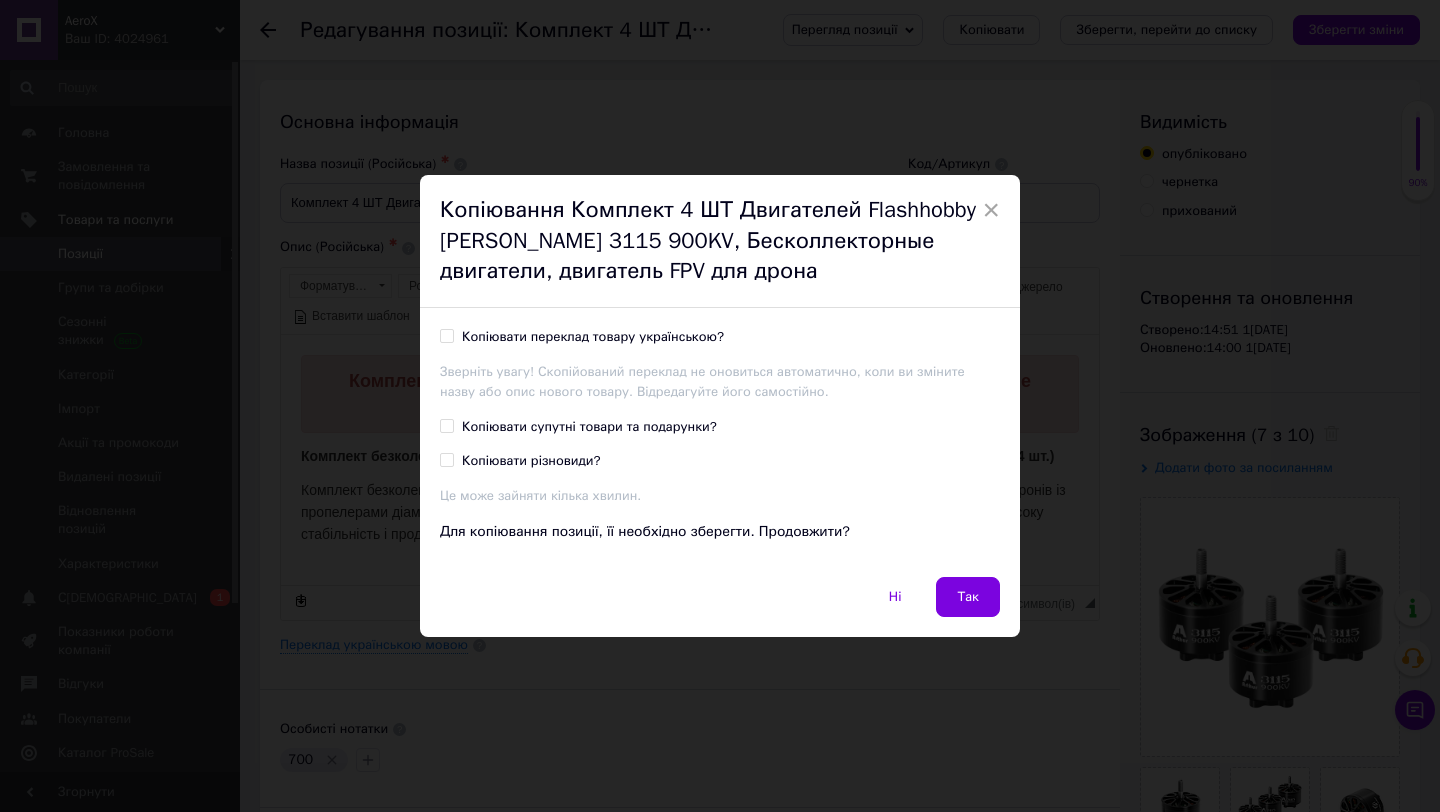 click on "Копіювати переклад товару українською?" at bounding box center (593, 337) 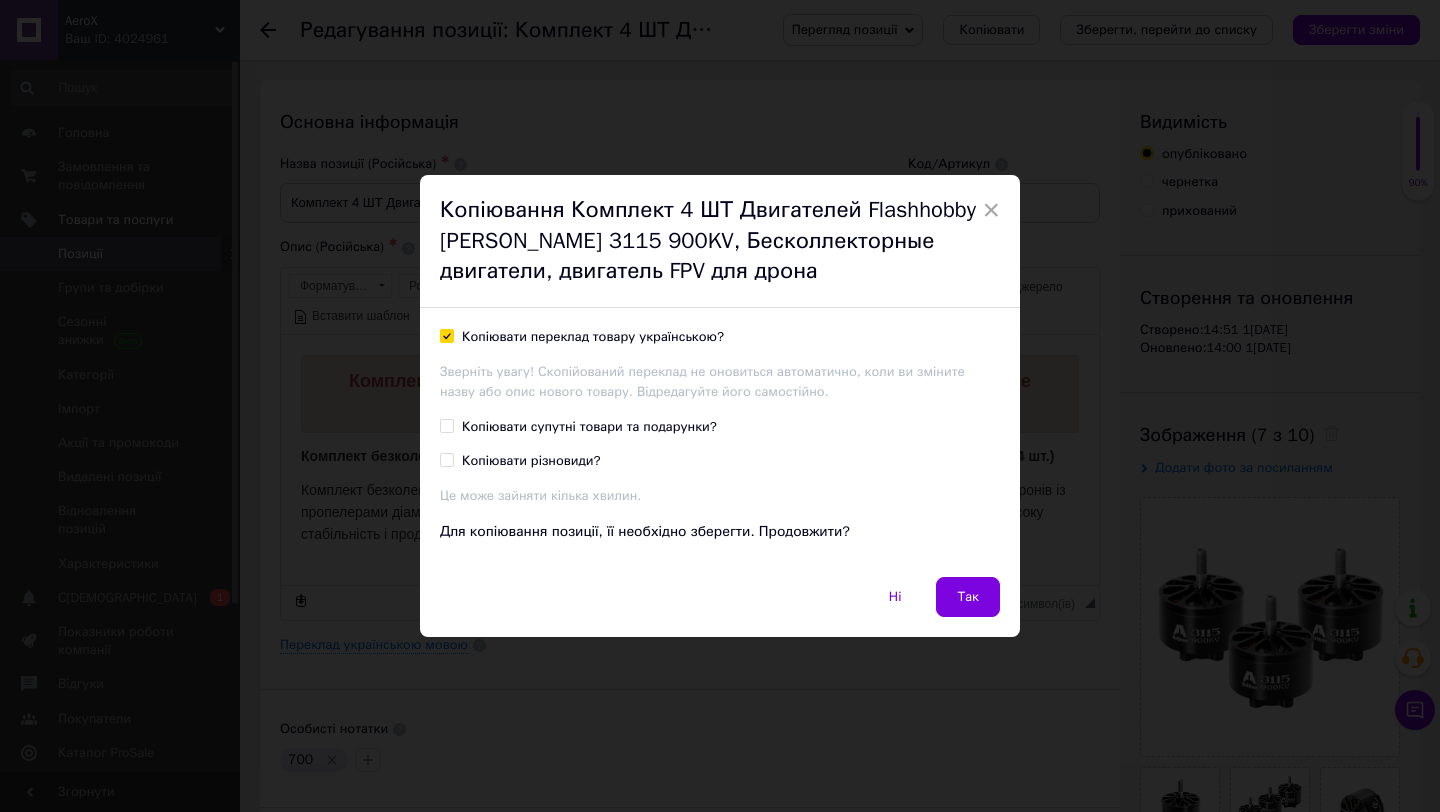 checkbox on "true" 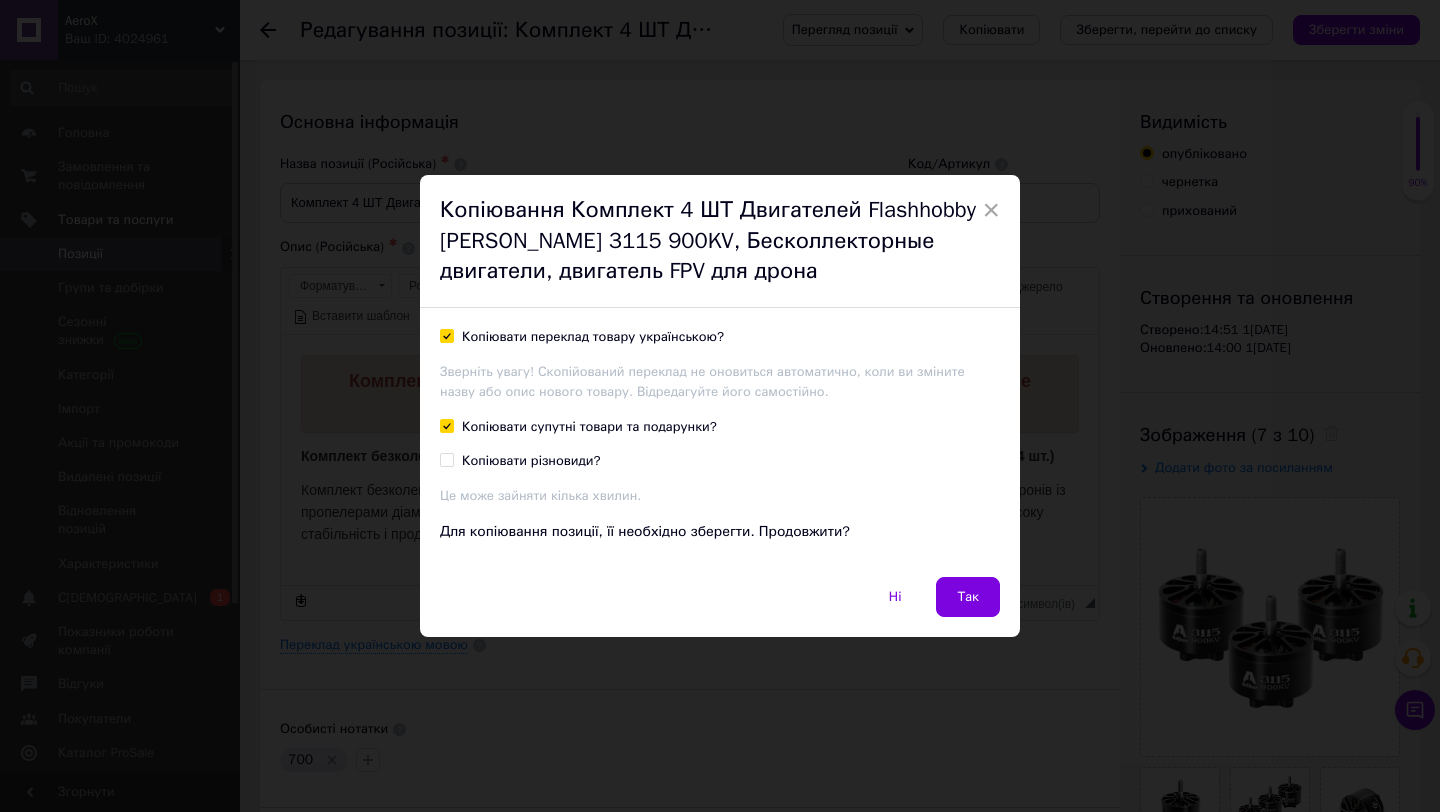 checkbox on "true" 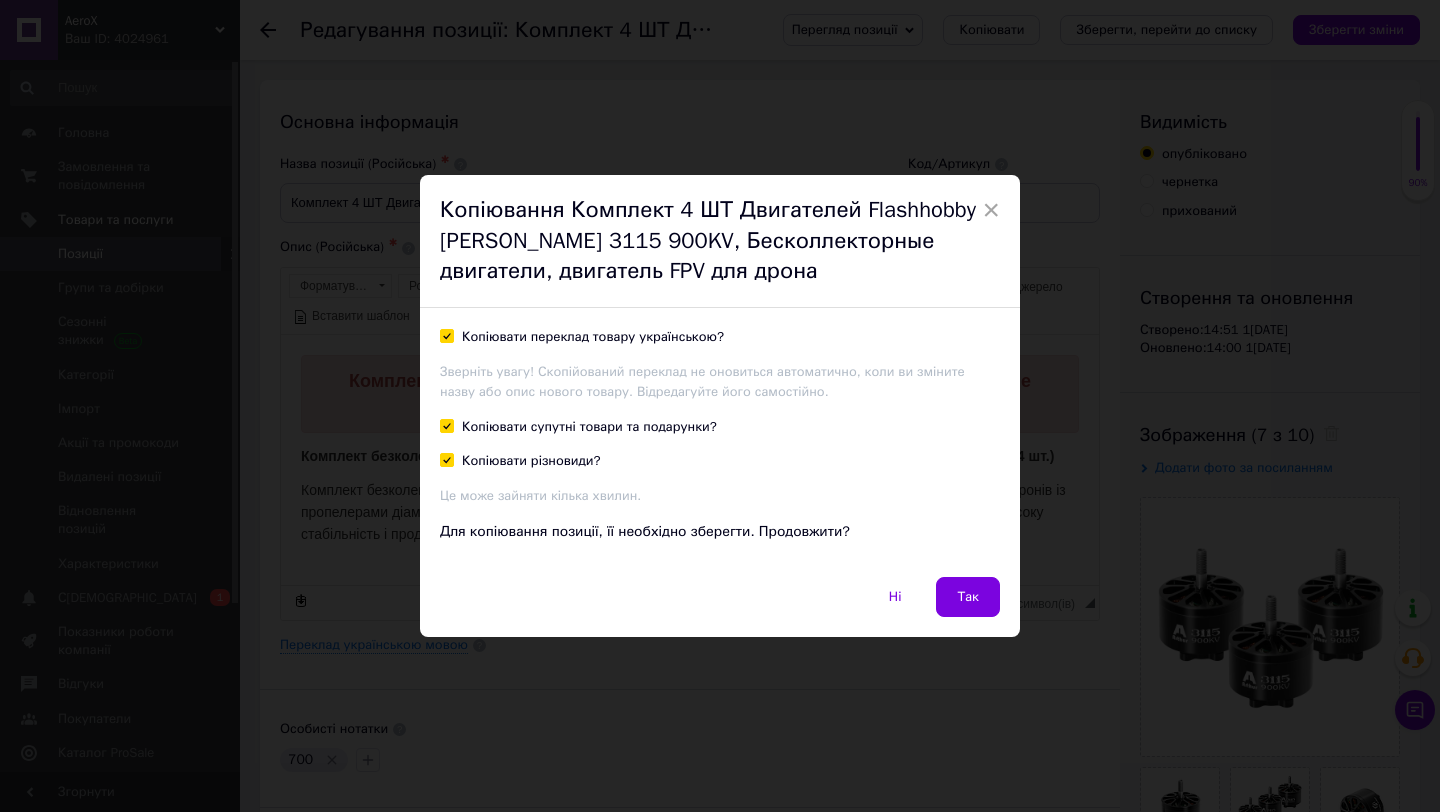 checkbox on "true" 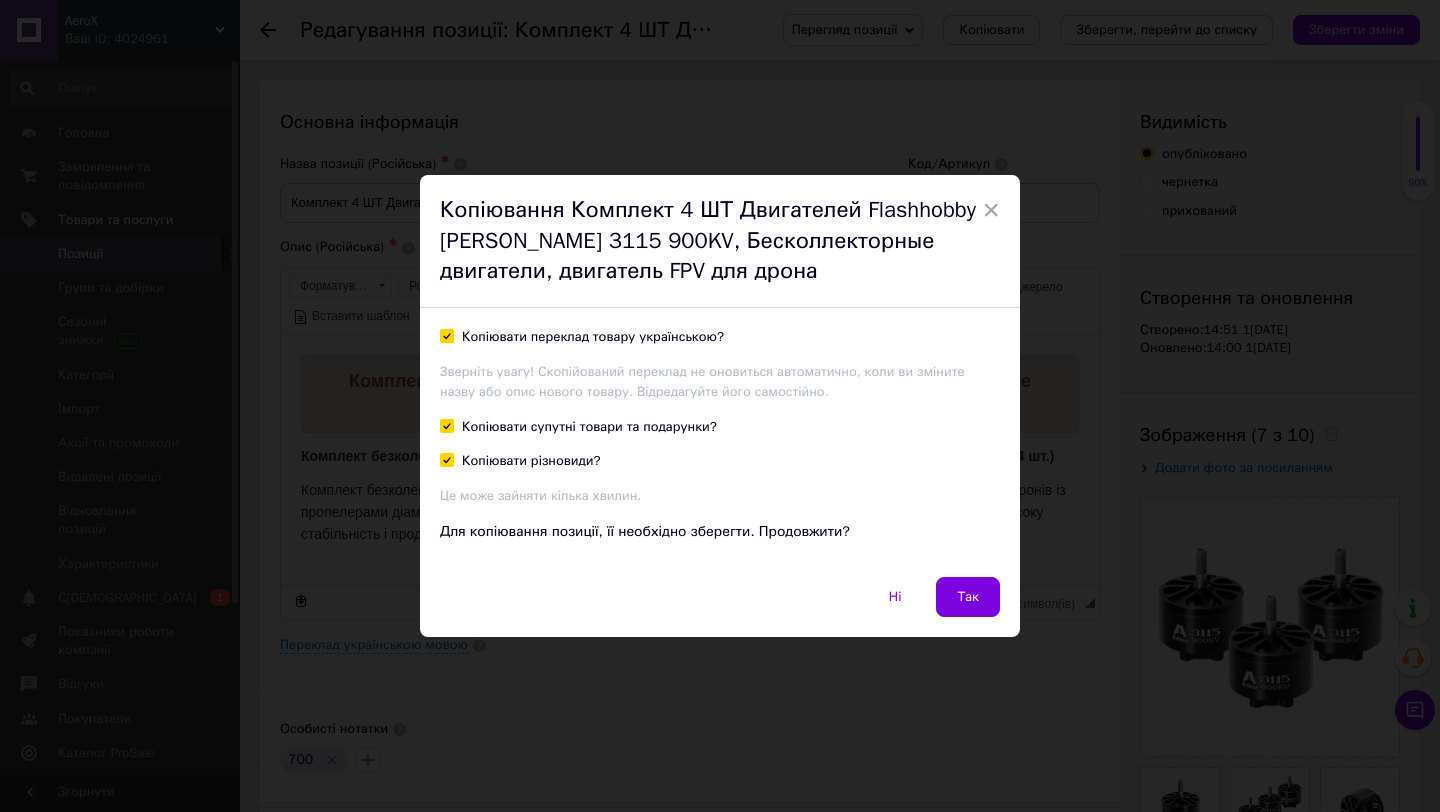 click on "Ні   Так" at bounding box center [720, 607] 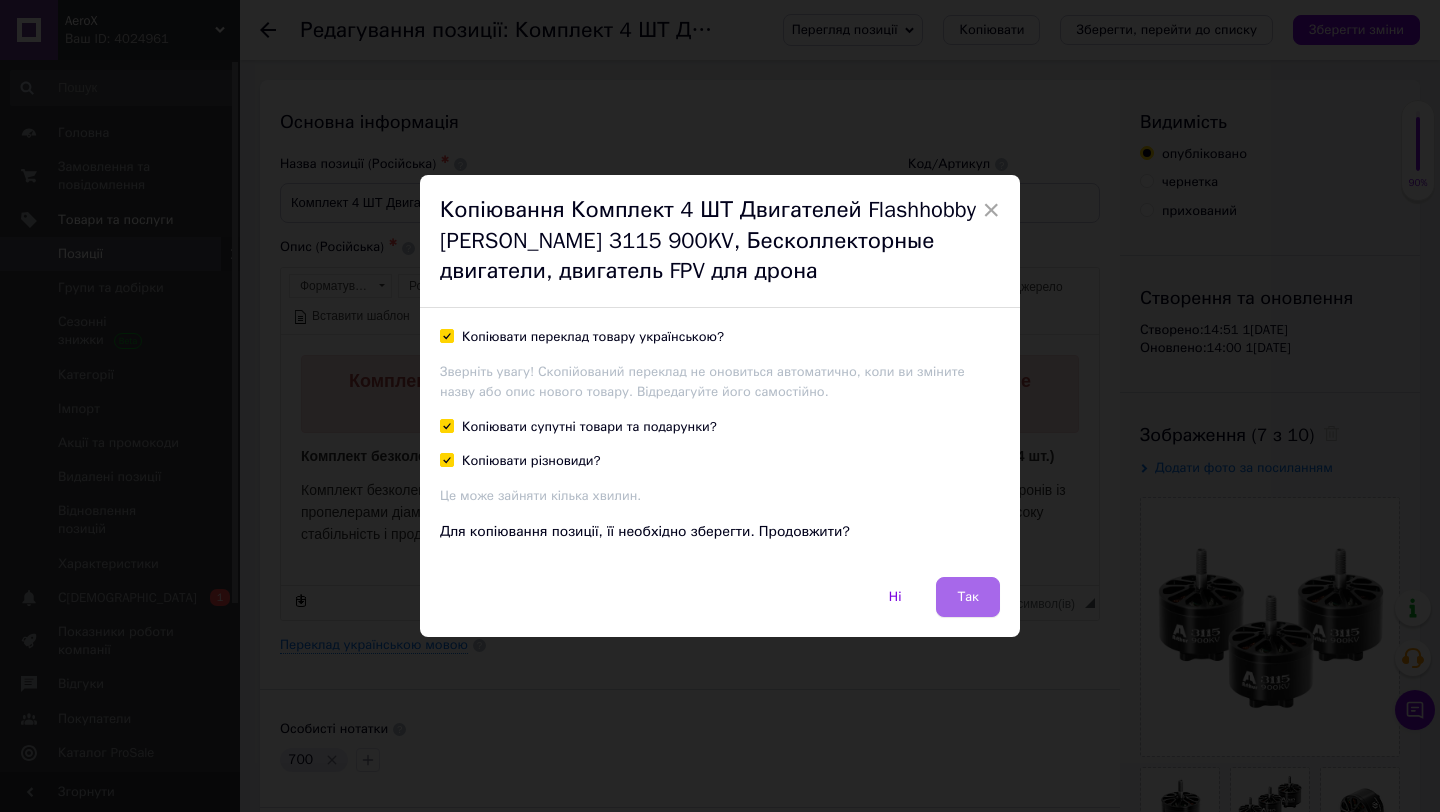 click on "Так" at bounding box center [968, 597] 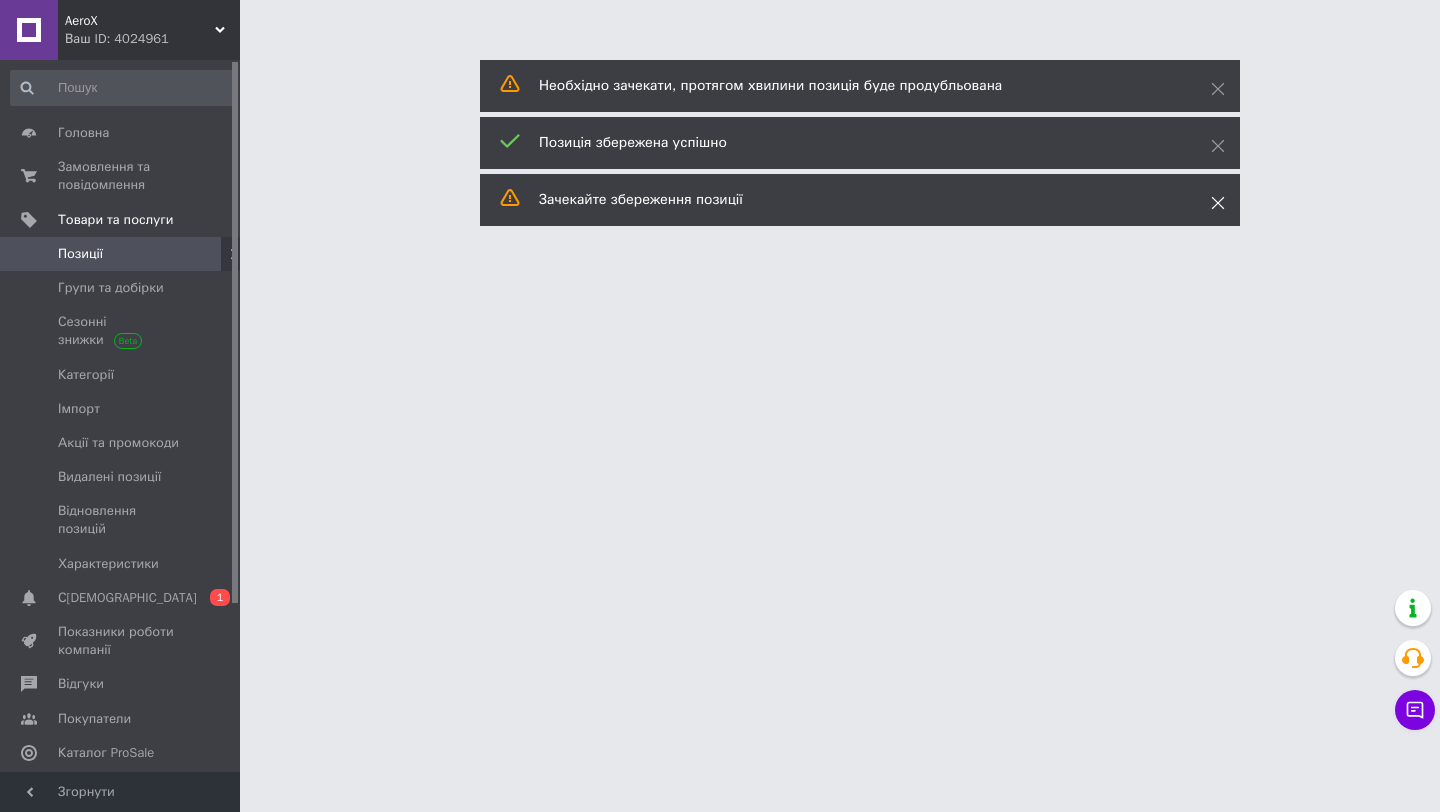 click 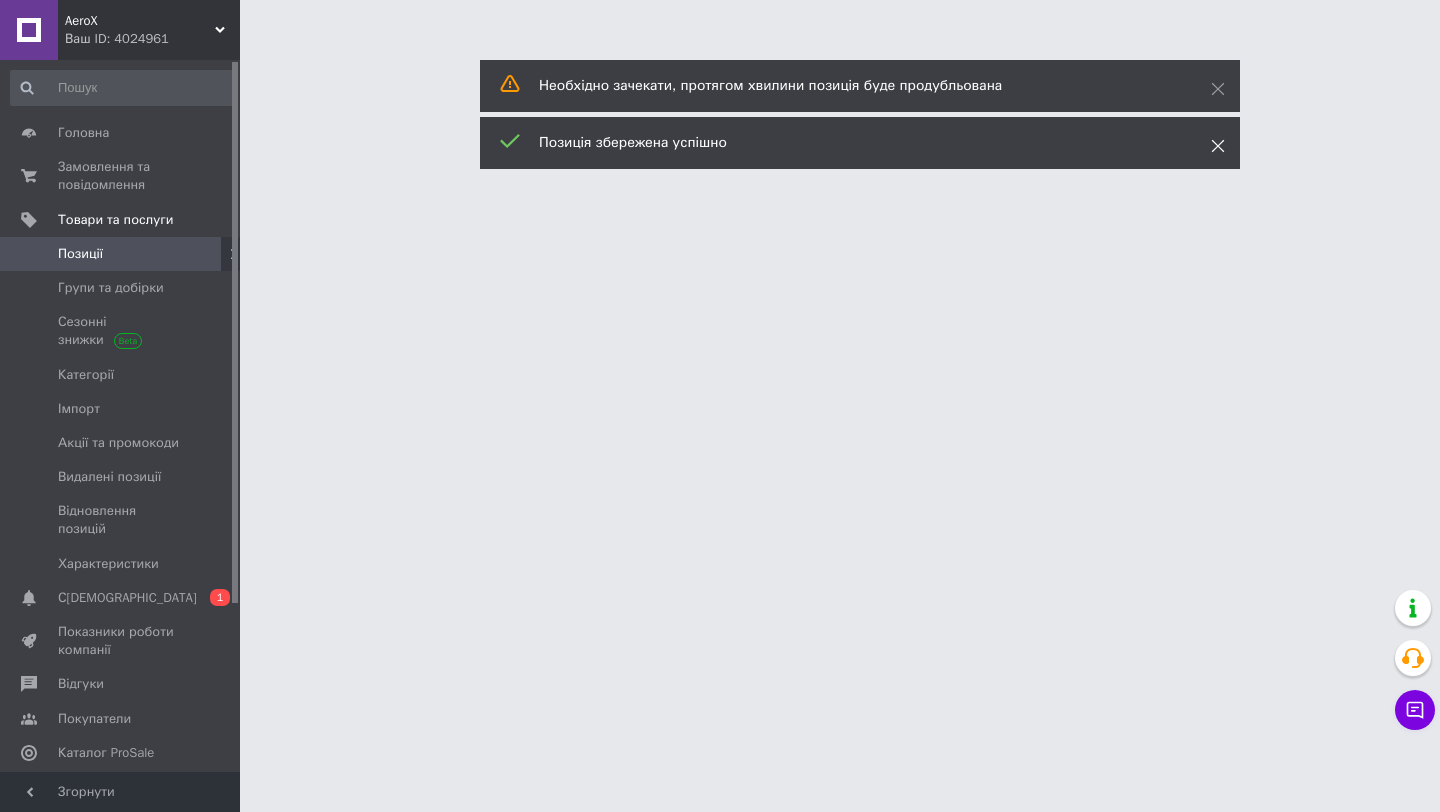 click 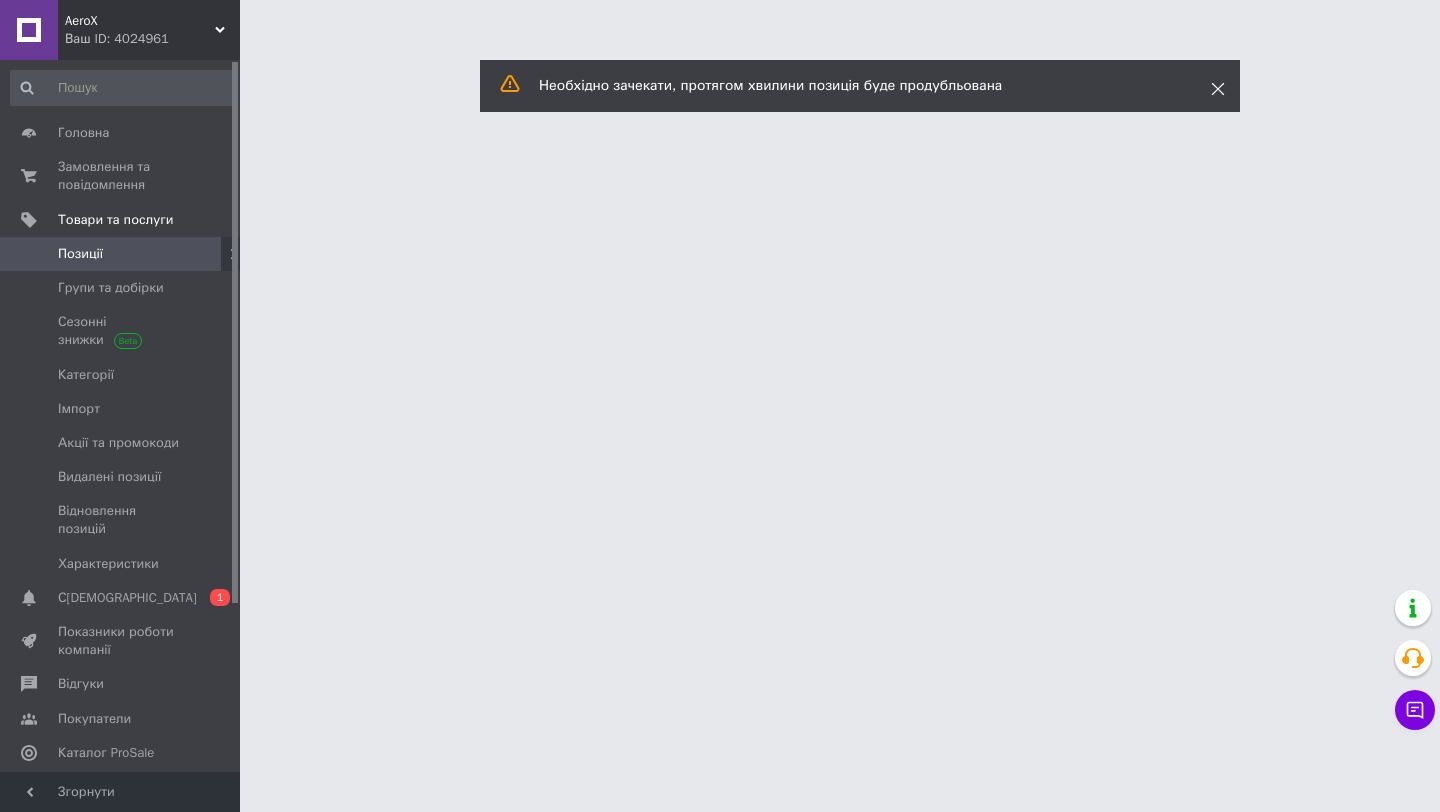 click at bounding box center [1218, 89] 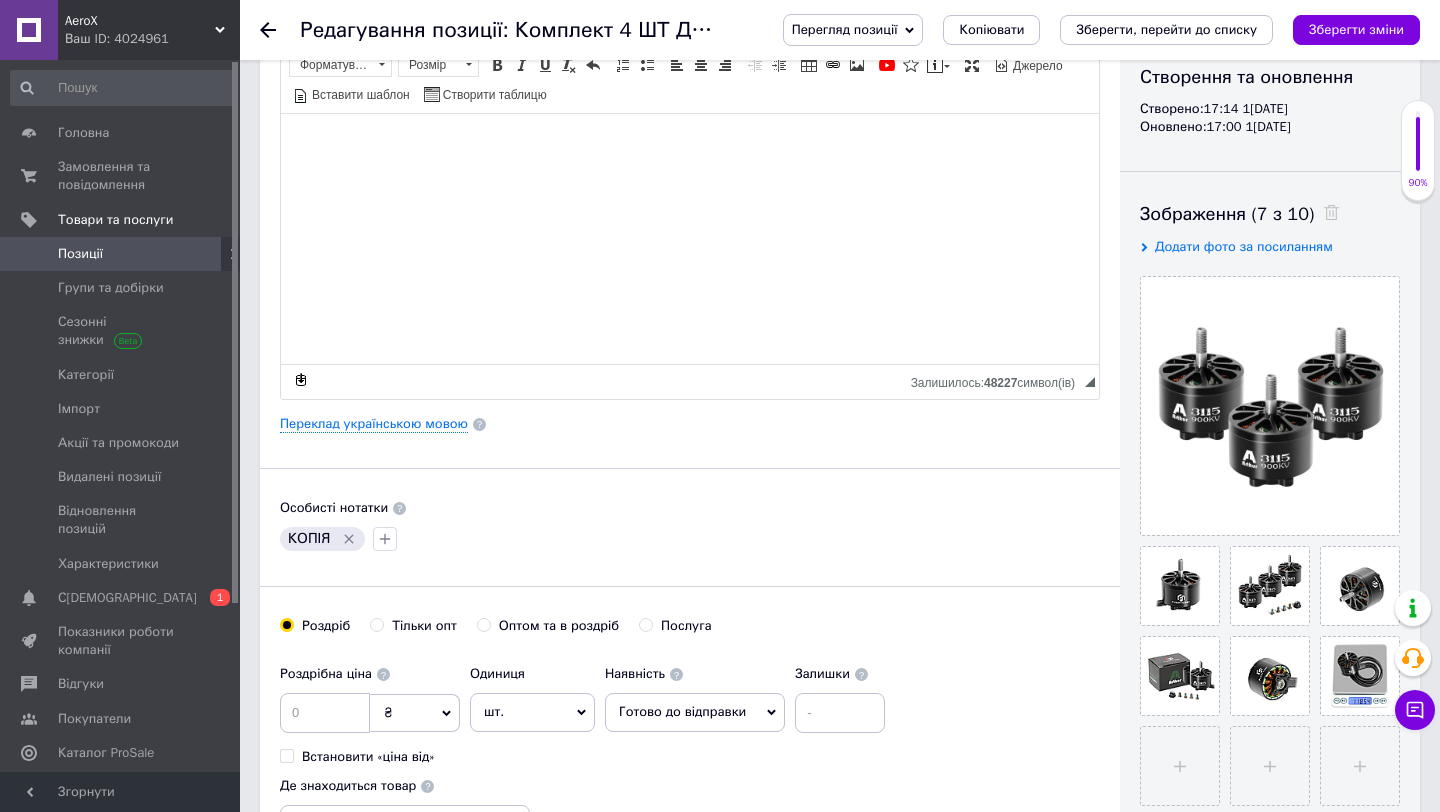 scroll, scrollTop: 243, scrollLeft: 0, axis: vertical 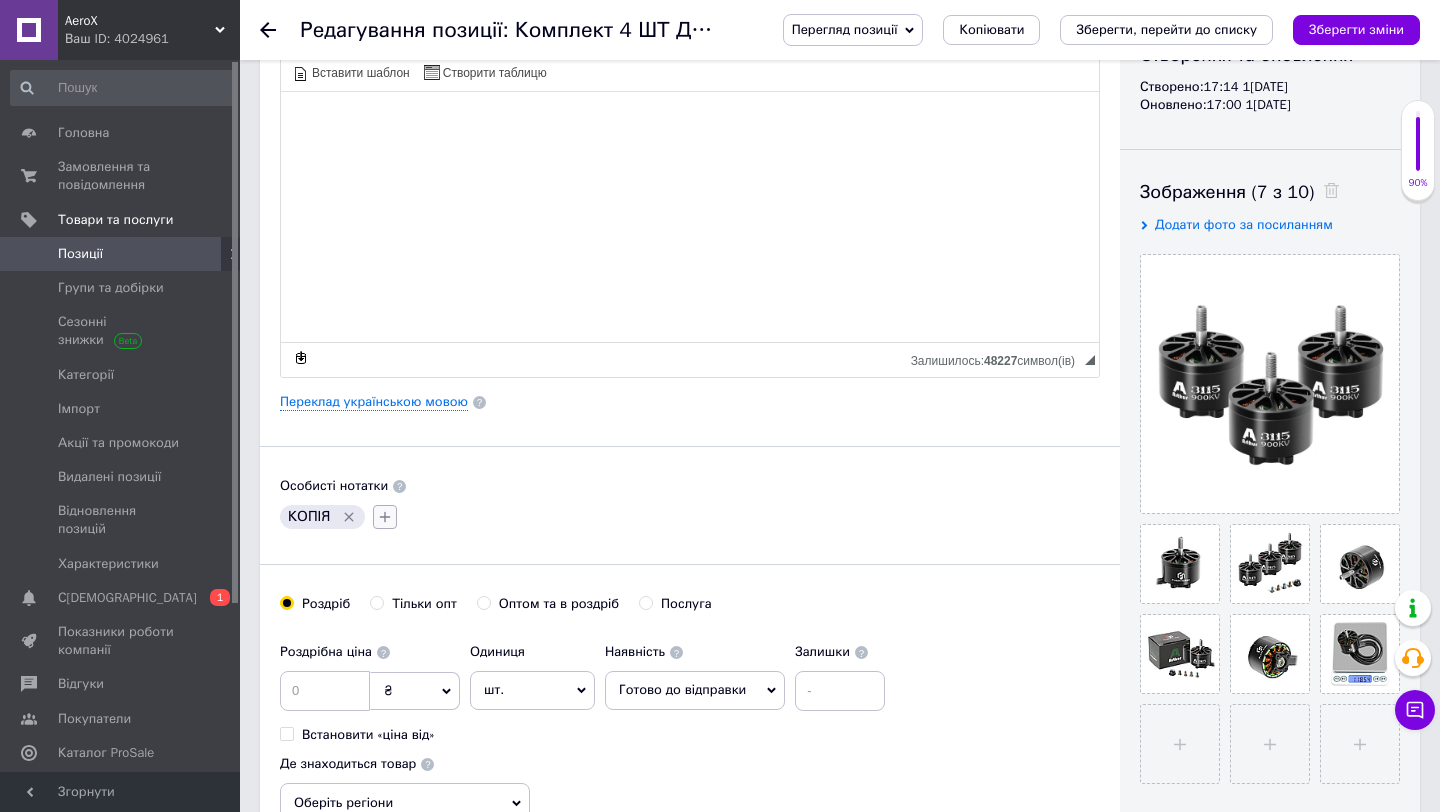 click 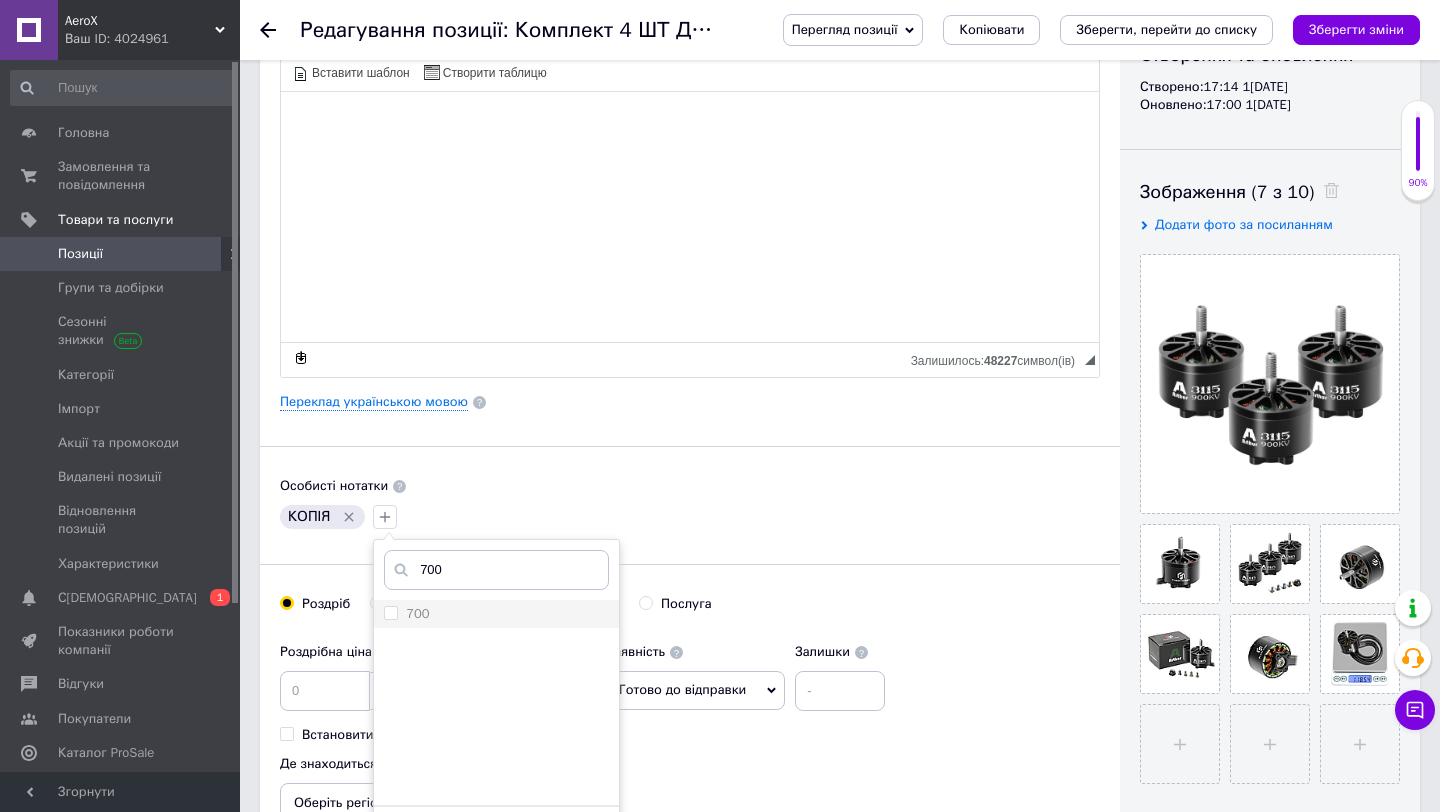 type on "700" 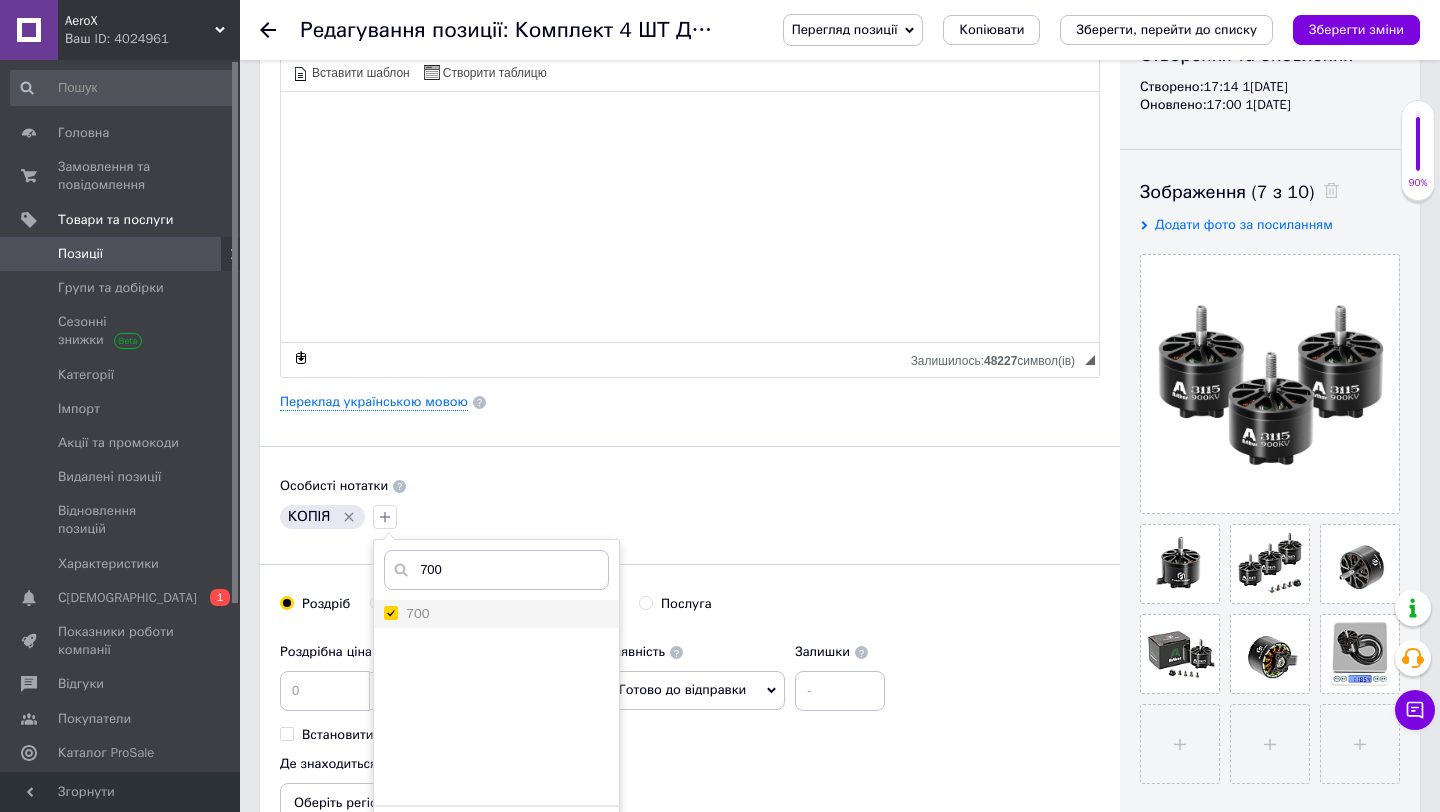 checkbox on "true" 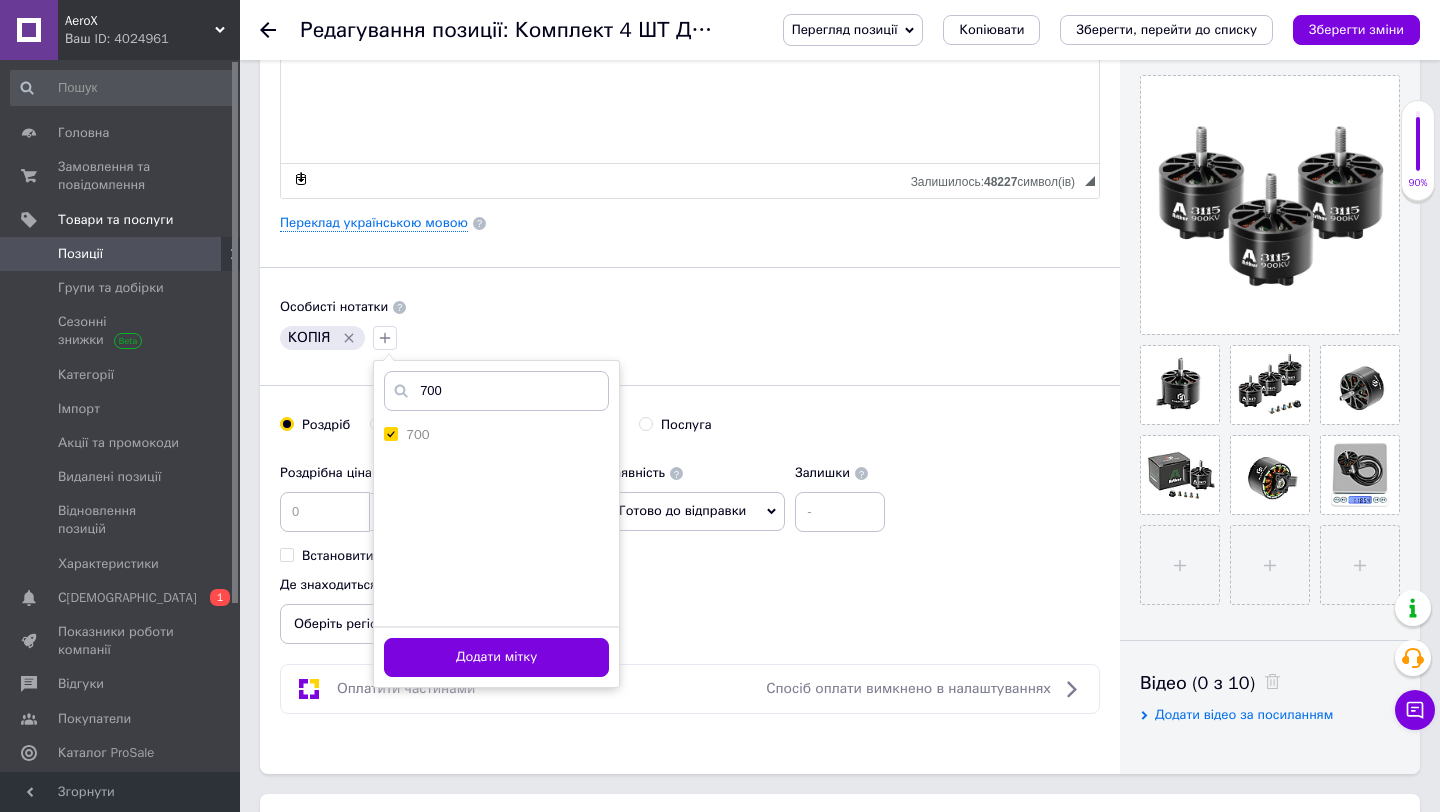 scroll, scrollTop: 424, scrollLeft: 0, axis: vertical 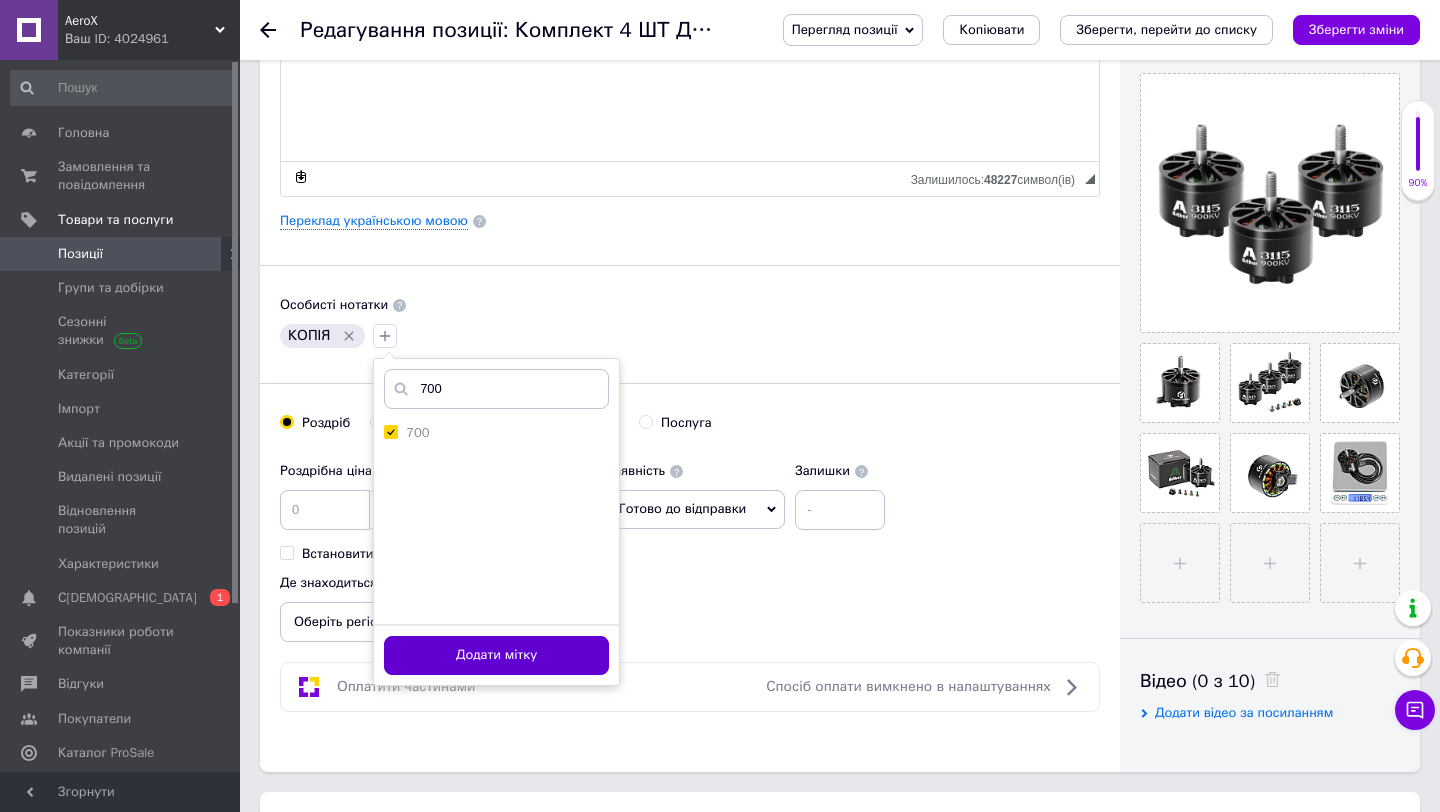 click on "Додати мітку" at bounding box center (496, 655) 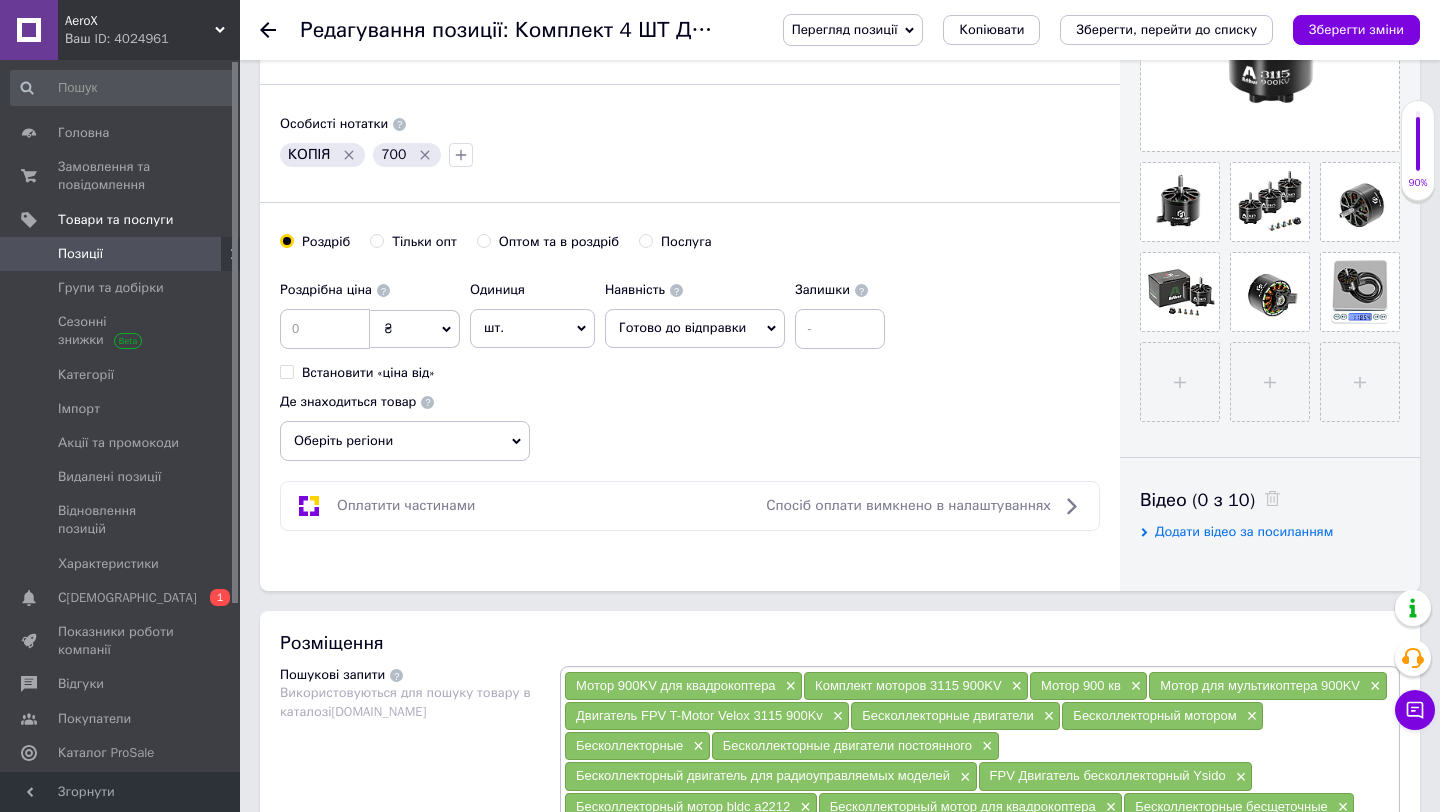 click on "Оберіть регіони" at bounding box center (405, 441) 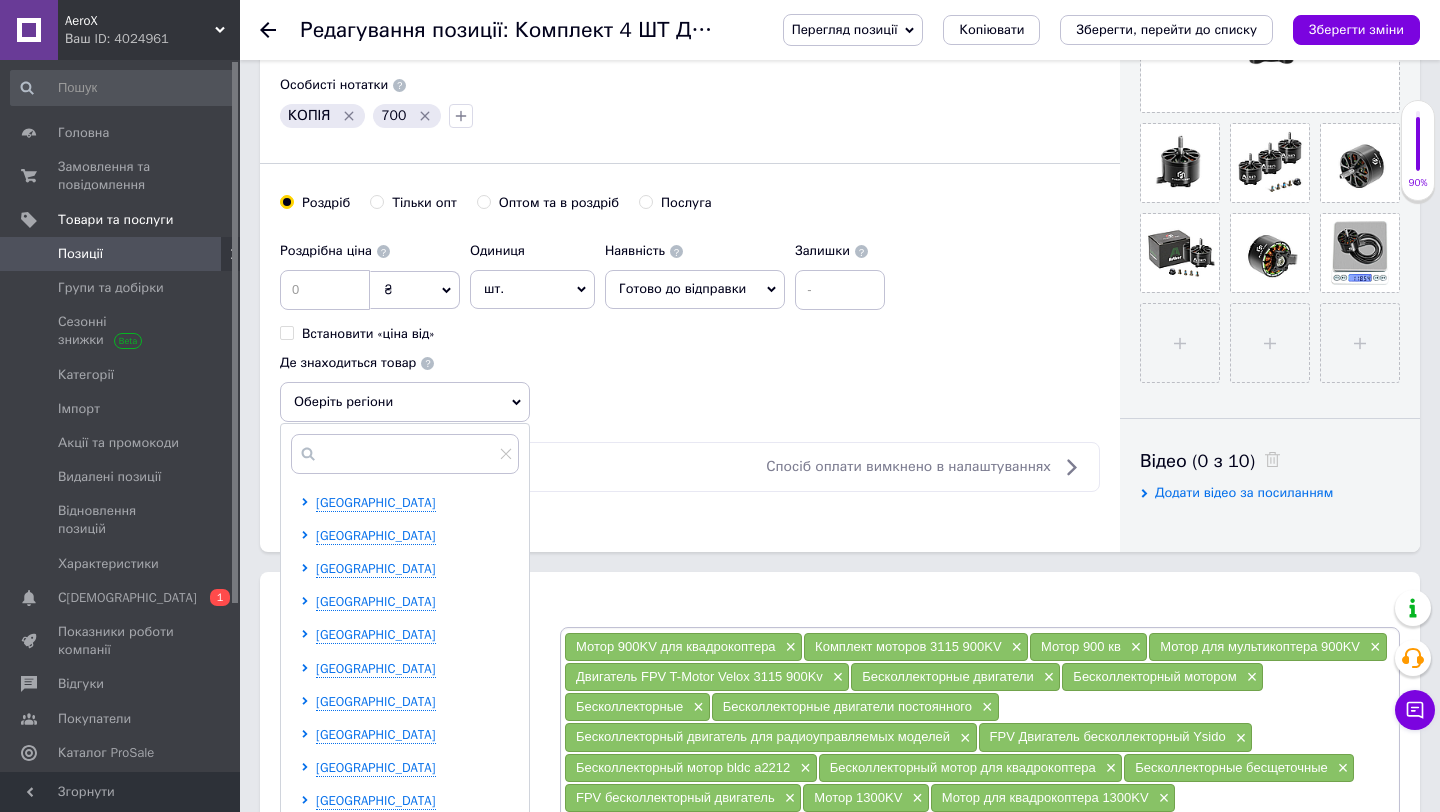 scroll, scrollTop: 697, scrollLeft: 0, axis: vertical 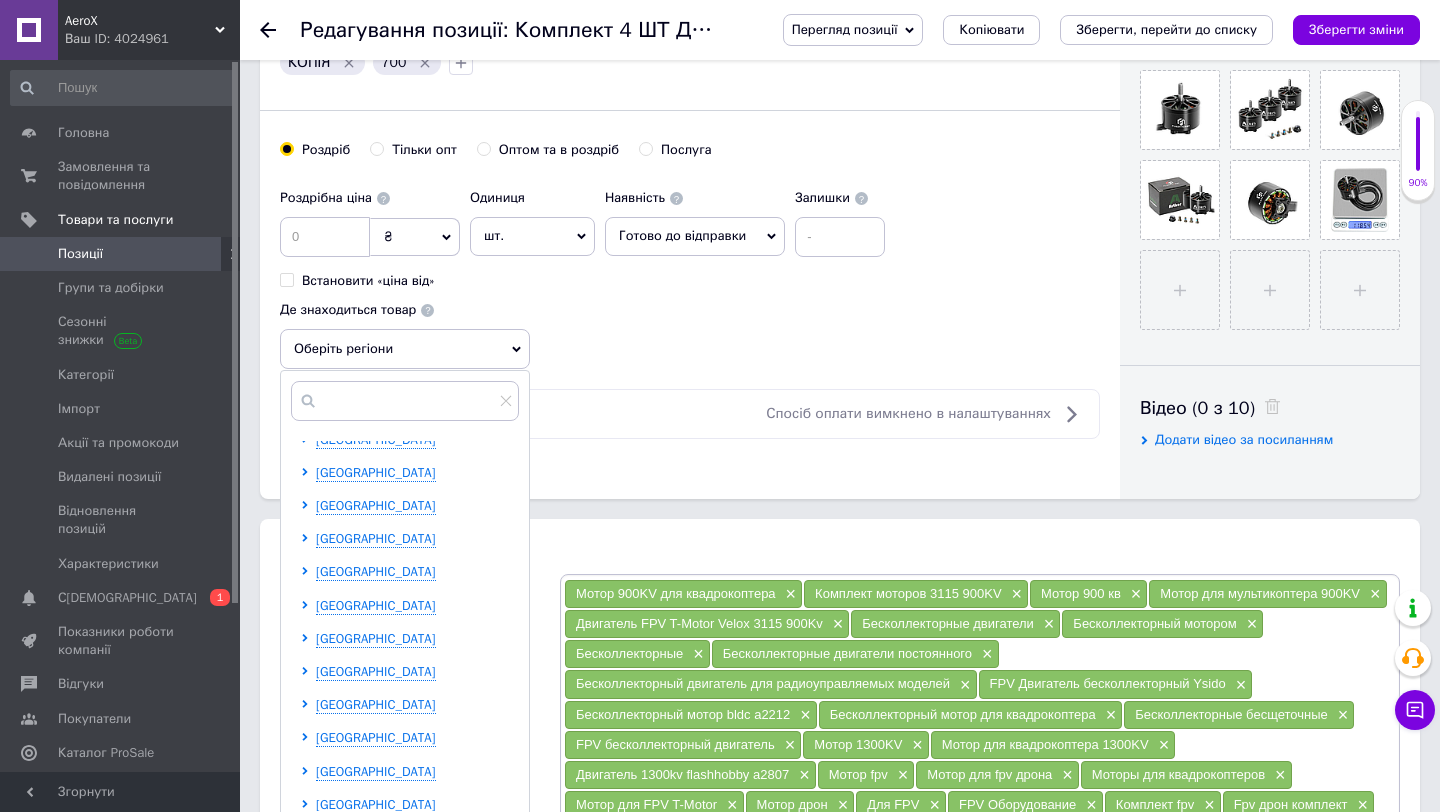 click on "[GEOGRAPHIC_DATA] [GEOGRAPHIC_DATA] [GEOGRAPHIC_DATA] [GEOGRAPHIC_DATA] [GEOGRAPHIC_DATA] [GEOGRAPHIC_DATA] [GEOGRAPHIC_DATA] [GEOGRAPHIC_DATA] [GEOGRAPHIC_DATA] [GEOGRAPHIC_DATA] [GEOGRAPHIC_DATA] [GEOGRAPHIC_DATA] [GEOGRAPHIC_DATA] [GEOGRAPHIC_DATA] [GEOGRAPHIC_DATA] [GEOGRAPHIC_DATA] [GEOGRAPHIC_DATA] [GEOGRAPHIC_DATA] [GEOGRAPHIC_DATA] [GEOGRAPHIC_DATA] [GEOGRAPHIC_DATA] [GEOGRAPHIC_DATA] [GEOGRAPHIC_DATA] [GEOGRAPHIC_DATA]" at bounding box center (409, 822) 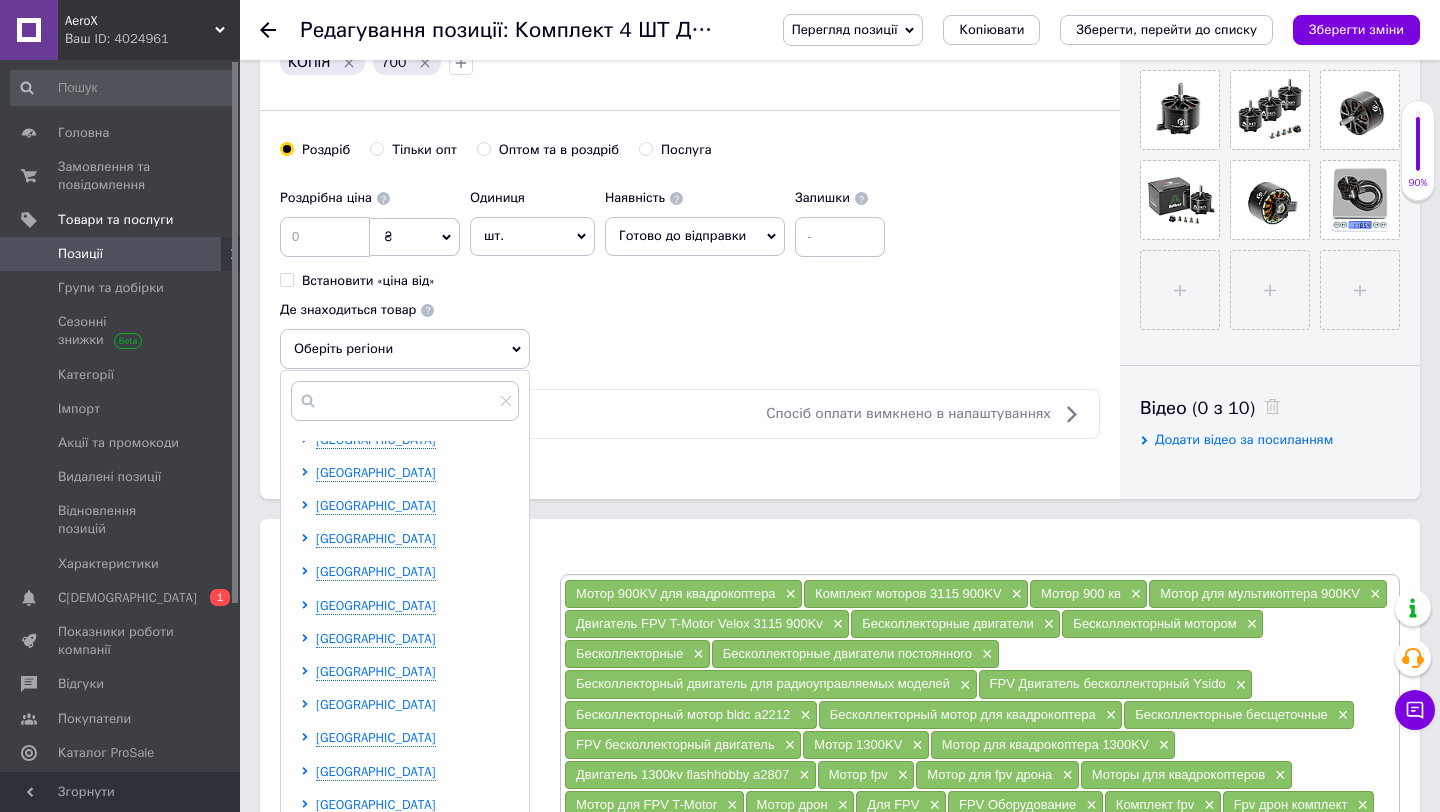 click on "[GEOGRAPHIC_DATA]" at bounding box center (376, 704) 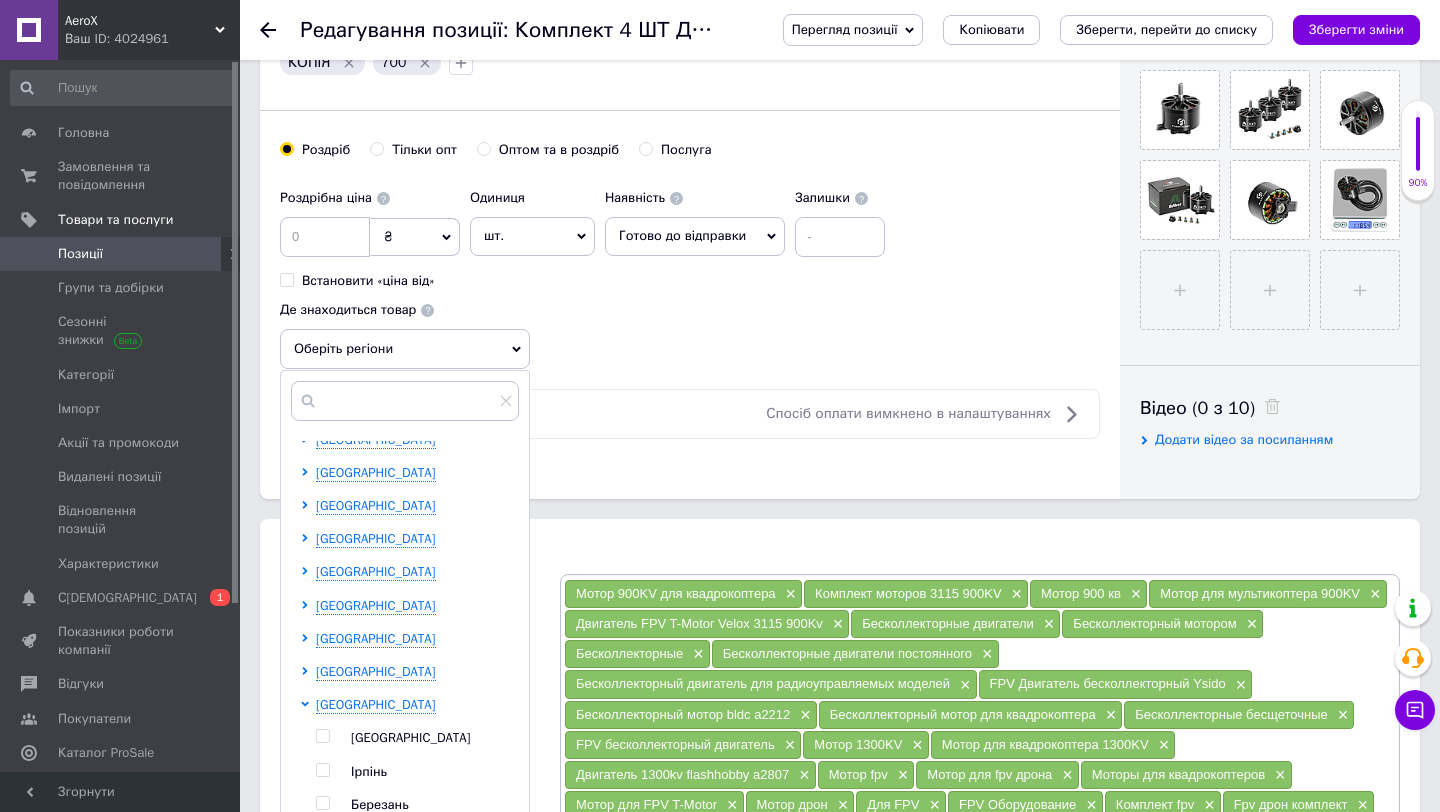 click at bounding box center (323, 736) 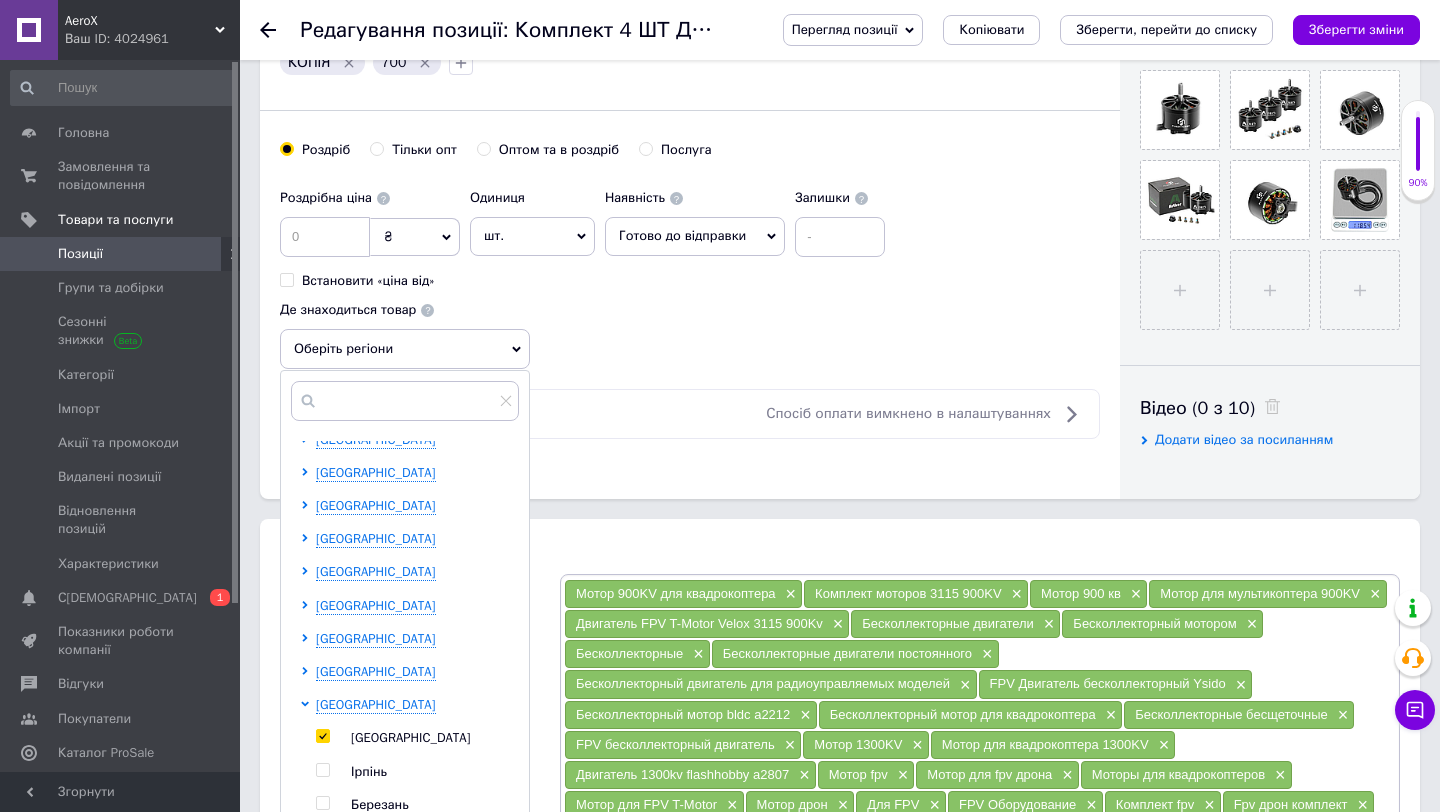checkbox on "true" 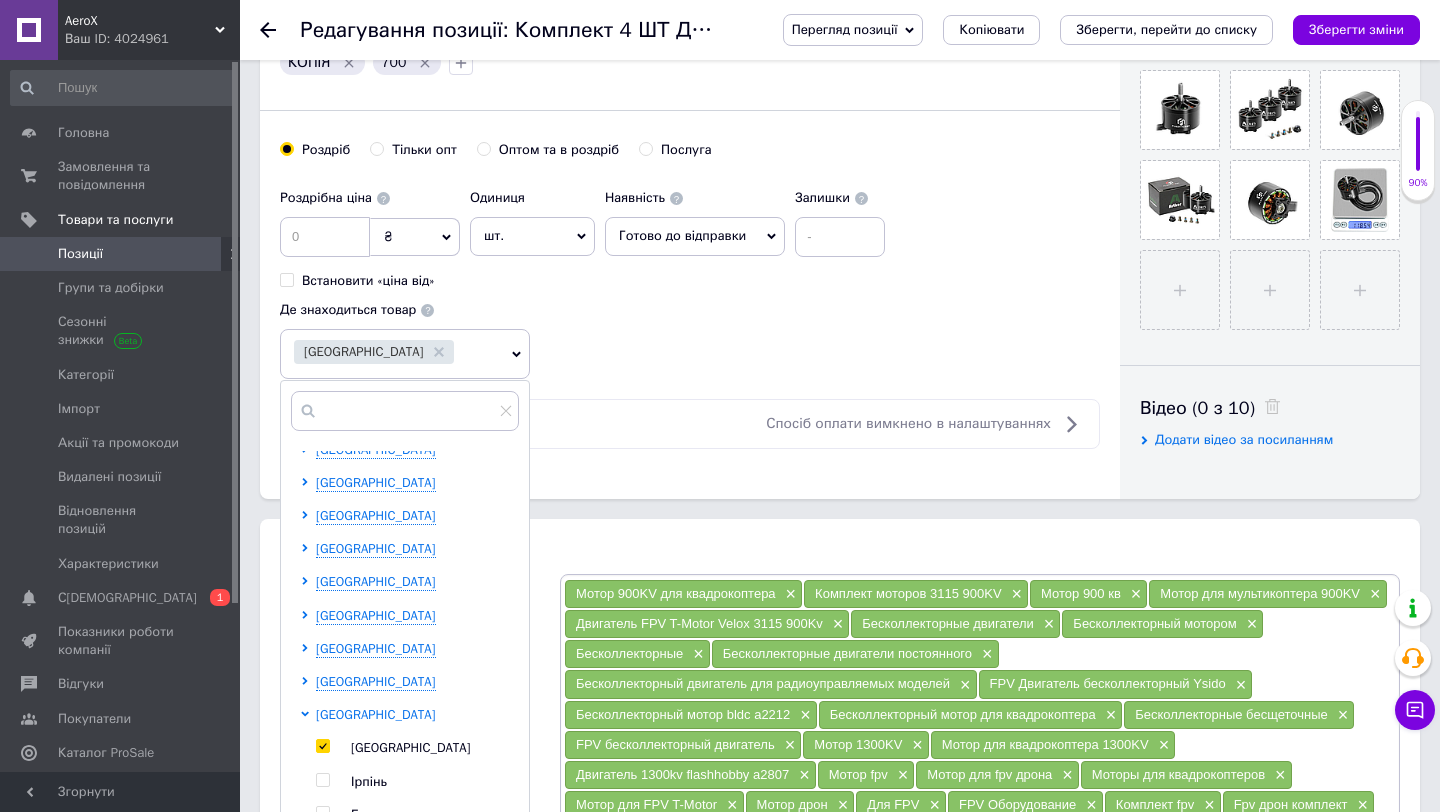 click on "[GEOGRAPHIC_DATA]" at bounding box center (376, 715) 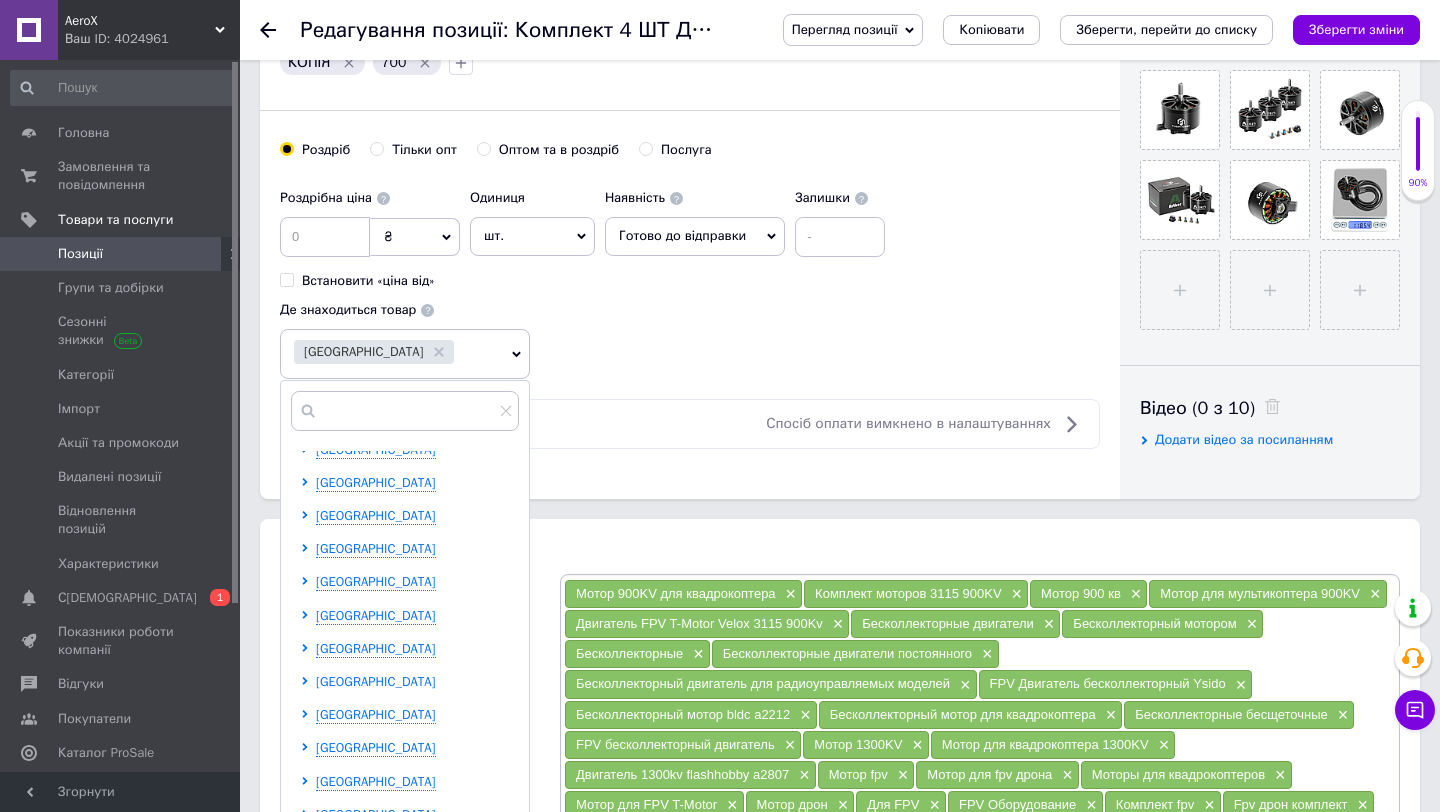 click on "[GEOGRAPHIC_DATA]" at bounding box center (376, 681) 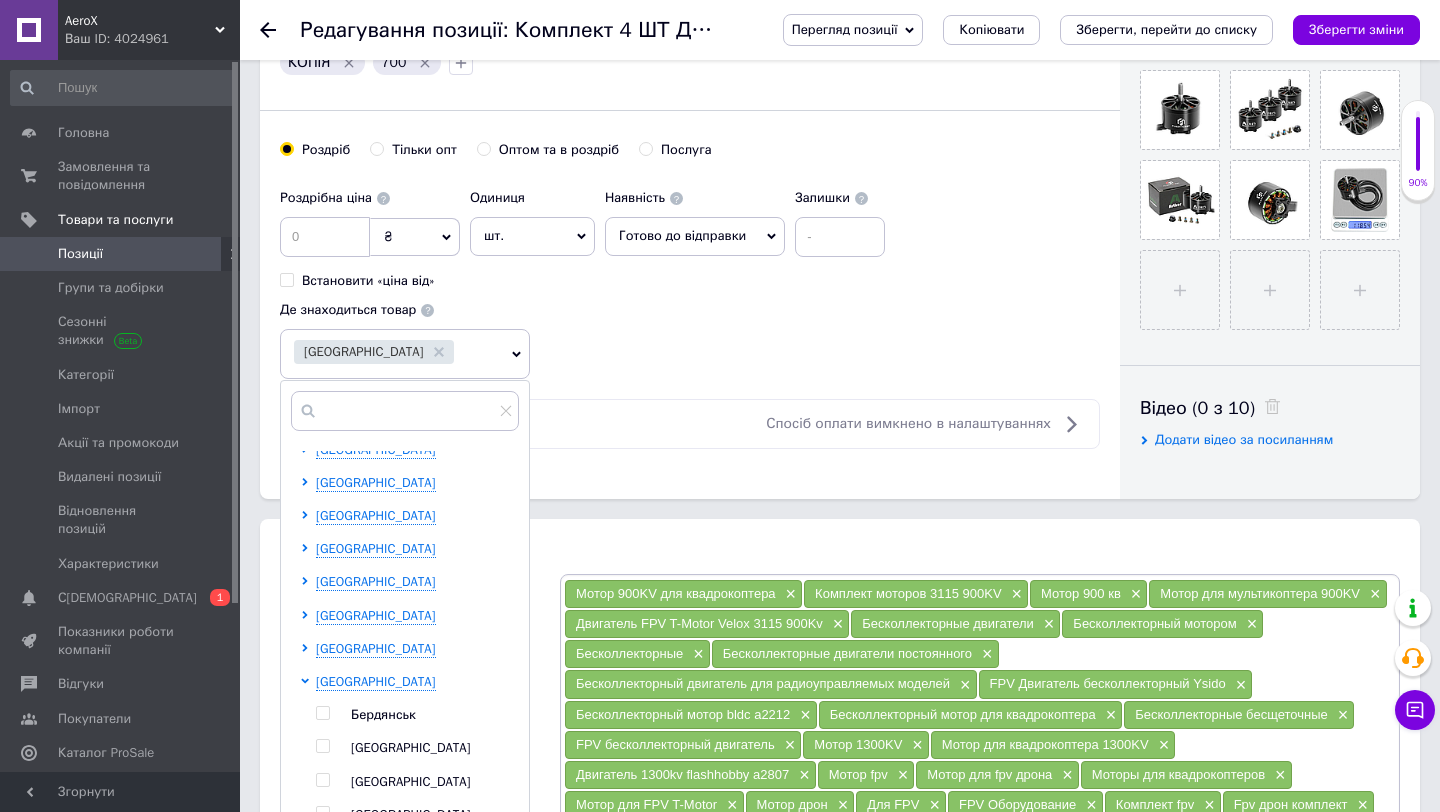 click at bounding box center [308, 748] 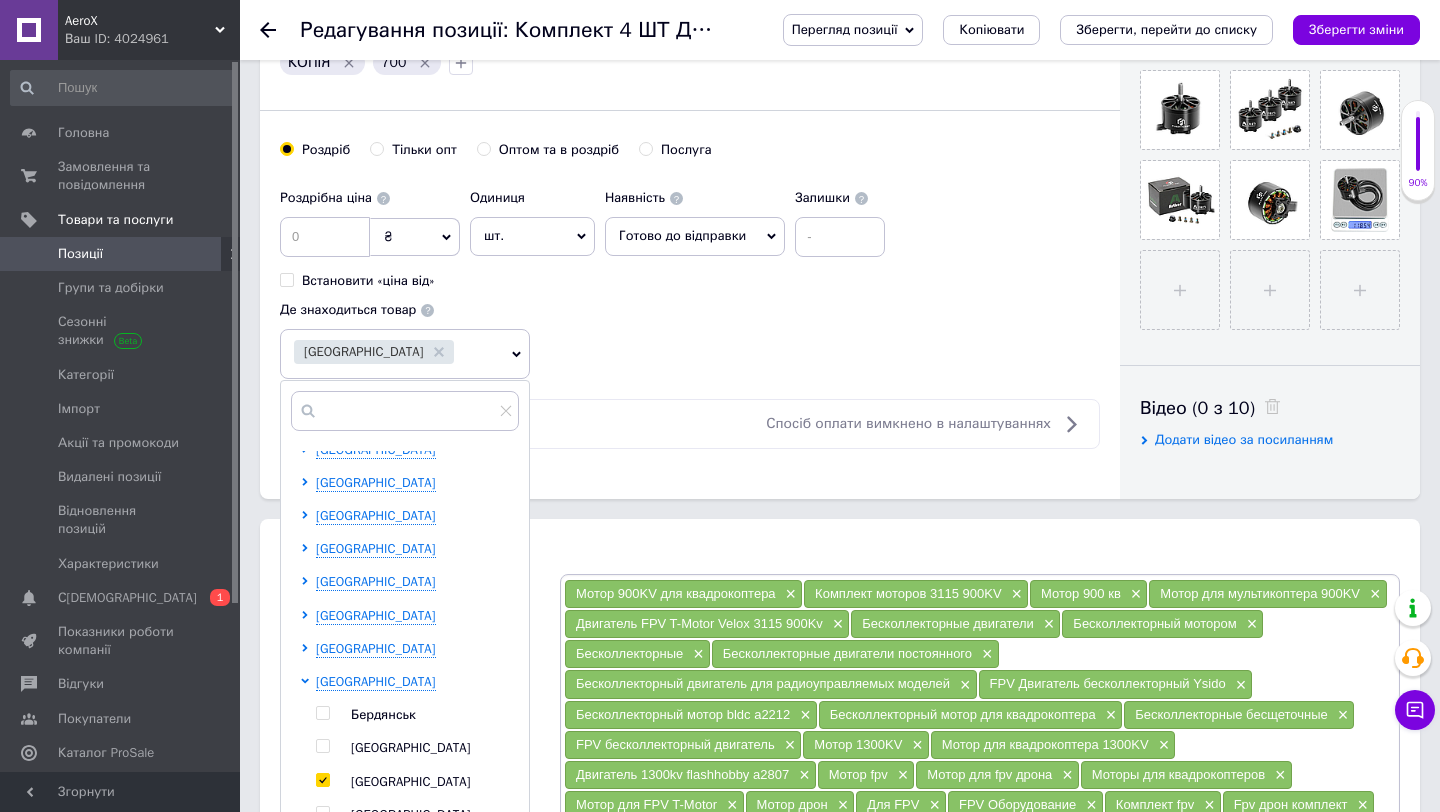 checkbox on "true" 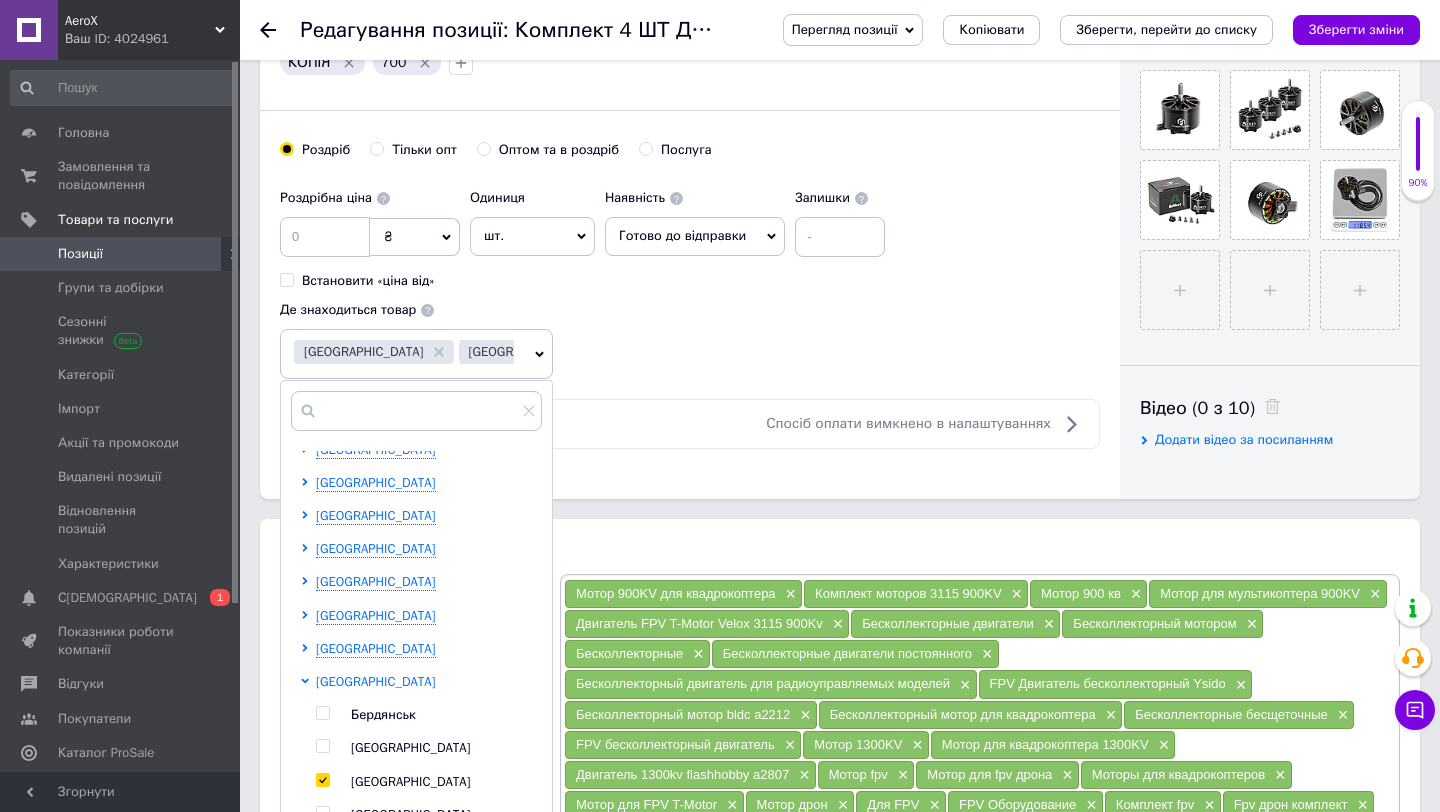 click on "[GEOGRAPHIC_DATA]" at bounding box center [376, 681] 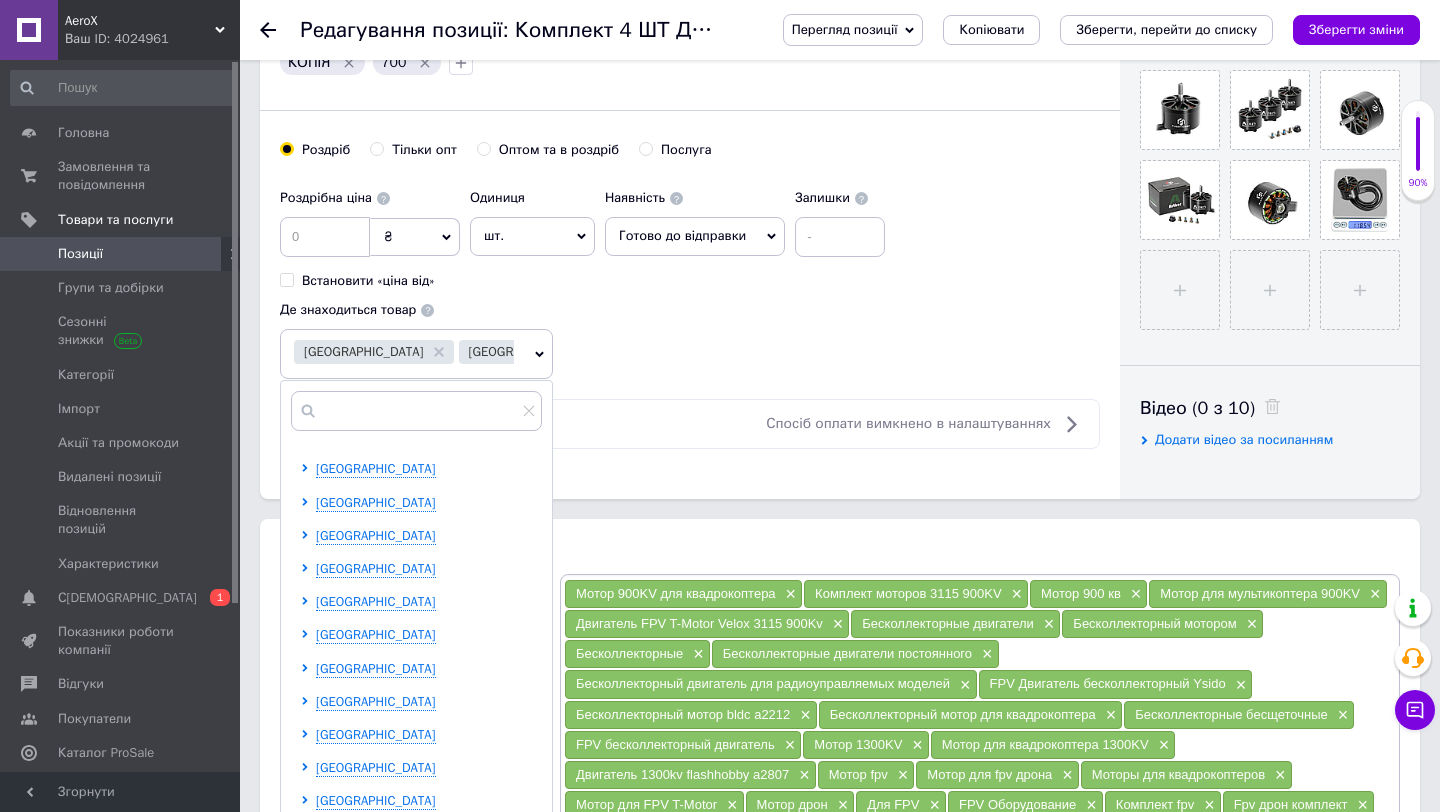 scroll, scrollTop: 411, scrollLeft: 0, axis: vertical 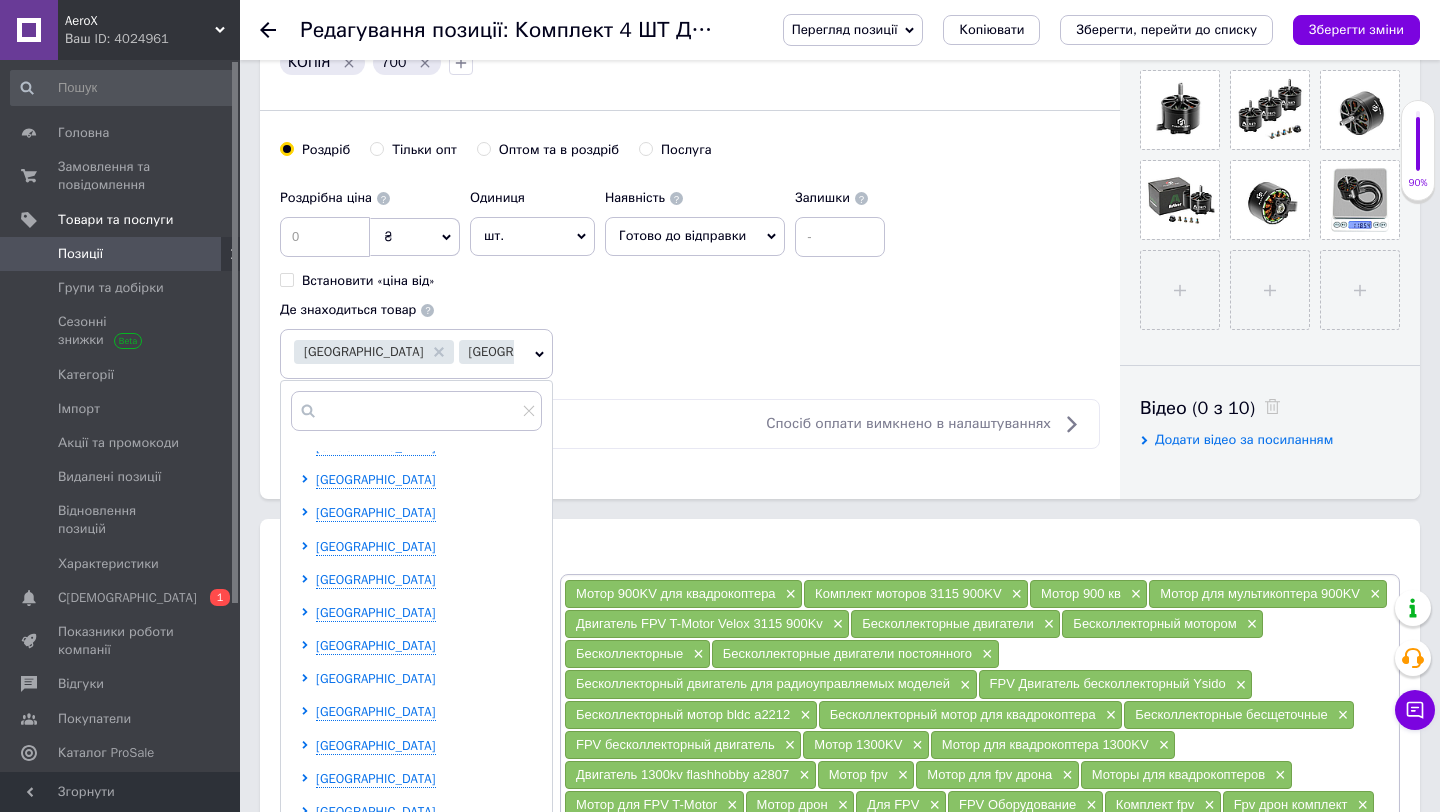 click on "[GEOGRAPHIC_DATA]" at bounding box center [376, 679] 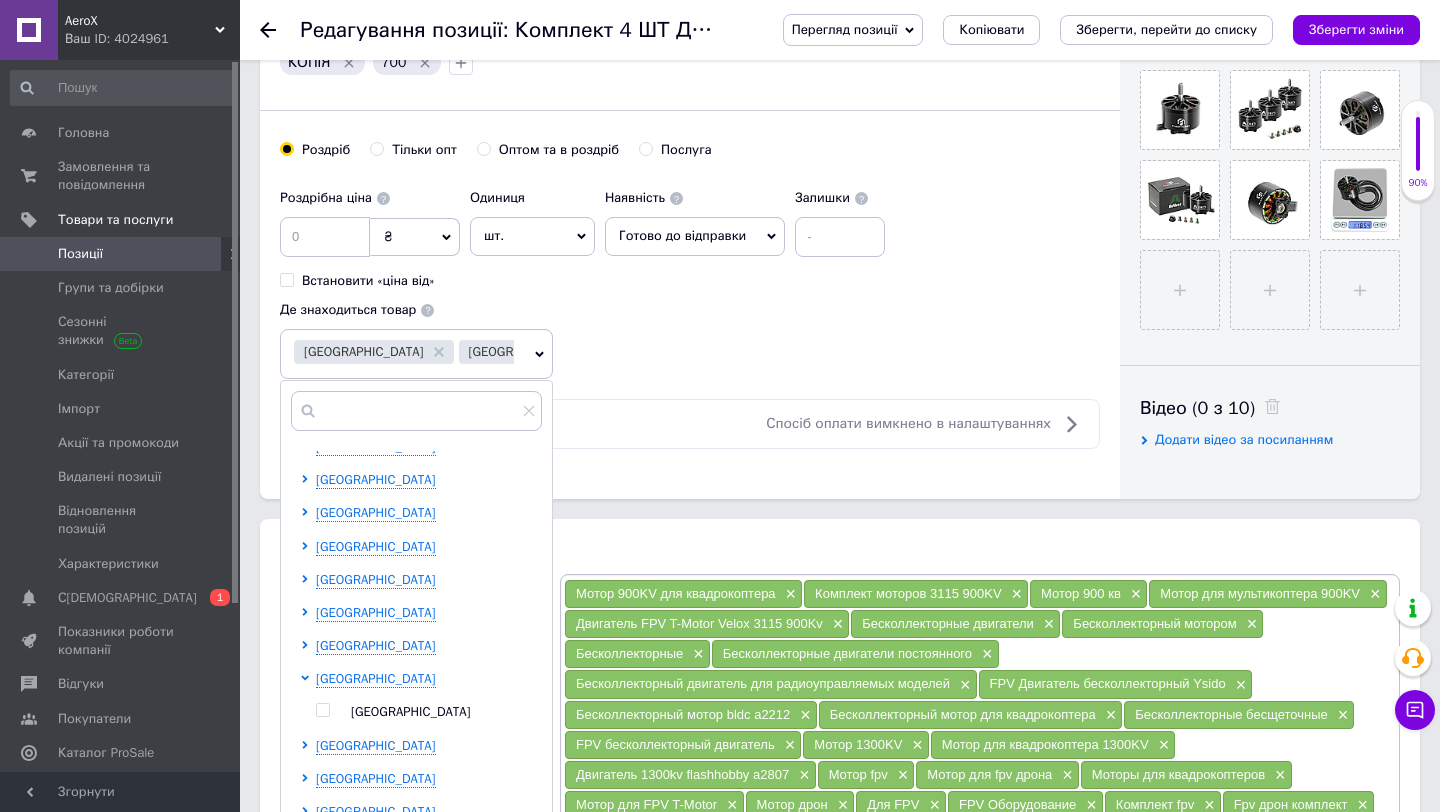 click at bounding box center [322, 710] 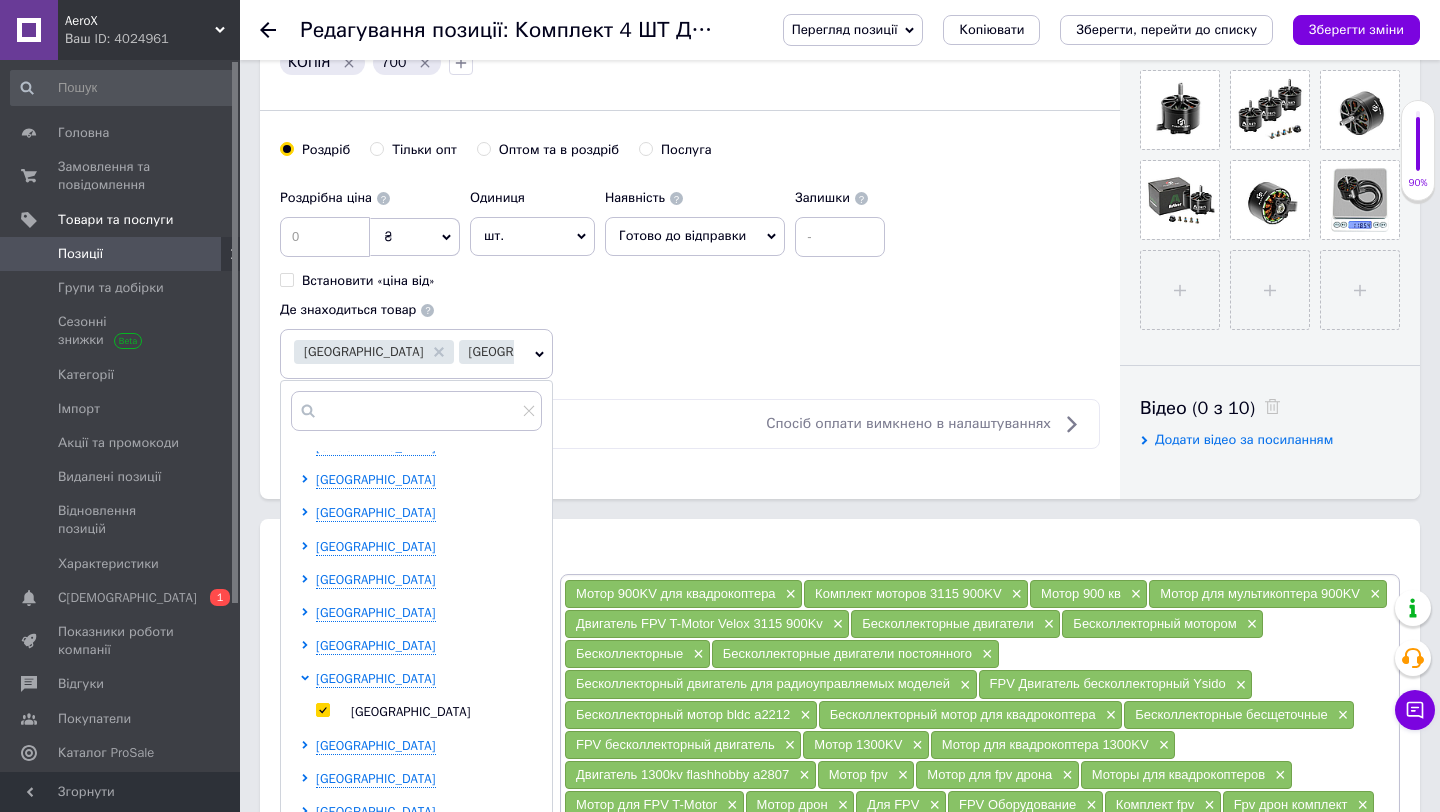 checkbox on "true" 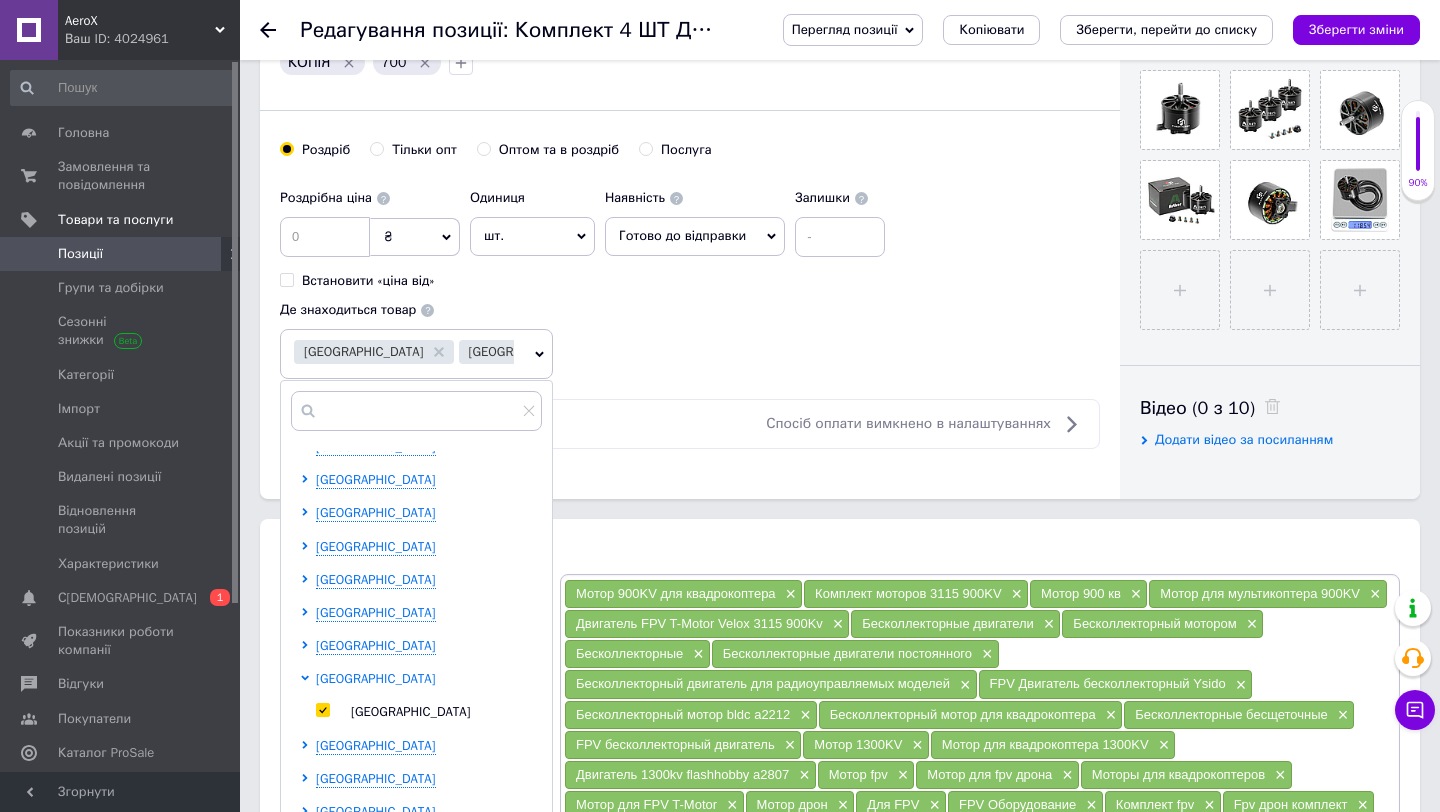 click on "[GEOGRAPHIC_DATA]" at bounding box center (376, 679) 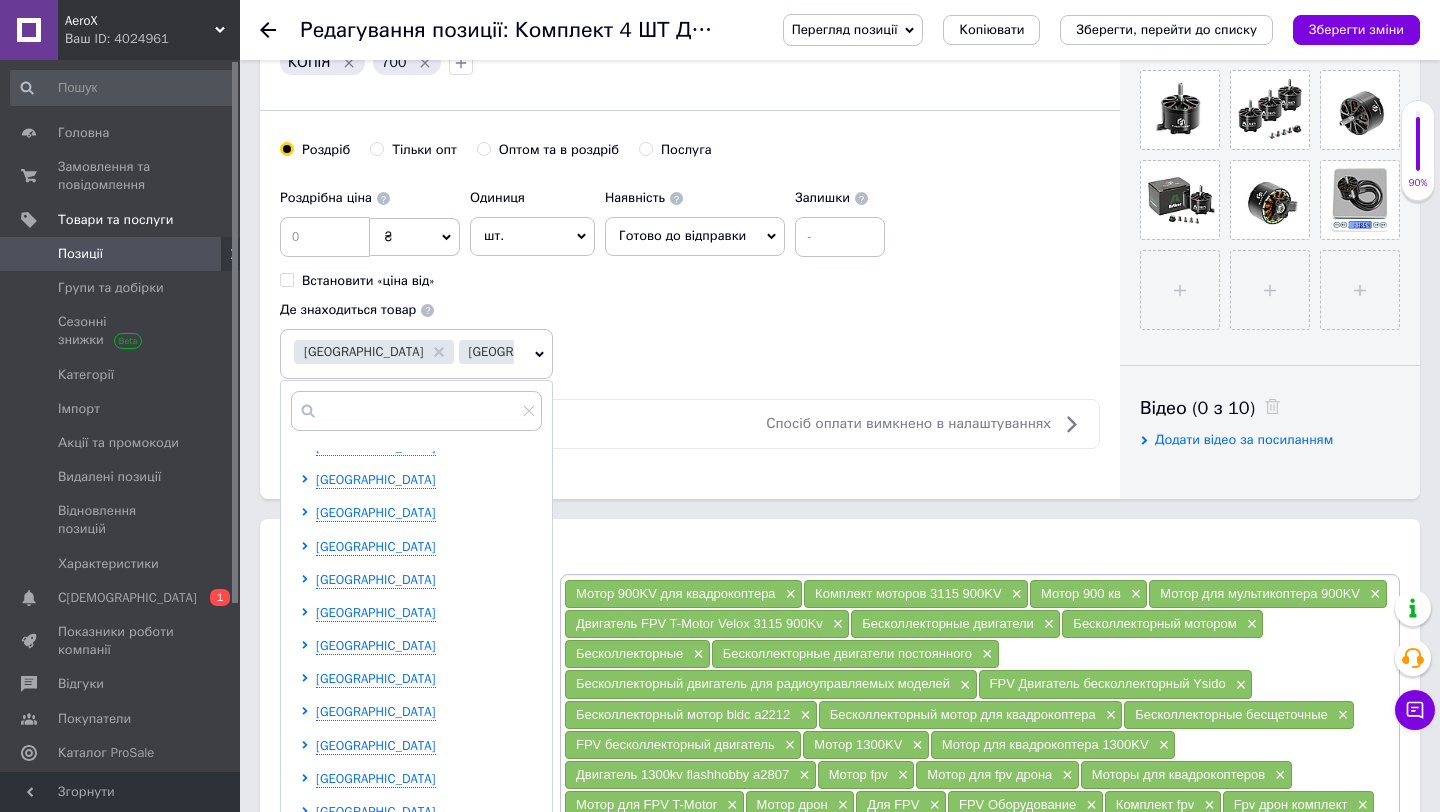 click on "Основна інформація Назва позиції (Російська) ✱ Комплект 4 ШТ Двигателей Flashhobby [PERSON_NAME] 3115 900KV, Бесколлекторные двигатели, двигатель FPV для дрона Код/Артикул Опис (Російська) ✱
Комплект 4 ШТ Двигателей Flashhobby [PERSON_NAME] 3115 900KV, Бесколлекторные двигатели, двигатель FPV для дрона
Комплект безколекторних моторів Flashhobby [PERSON_NAME] 3115 900KV для FPV-дрона 10 дюймів (4 шт.)
Комплект безколекторних моторів  Flashhobby [PERSON_NAME] 3115 900KV
Переваги комплекту моторів Flashhobby 3115 900KV:
Висока продуктивність:  Частота обертання 900KV забезпечує потужність і енергоефективність.
Якість і надійність:" at bounding box center (690, -59) 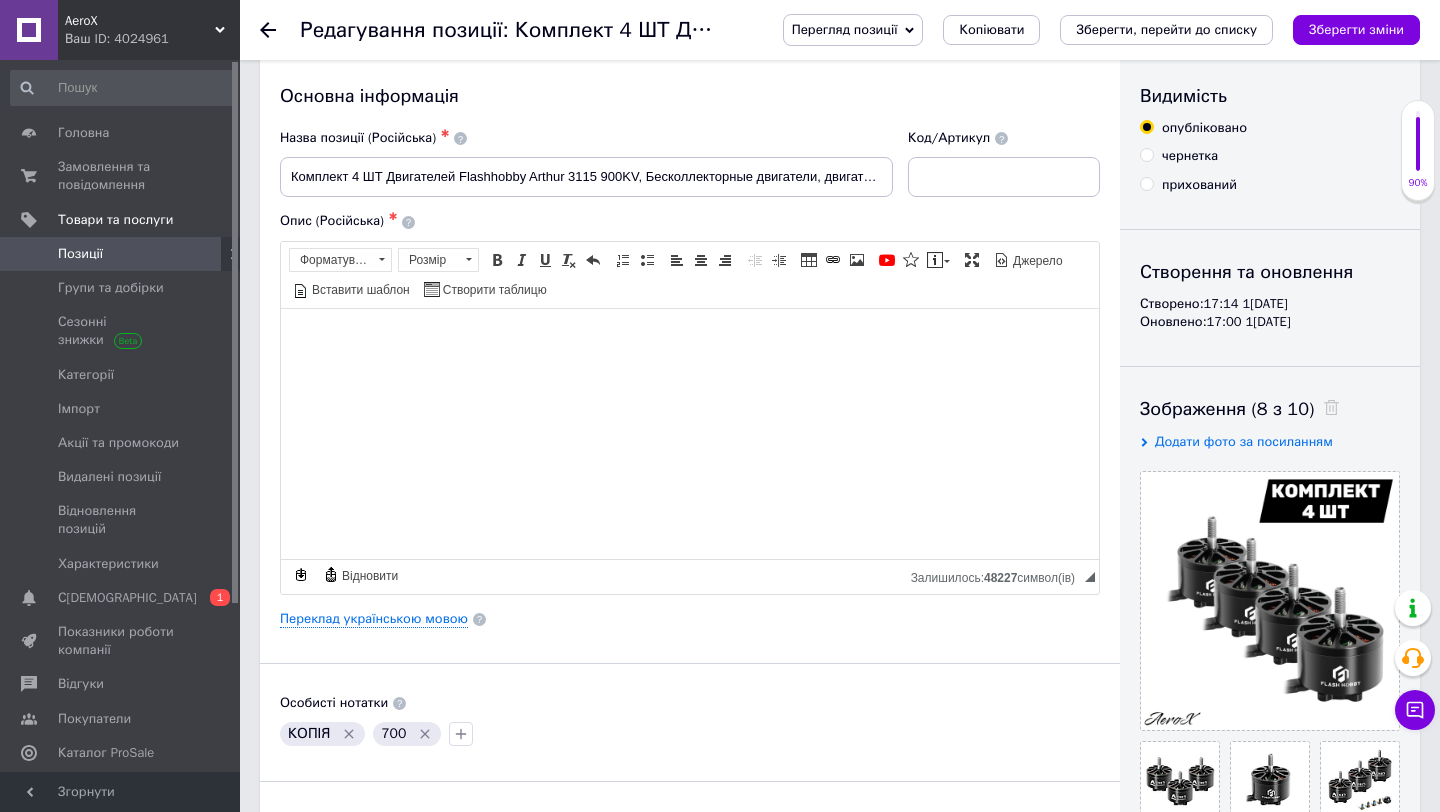 scroll, scrollTop: 0, scrollLeft: 0, axis: both 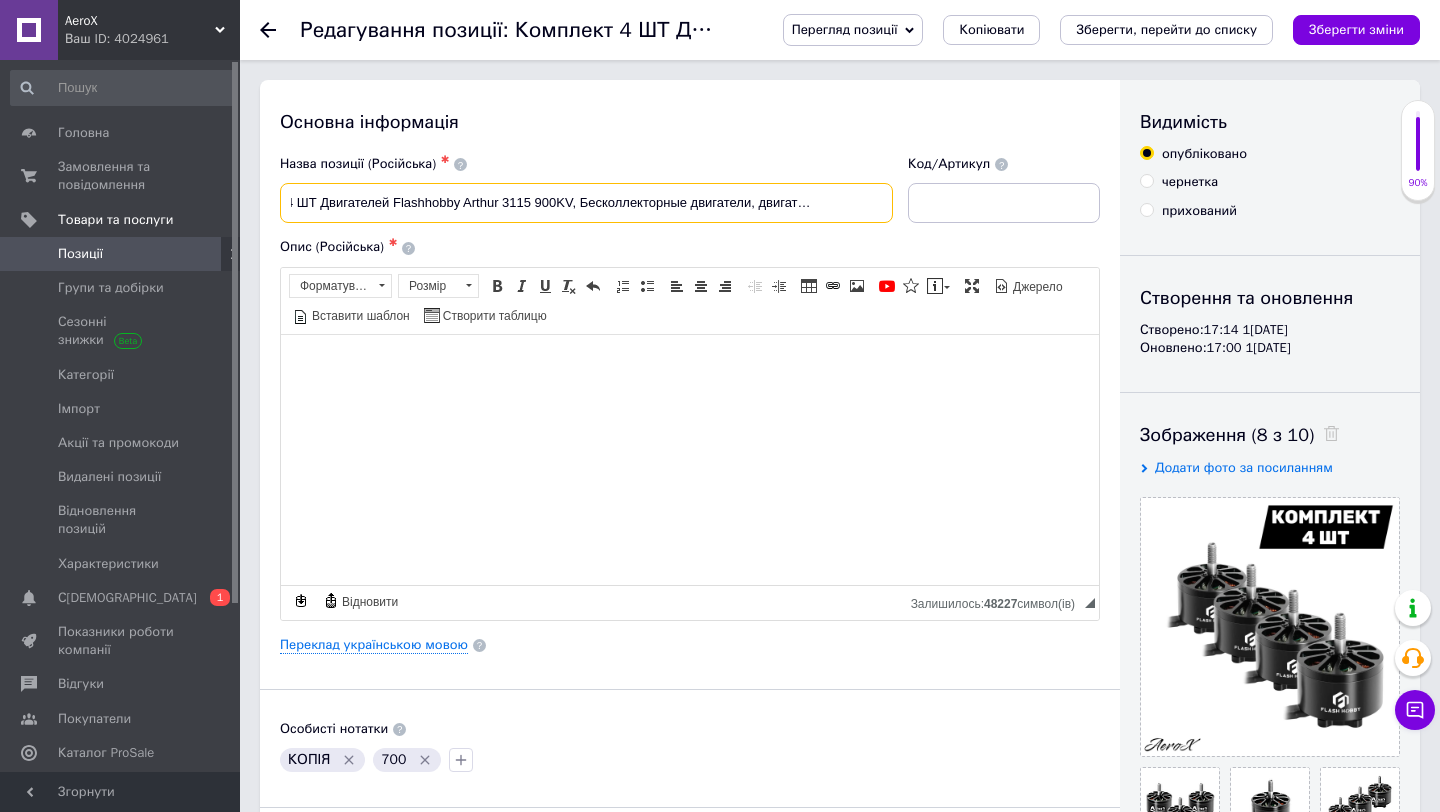 drag, startPoint x: 813, startPoint y: 198, endPoint x: 911, endPoint y: 198, distance: 98 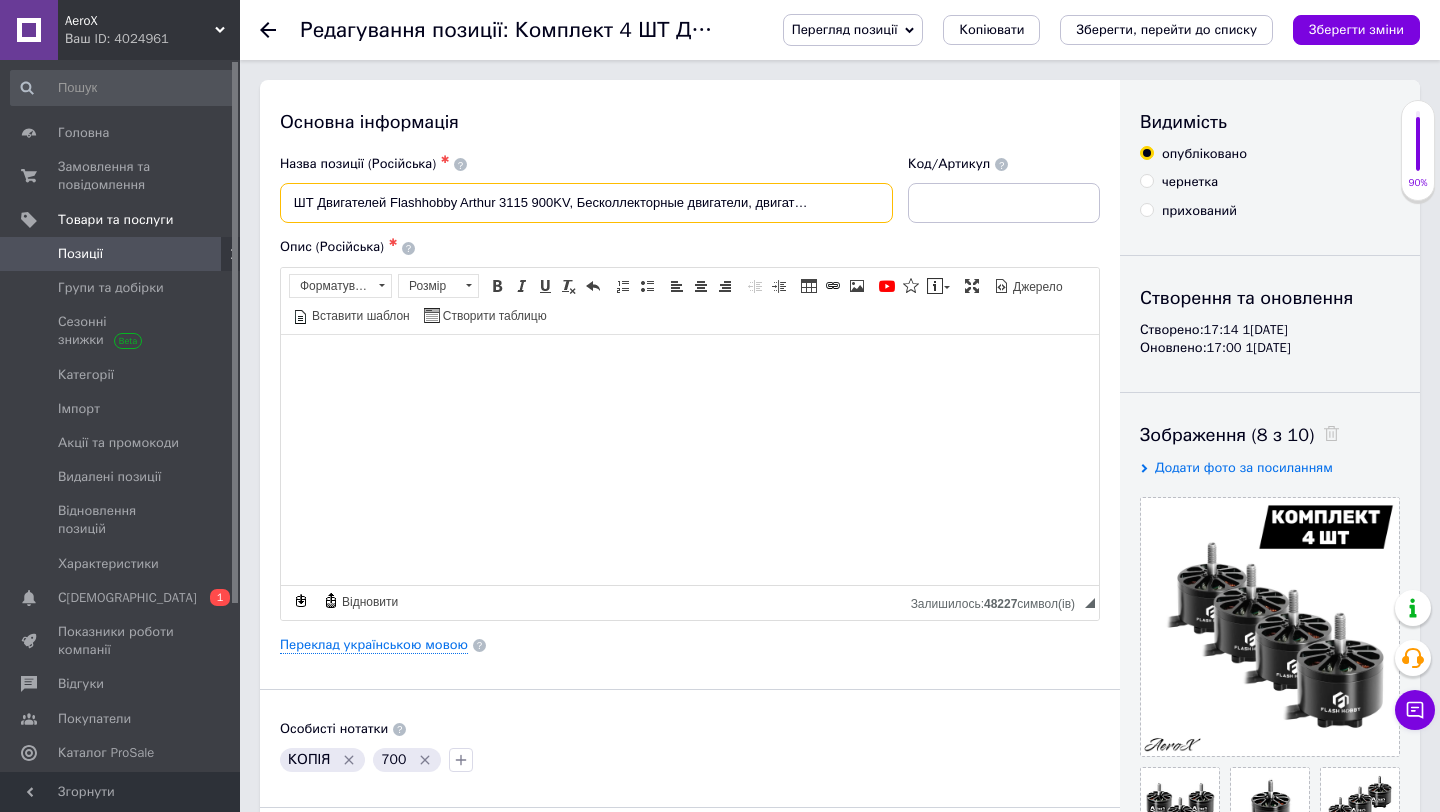 click on "Комплект 4 ШТ Двигателей Flashhobby Arthur 3115 900KV, Бесколлекторные двигатели, двигатель FPV для дрона" at bounding box center (586, 203) 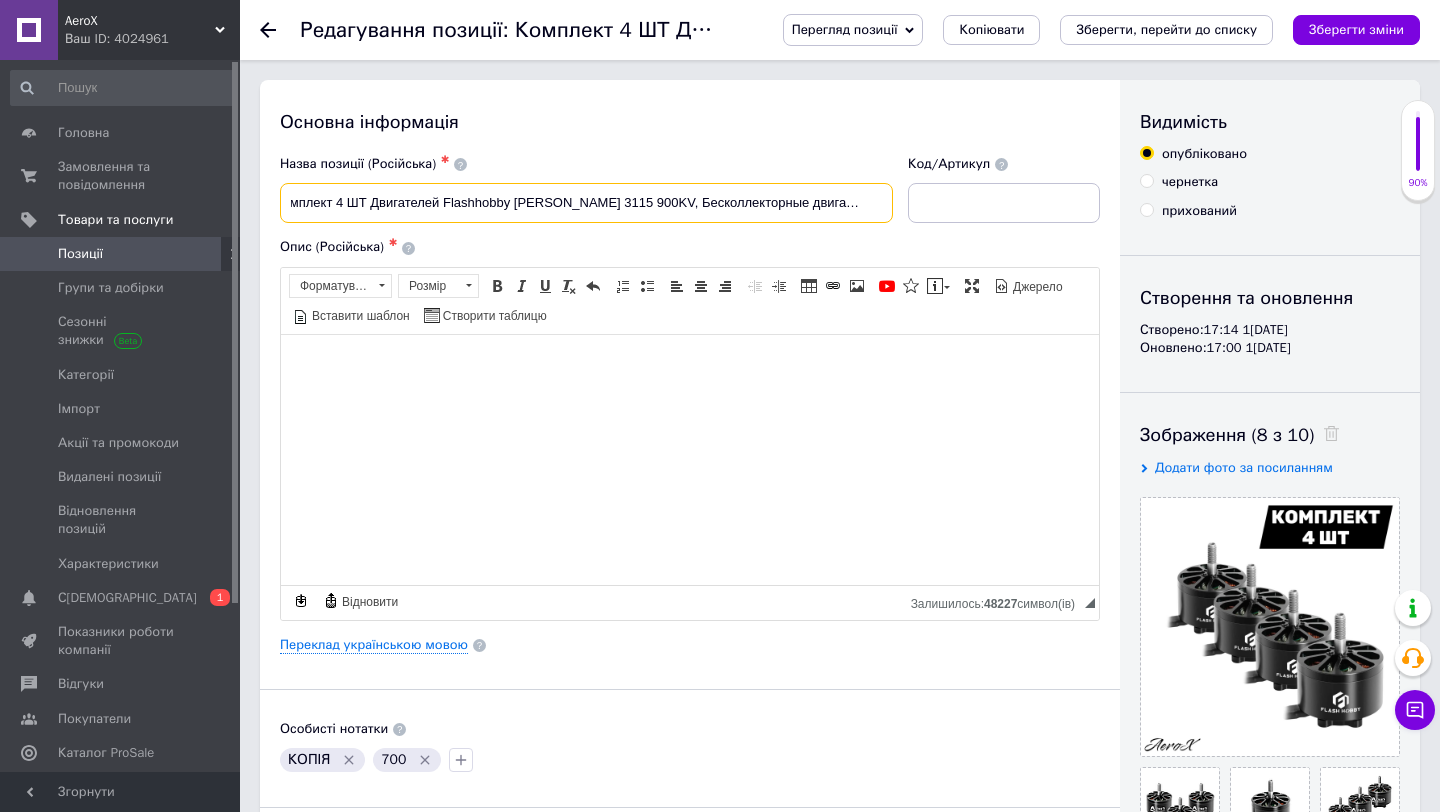 scroll, scrollTop: 0, scrollLeft: 9, axis: horizontal 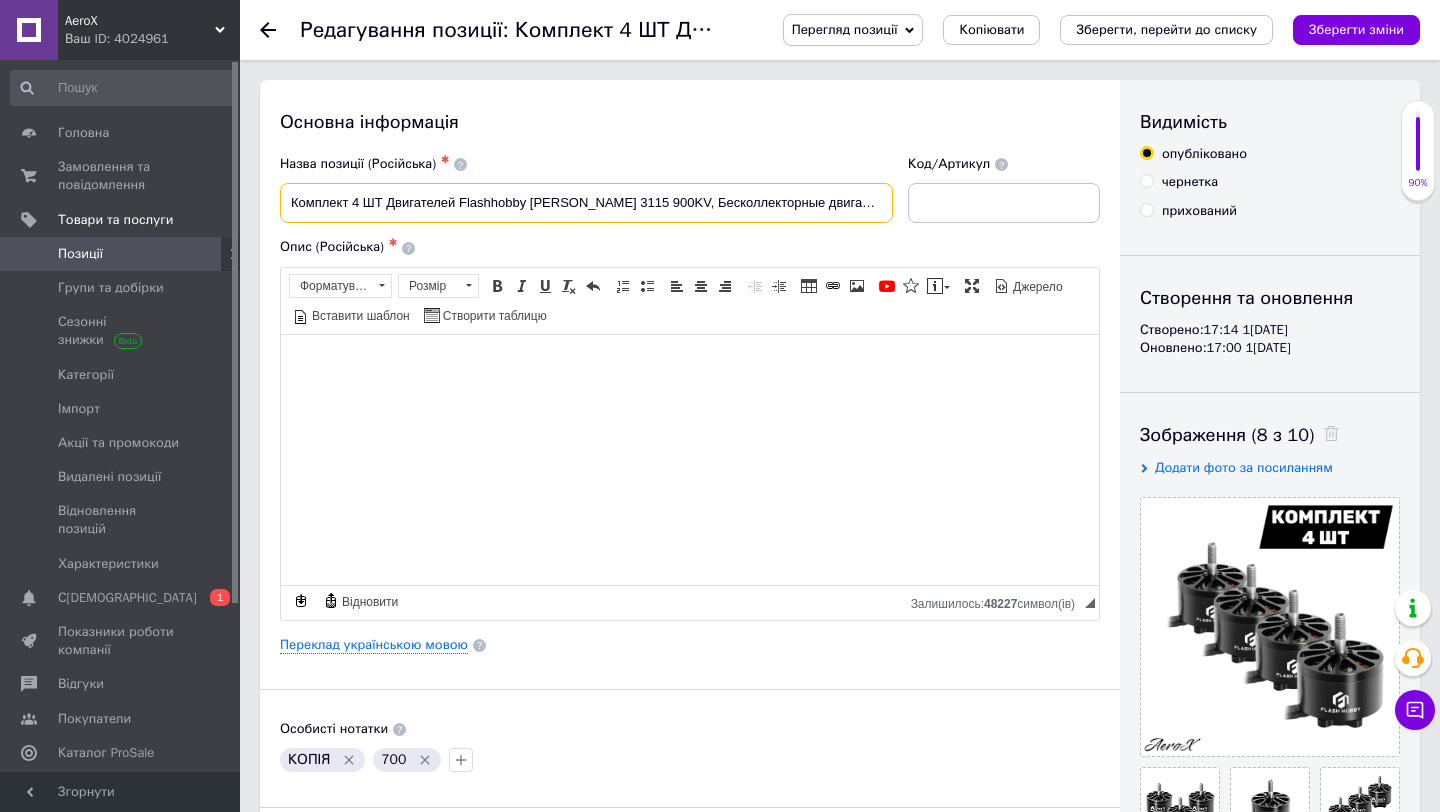 click on "Комплект 4 ШТ Двигателей Flashhobby [PERSON_NAME] 3115 900KV, Бесколлекторные двигатели, мотор FPV для дрона" at bounding box center (586, 203) 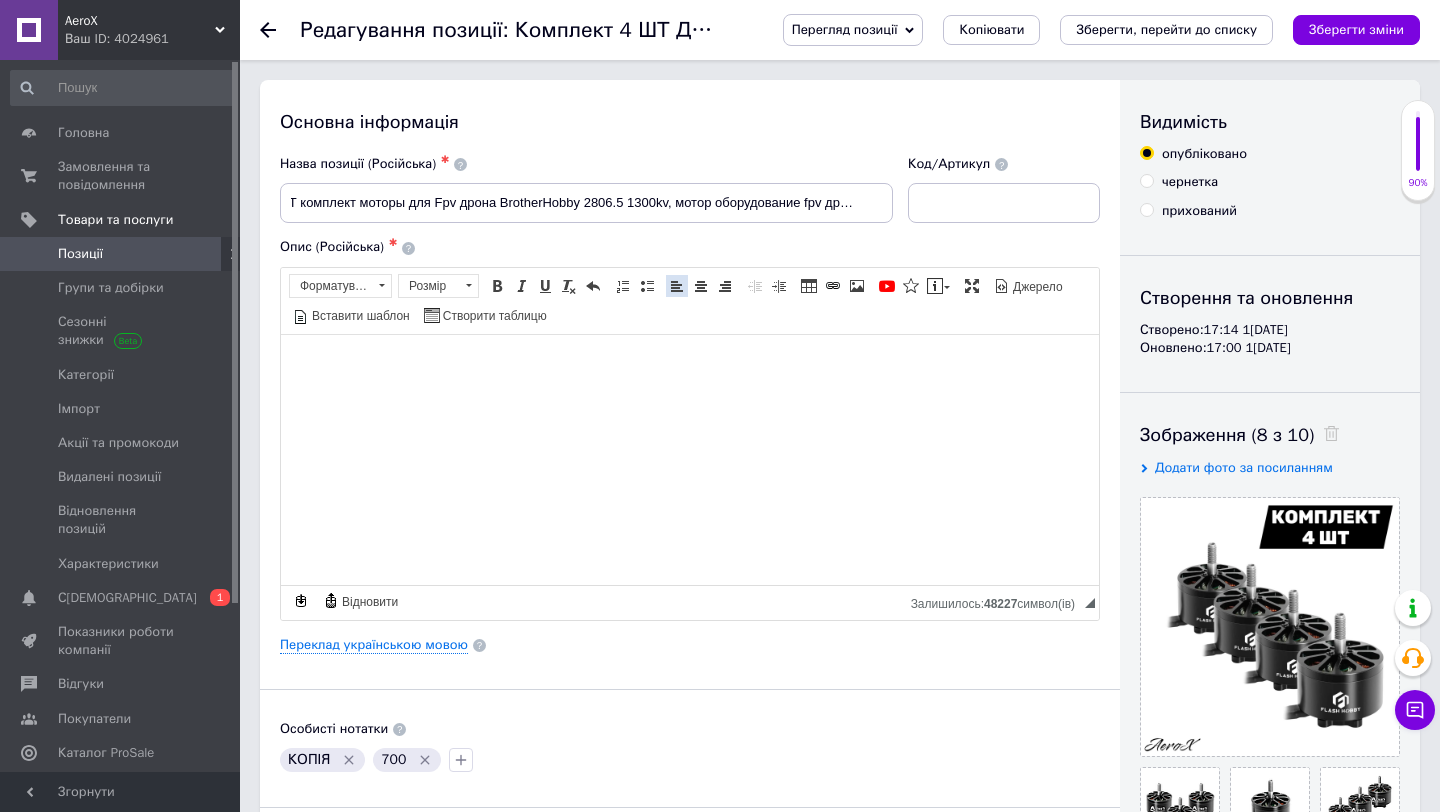 scroll, scrollTop: 0, scrollLeft: 0, axis: both 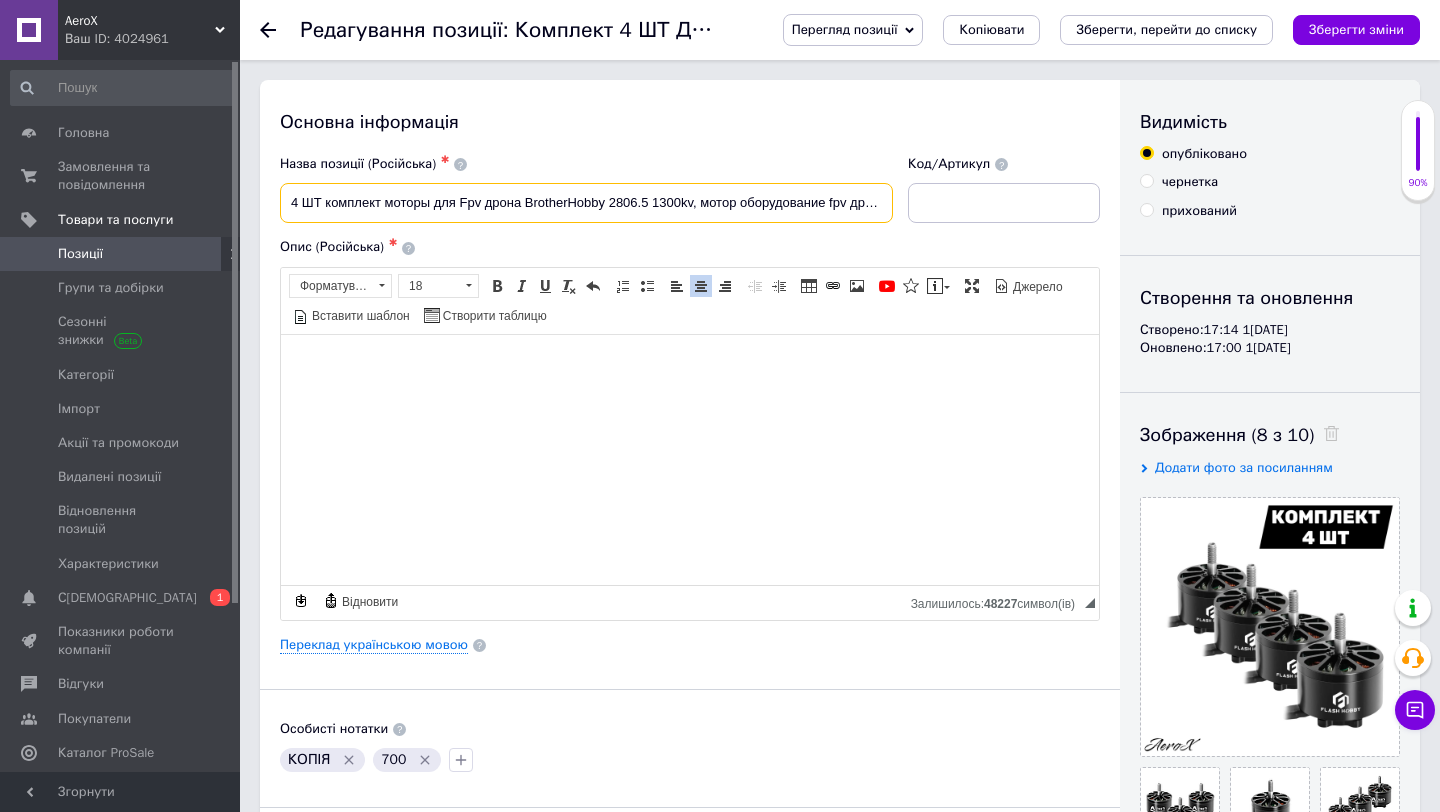 drag, startPoint x: 525, startPoint y: 207, endPoint x: 693, endPoint y: 206, distance: 168.00298 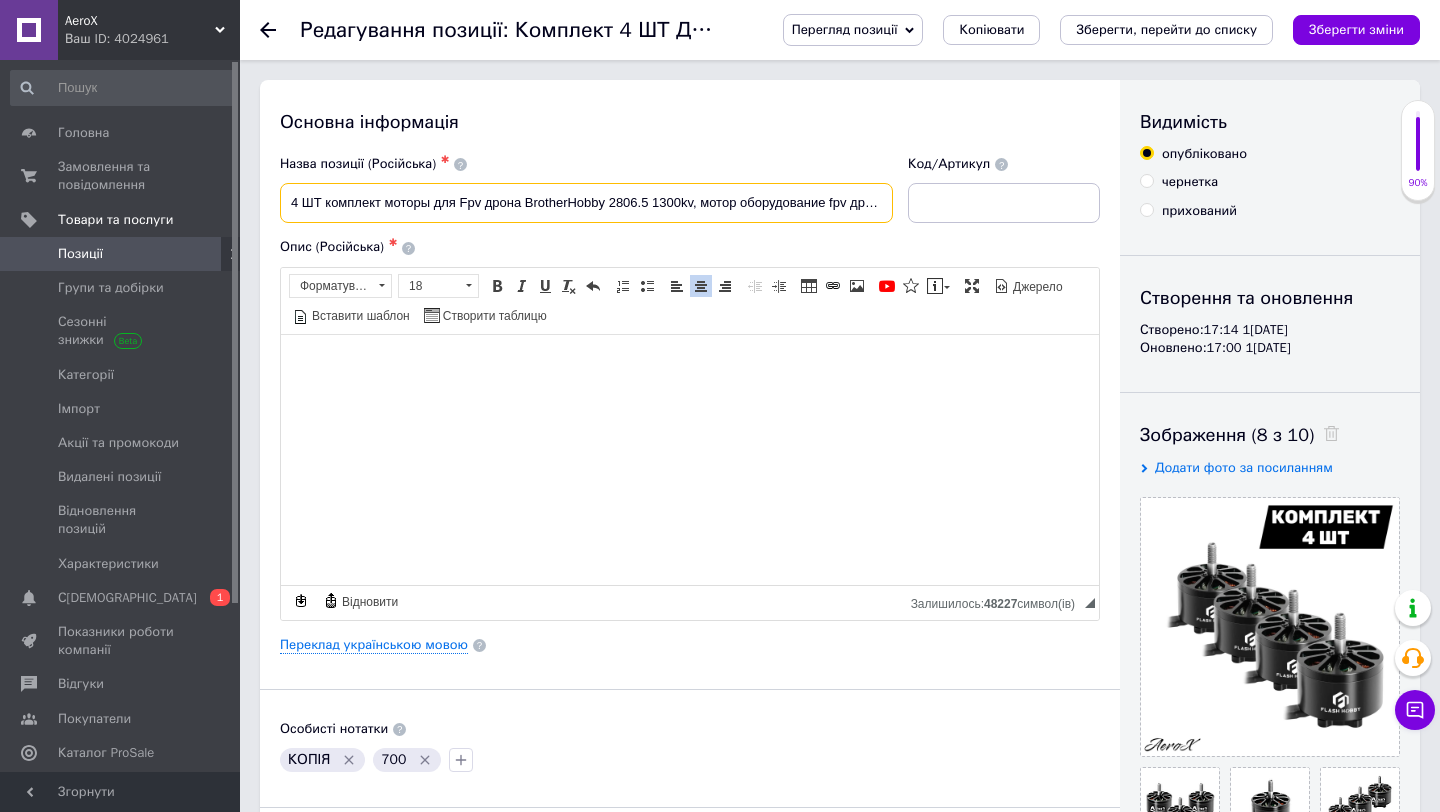 paste on "Flashhobby [PERSON_NAME] 3115 900KV" 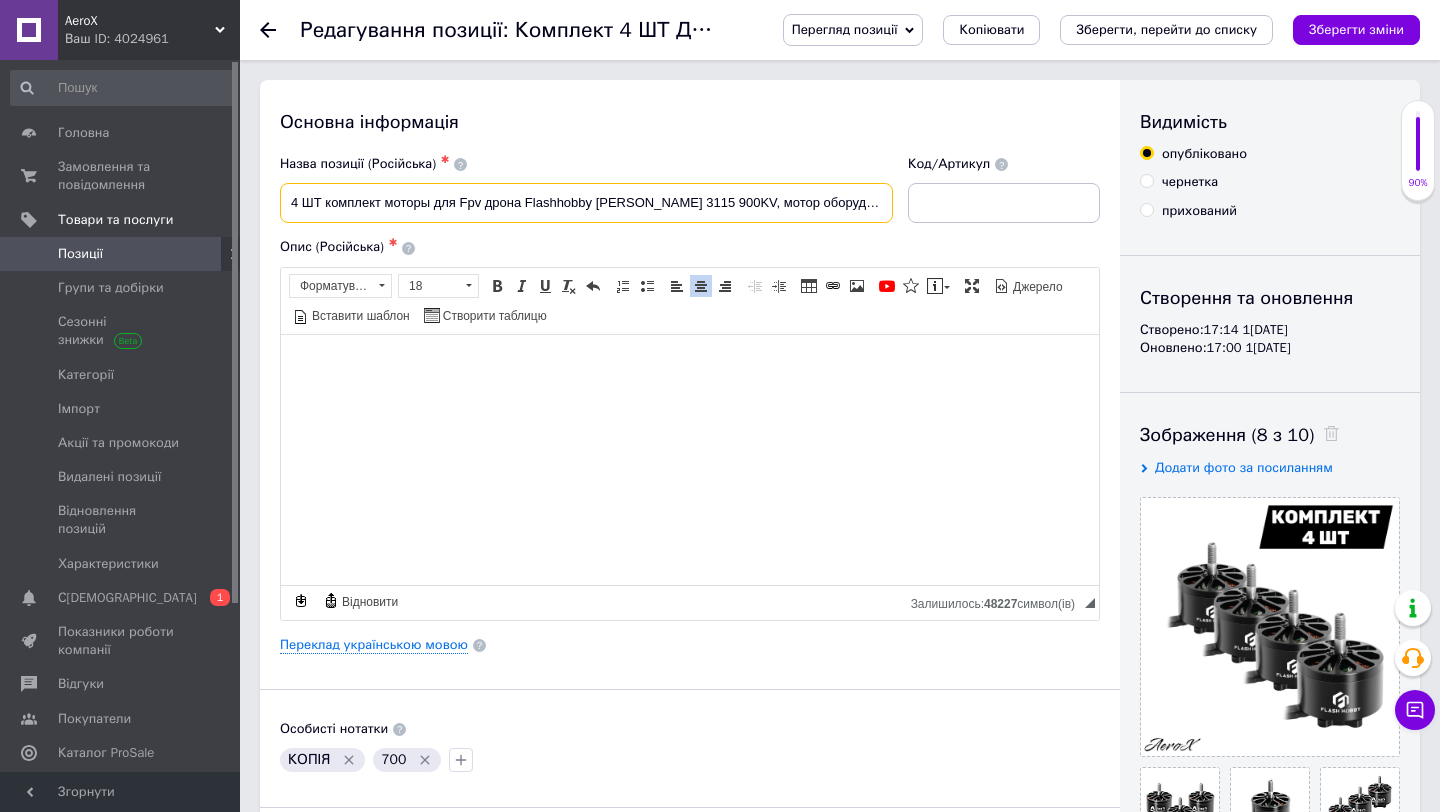 scroll, scrollTop: 0, scrollLeft: 35, axis: horizontal 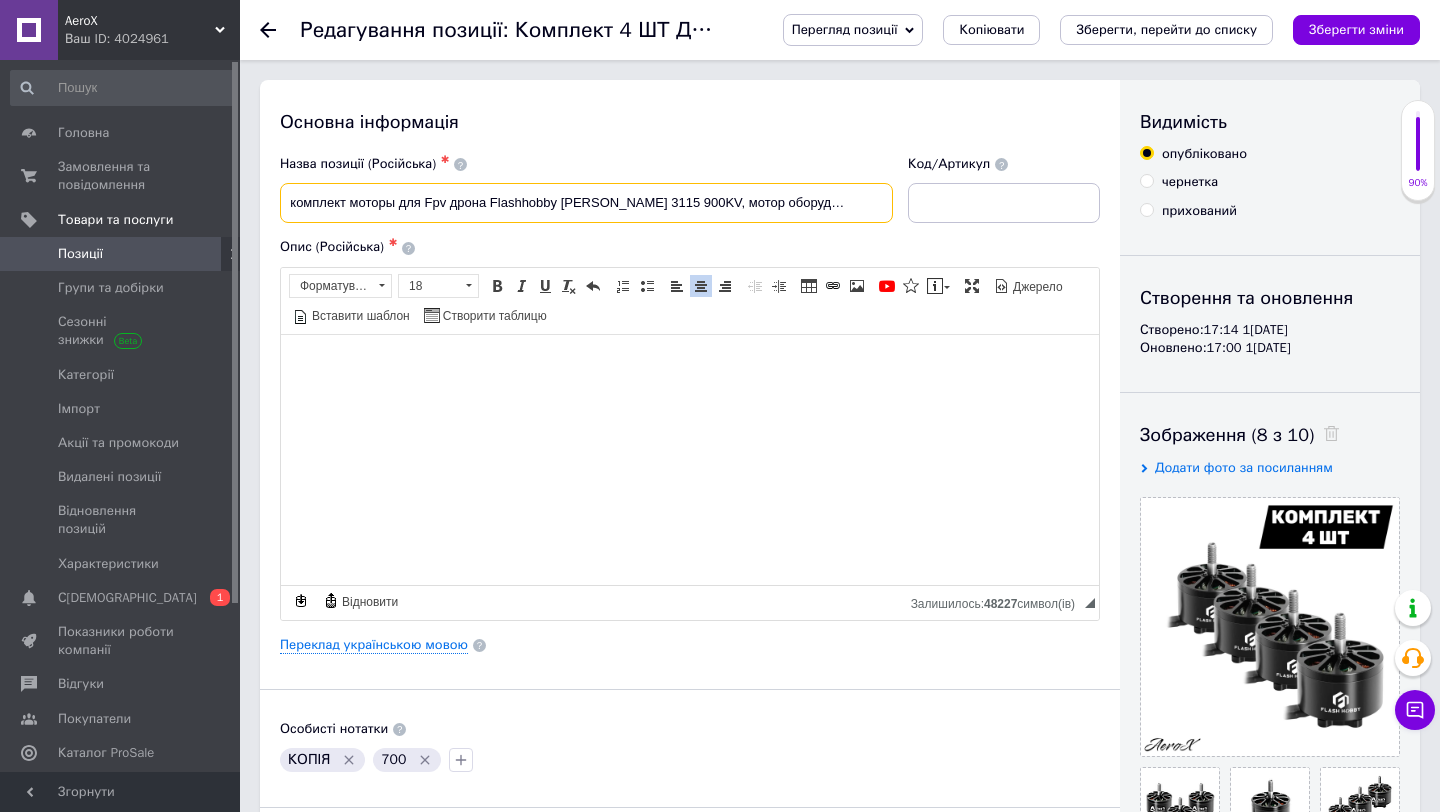 drag, startPoint x: 850, startPoint y: 203, endPoint x: 938, endPoint y: 203, distance: 88 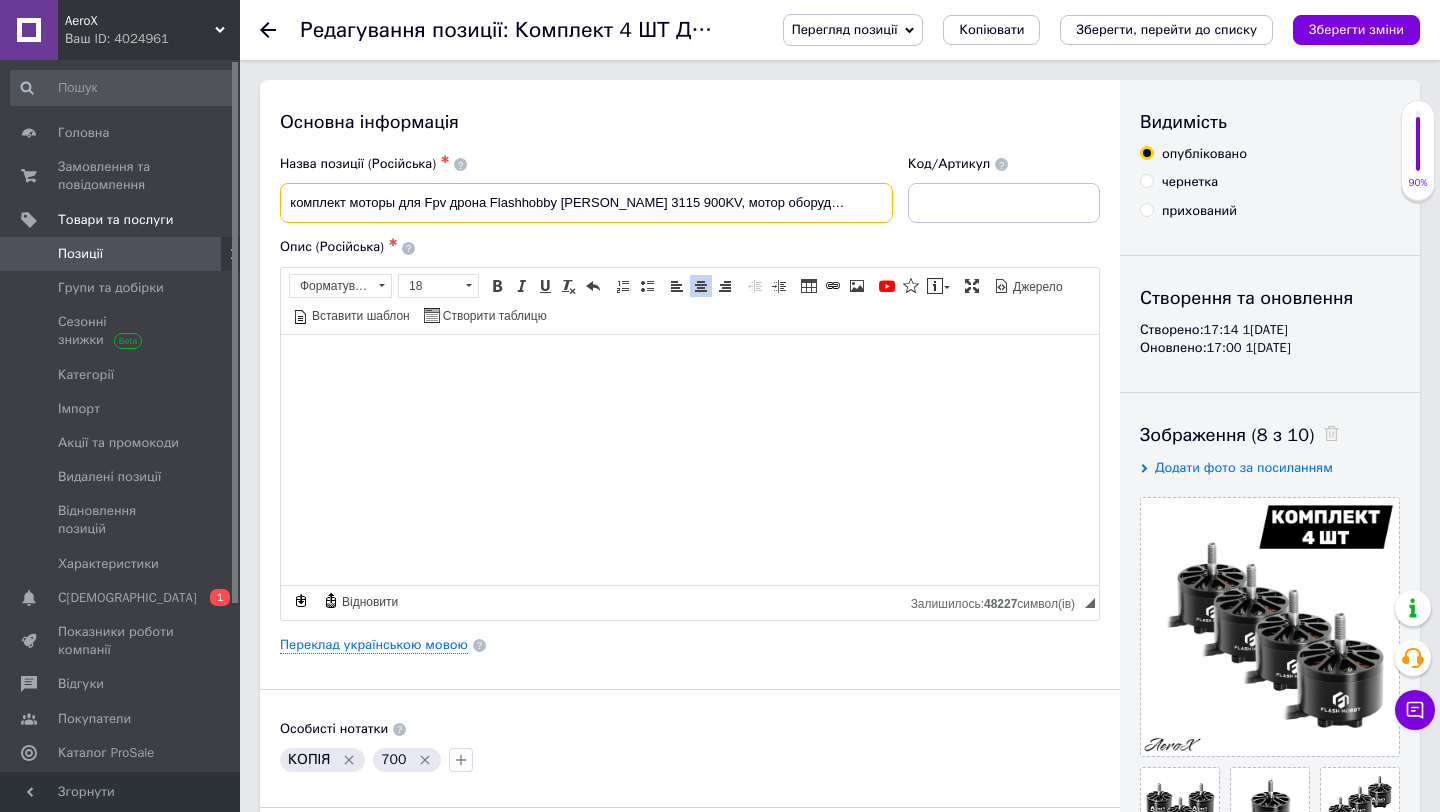 type on "4 ШТ комплект моторы для Fpv дрона Flashhobby [PERSON_NAME] 3115 900KV, мотор оборудование fpv дрон art.AeroX" 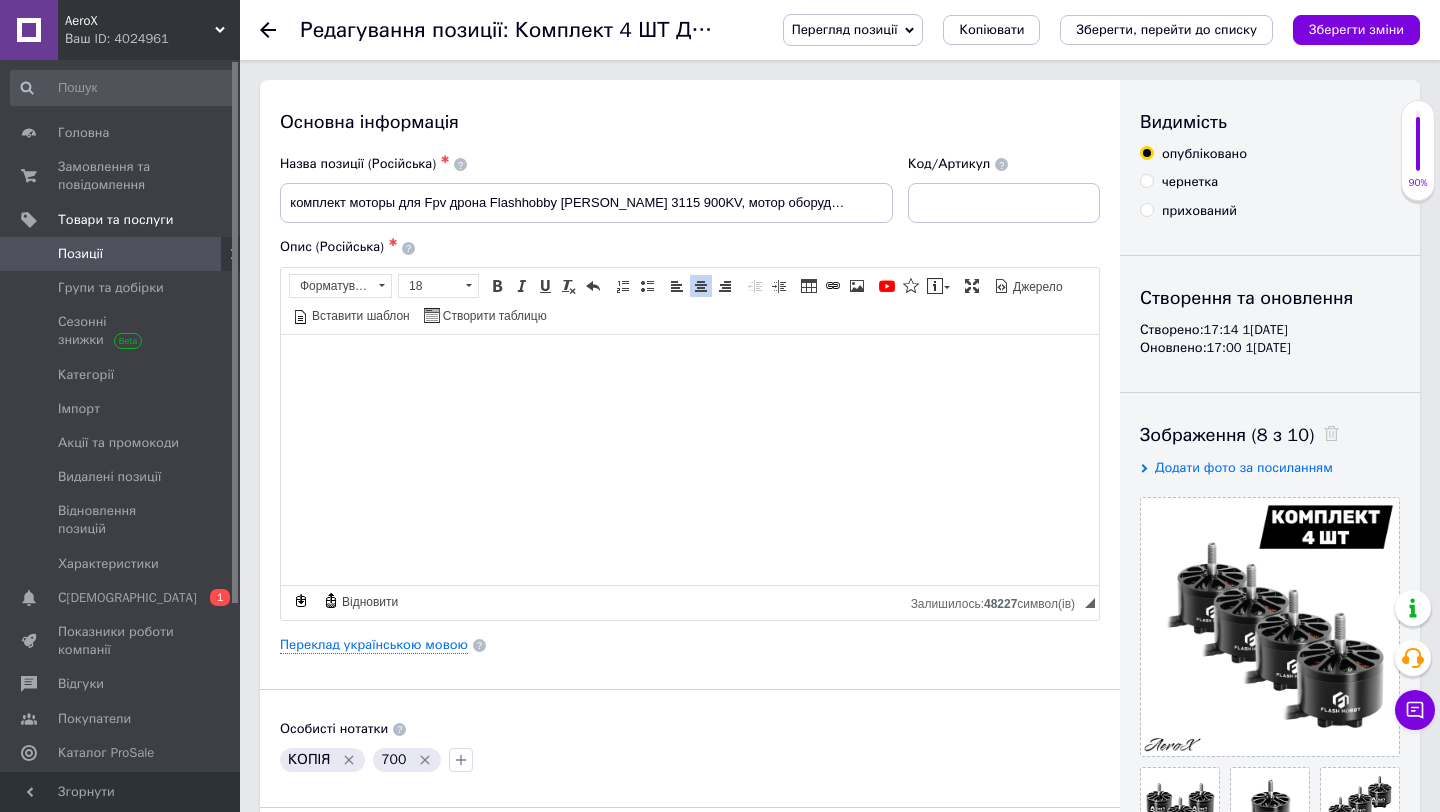 scroll, scrollTop: 0, scrollLeft: 0, axis: both 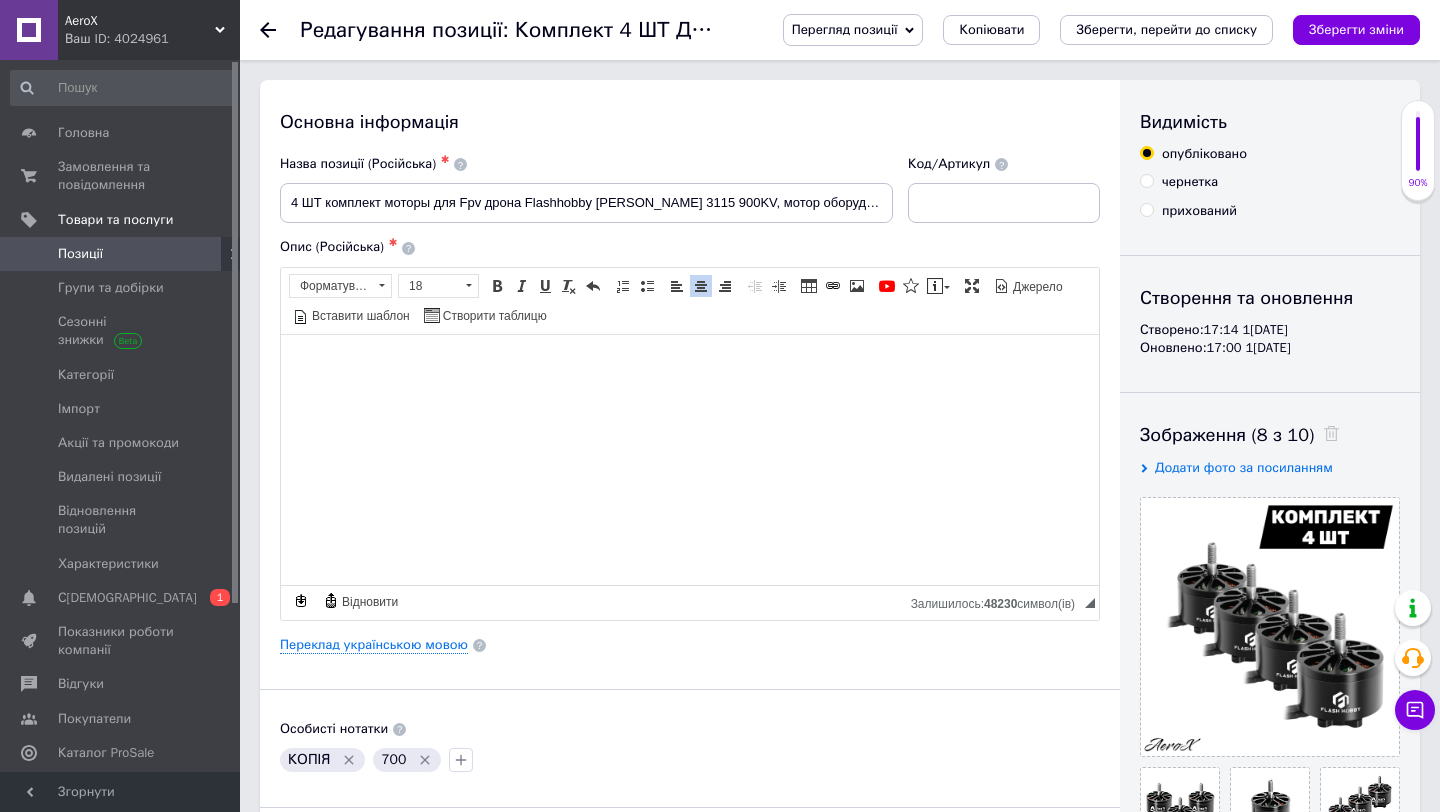 click on "Особисті нотатки" at bounding box center (690, 729) 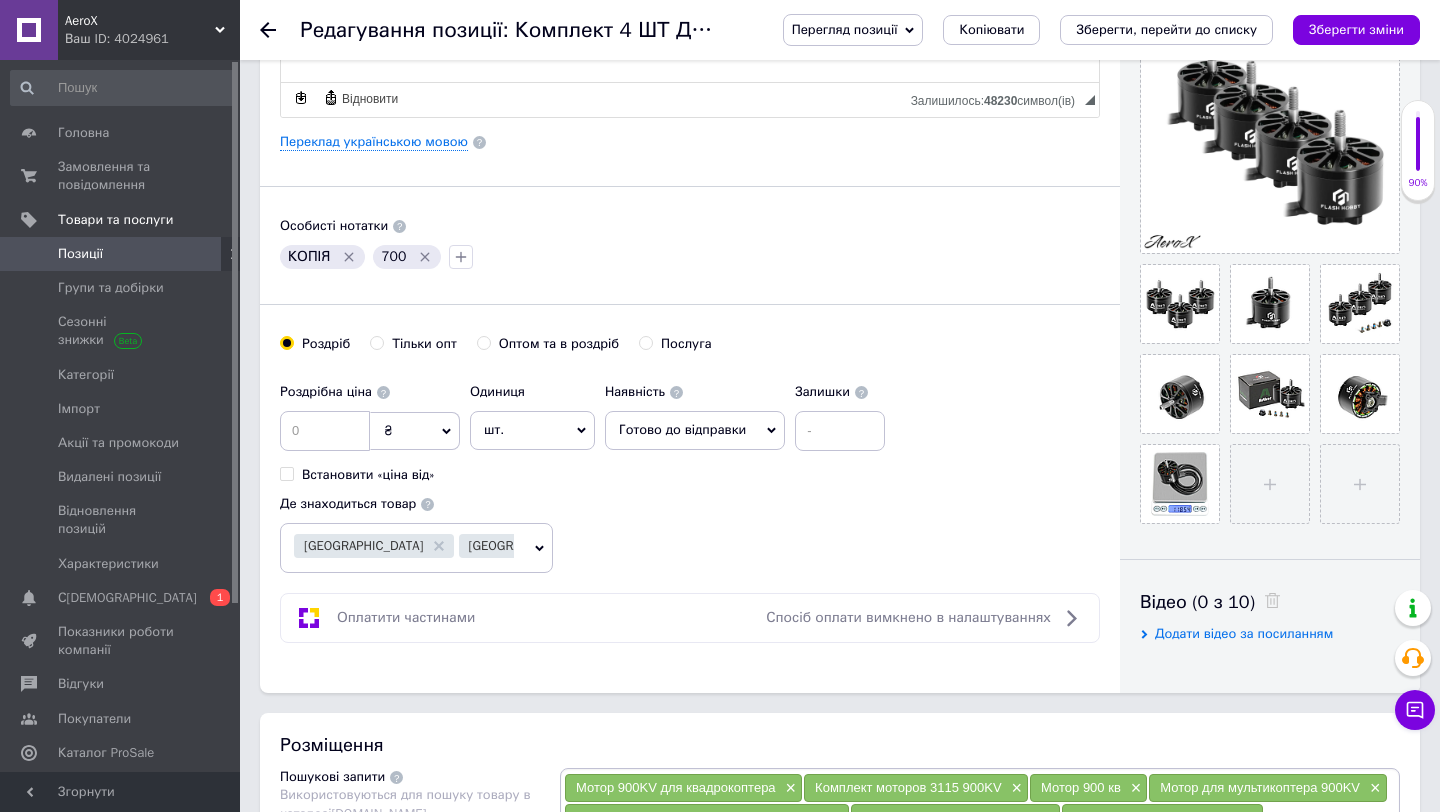 scroll, scrollTop: 0, scrollLeft: 0, axis: both 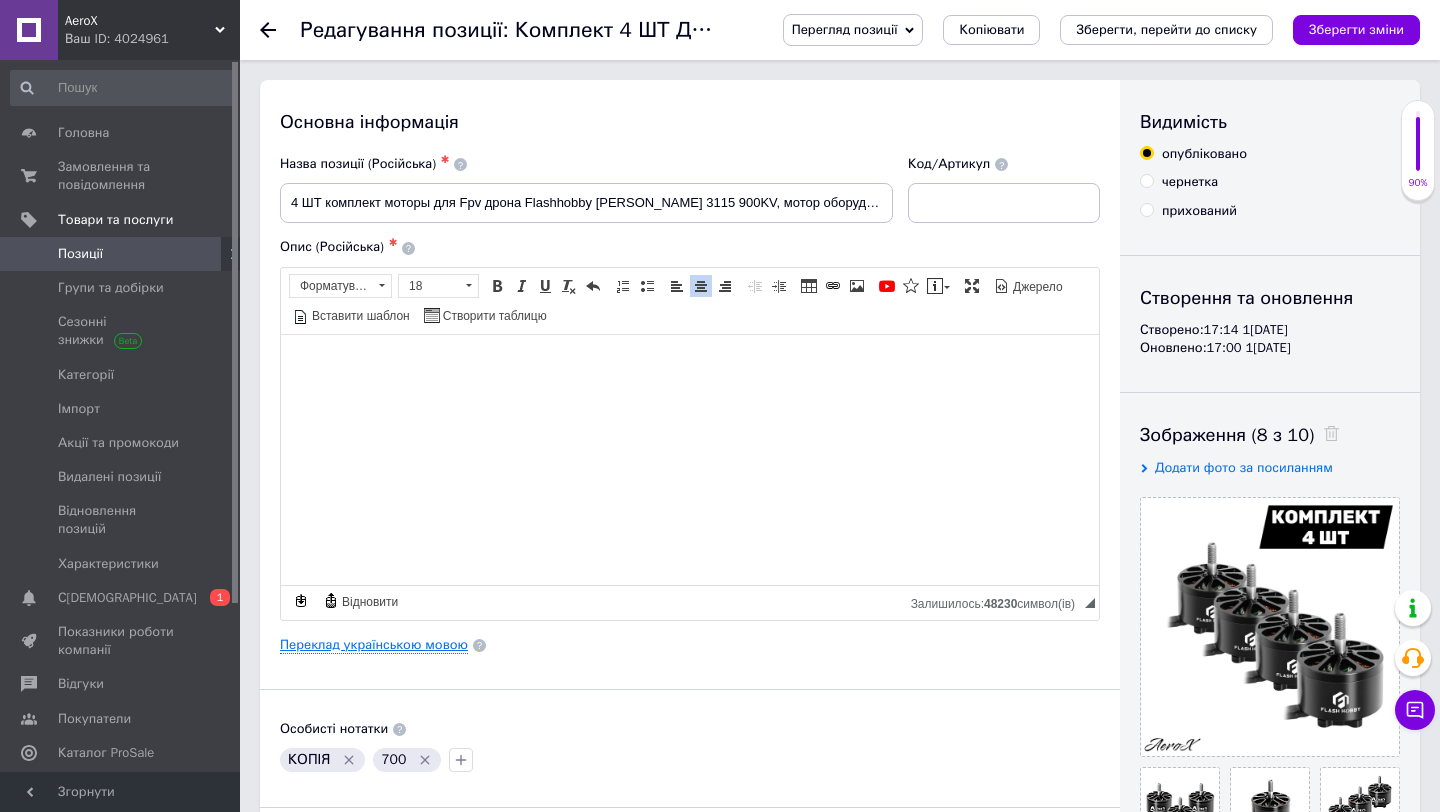 click on "Переклад українською мовою" at bounding box center [374, 645] 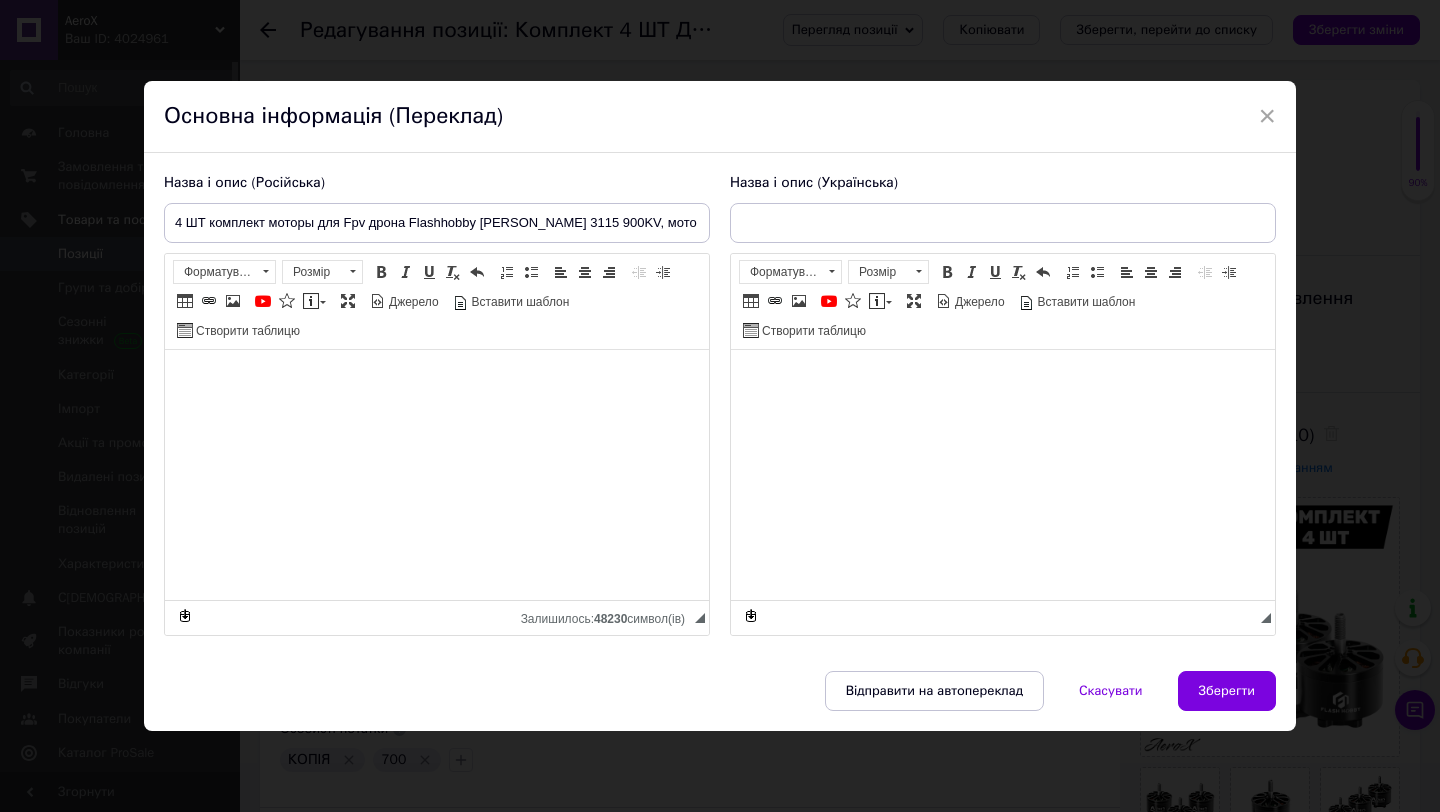 type on "Комплект 4 ШТ Двигунів Flashhobby [PERSON_NAME] 3115 900KV, безколекторні двигуни, двигун FPV для дрона" 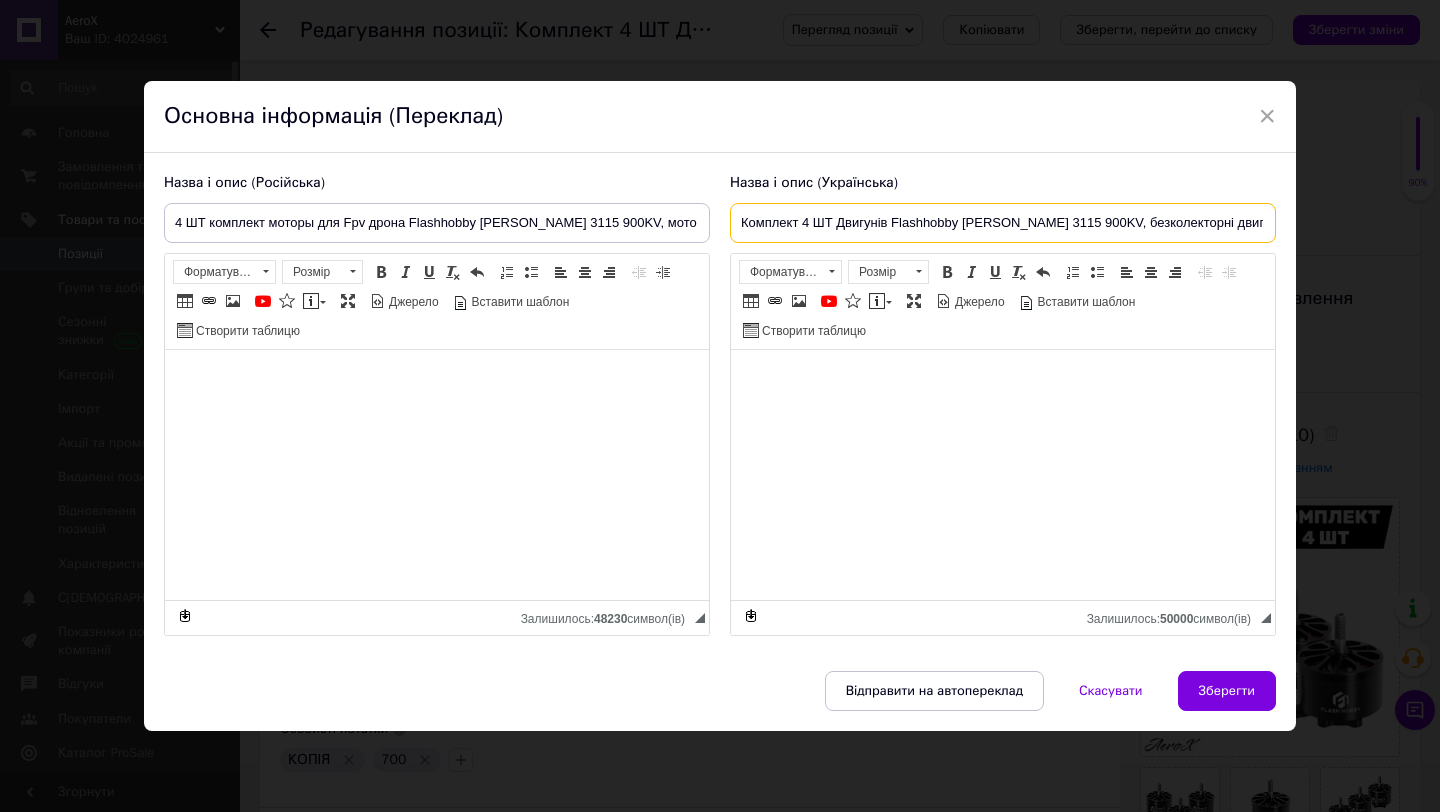 click on "Комплект 4 ШТ Двигунів Flashhobby [PERSON_NAME] 3115 900KV, безколекторні двигуни, двигун FPV для дрона" at bounding box center (1003, 223) 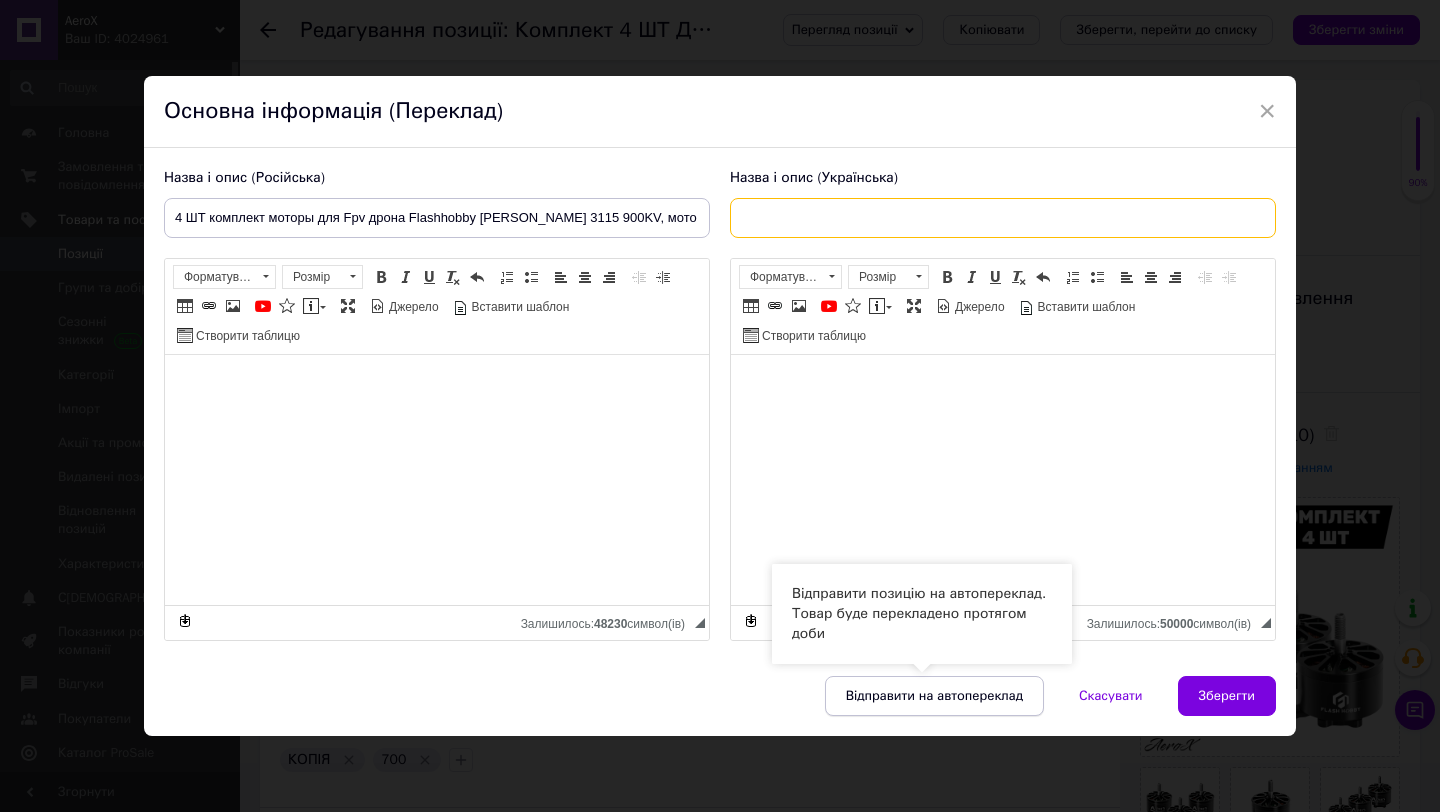 type 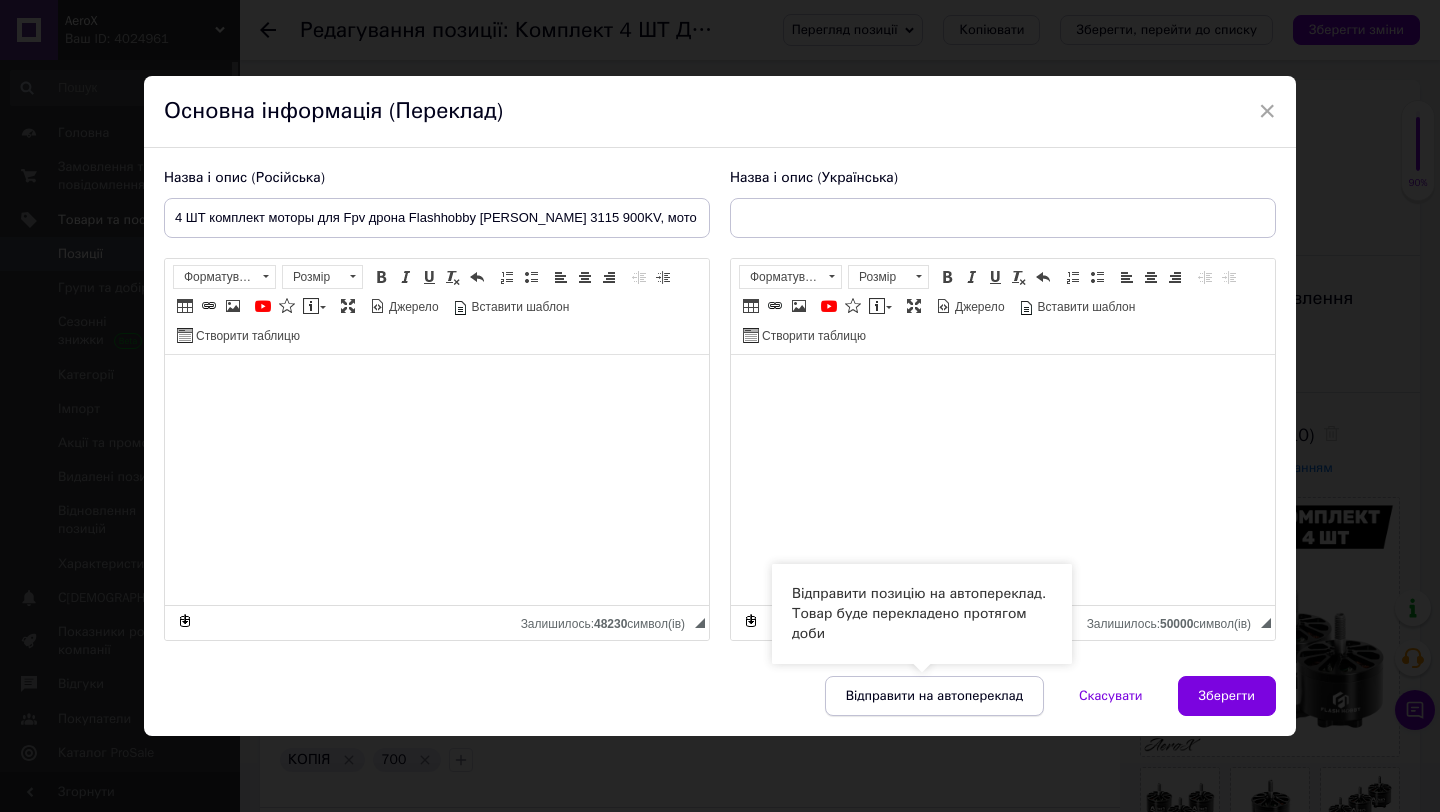click on "Відправити на автопереклад" at bounding box center [934, 696] 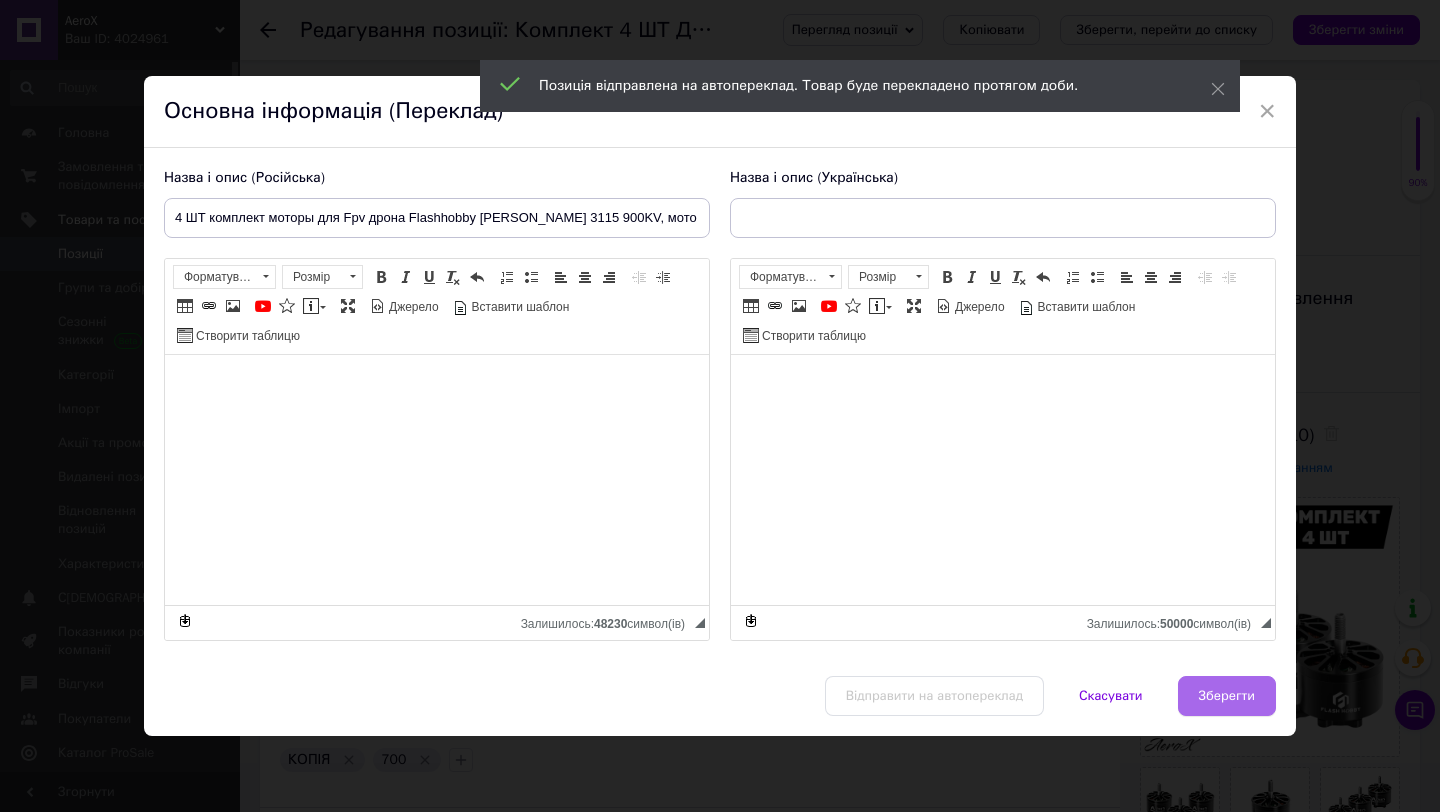click on "Зберегти" at bounding box center [1227, 696] 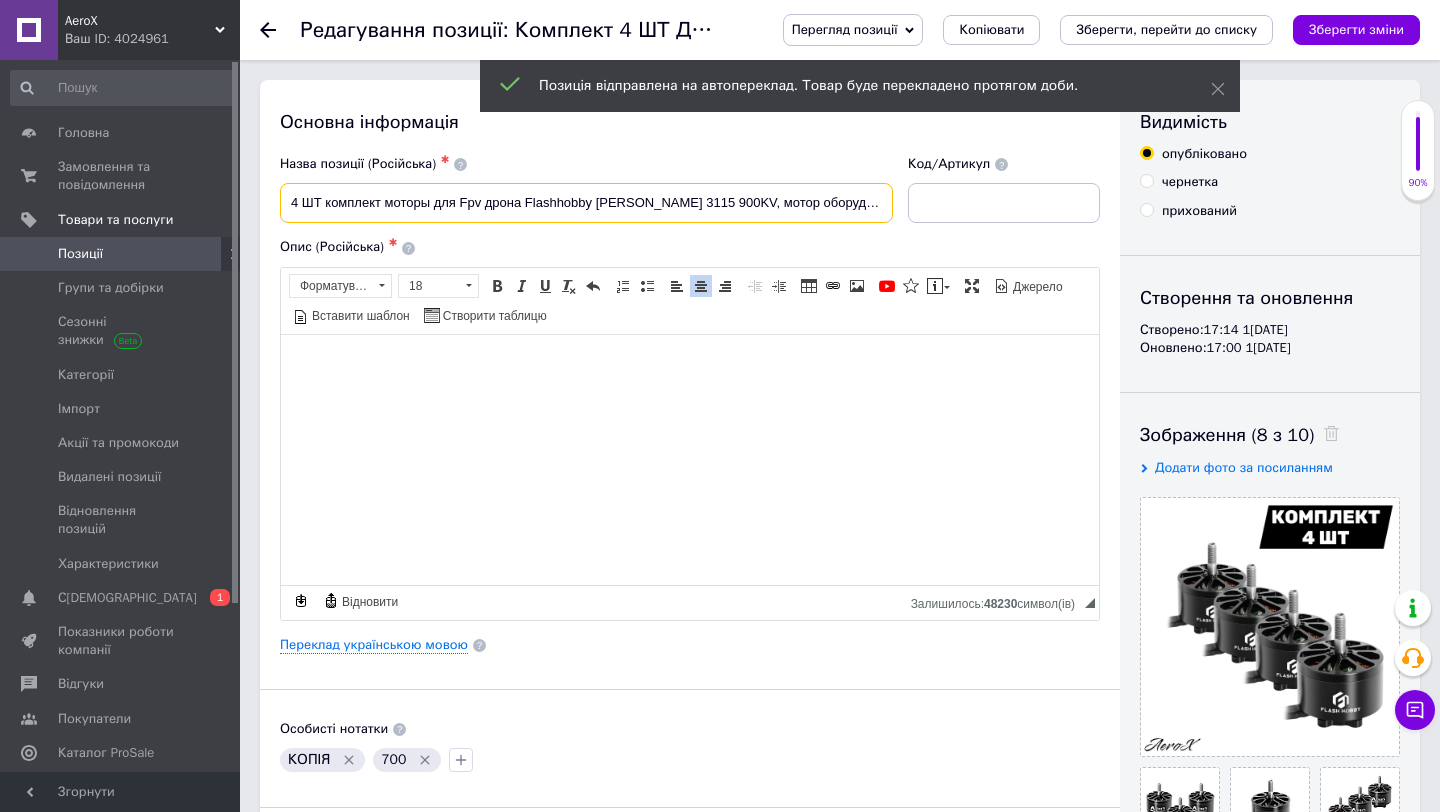 click on "4 ШТ комплект моторы для Fpv дрона Flashhobby [PERSON_NAME] 3115 900KV, мотор оборудование fpv дрон art.AeroX" at bounding box center [586, 203] 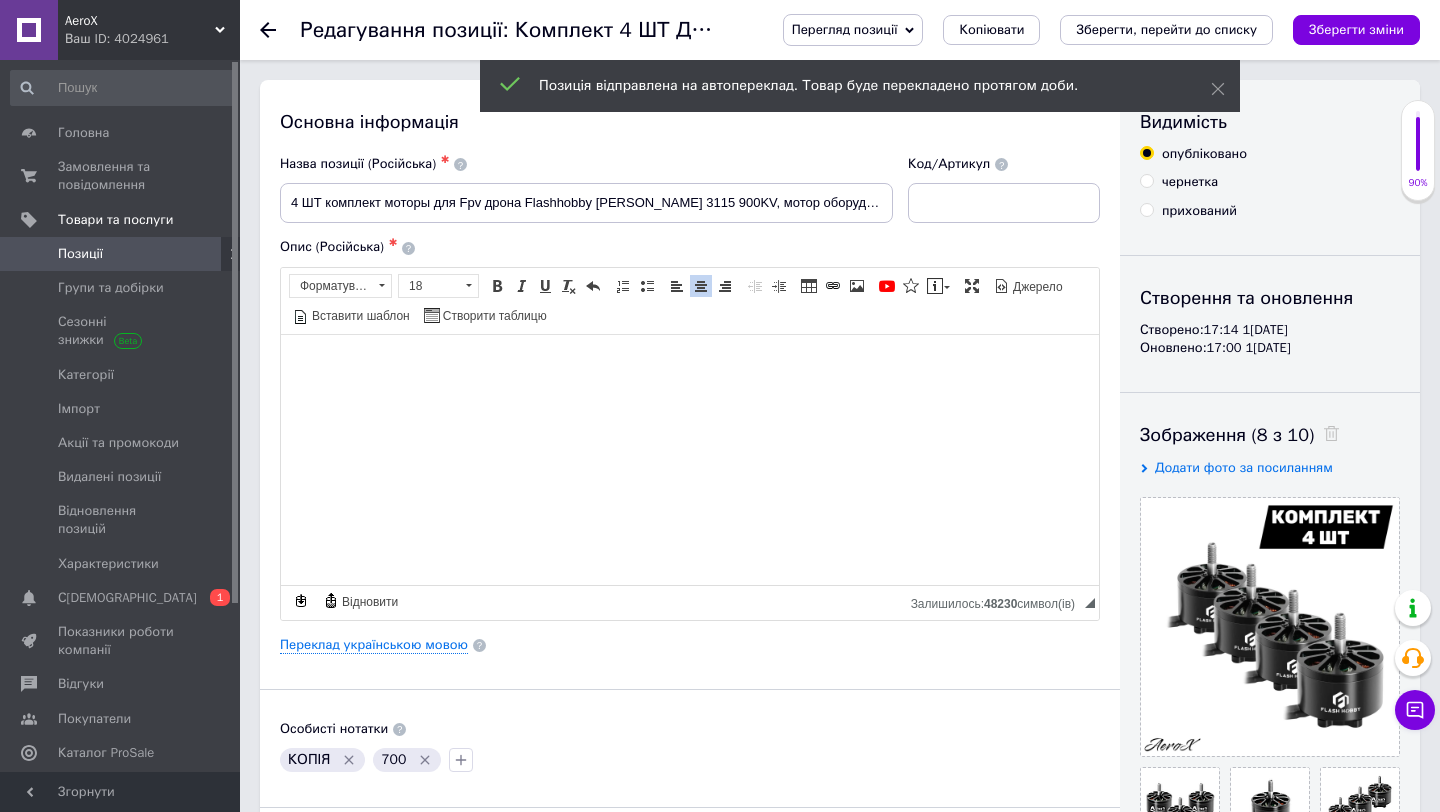 click on "Основна інформація Назва позиції (Російська) ✱ 4 ШТ комплект моторы для Fpv дрона Flashhobby [PERSON_NAME] 3115 900KV, мотор оборудование fpv дрон art.AeroX Код/Артикул Опис (Російська) ✱
4 ШТ комплект моторы для Fpv дрона Flashhobby [PERSON_NAME] 3115 900KV, мотор оборудование fpv дрон art.AeroX
Комплект безколекторних моторів Flashhobby [PERSON_NAME] 3115 900KV для FPV-дрона 10 дюймів (4 шт.)
Комплект безколекторних моторів  Flashhobby [PERSON_NAME] 3115 900KV  створений спеціально для FPV-дронів із пропелерами діаметром до 10 дюймів. Цей набір із чотирьох потужних моторів забезпечить вашому дрону високу стабільність і продуктивність у польоті." at bounding box center [690, 638] 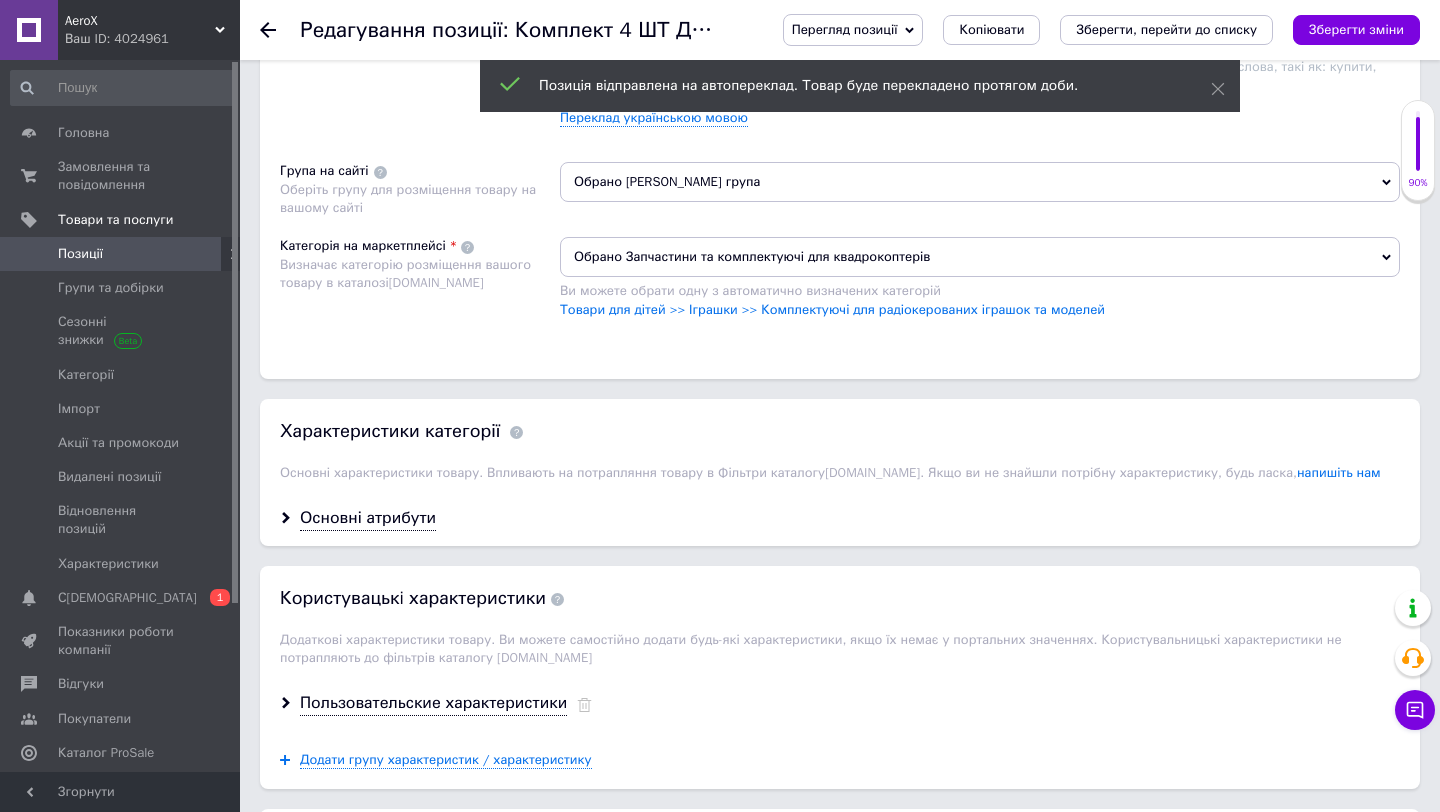 scroll, scrollTop: 1517, scrollLeft: 0, axis: vertical 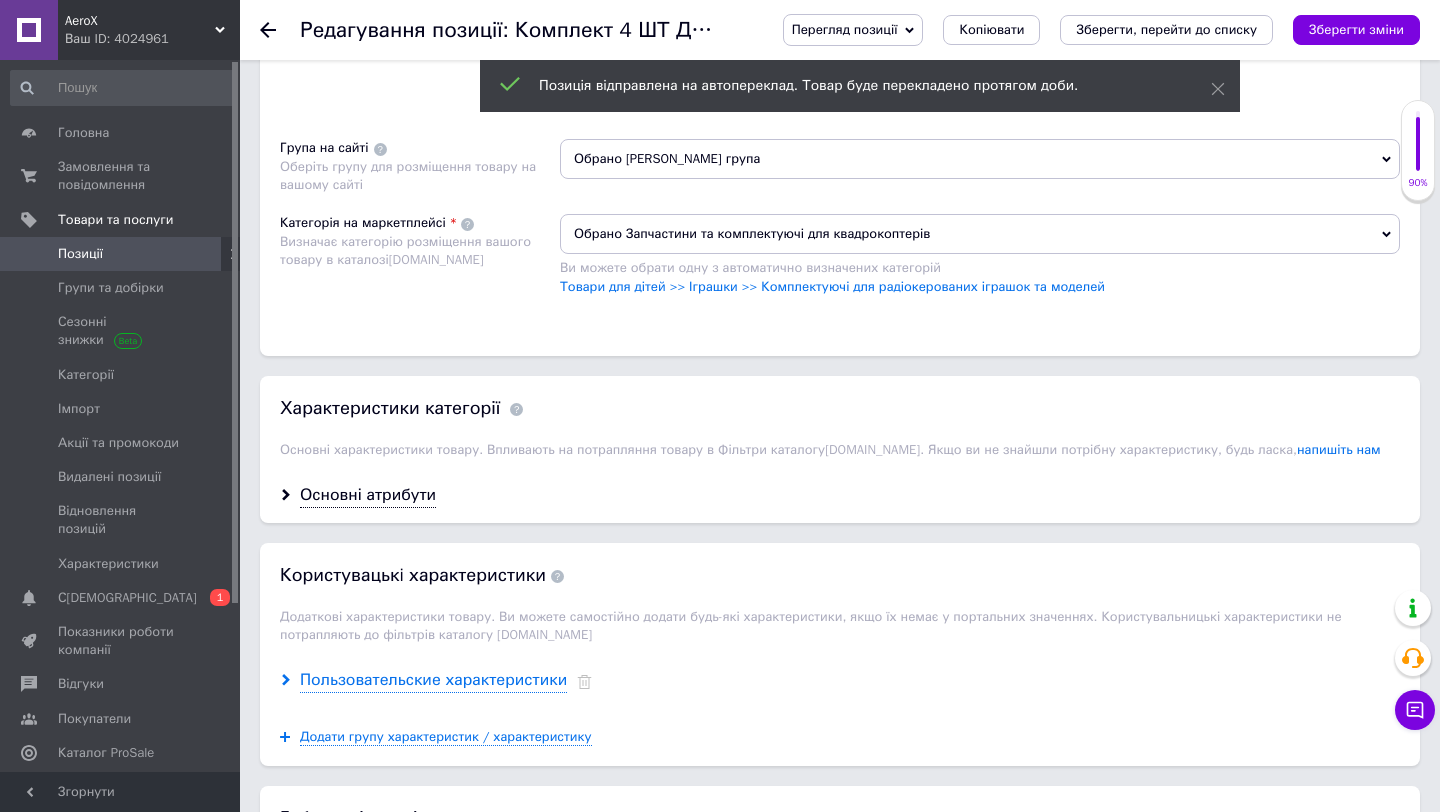 click on "Пользовательские характеристики" at bounding box center [433, 680] 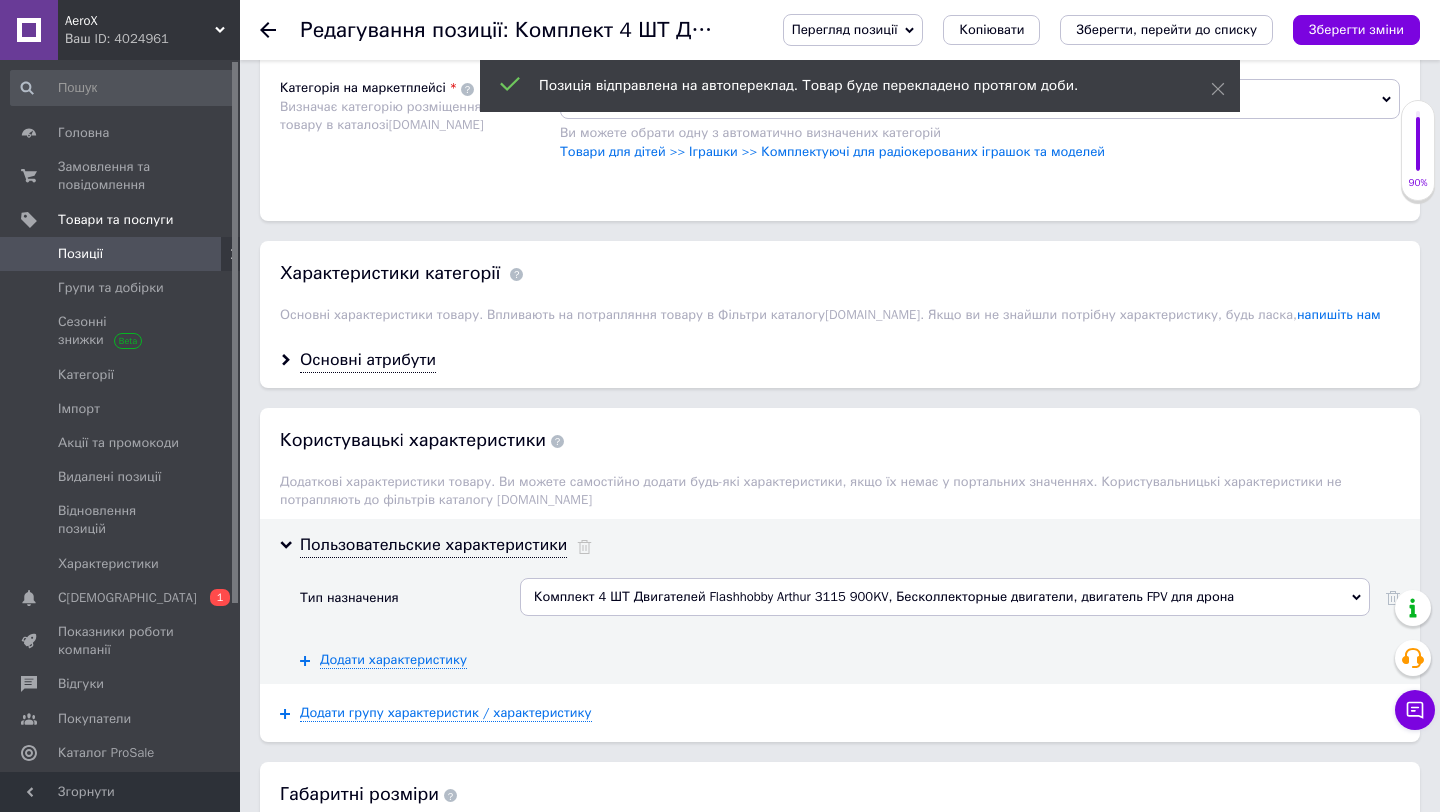 scroll, scrollTop: 1687, scrollLeft: 0, axis: vertical 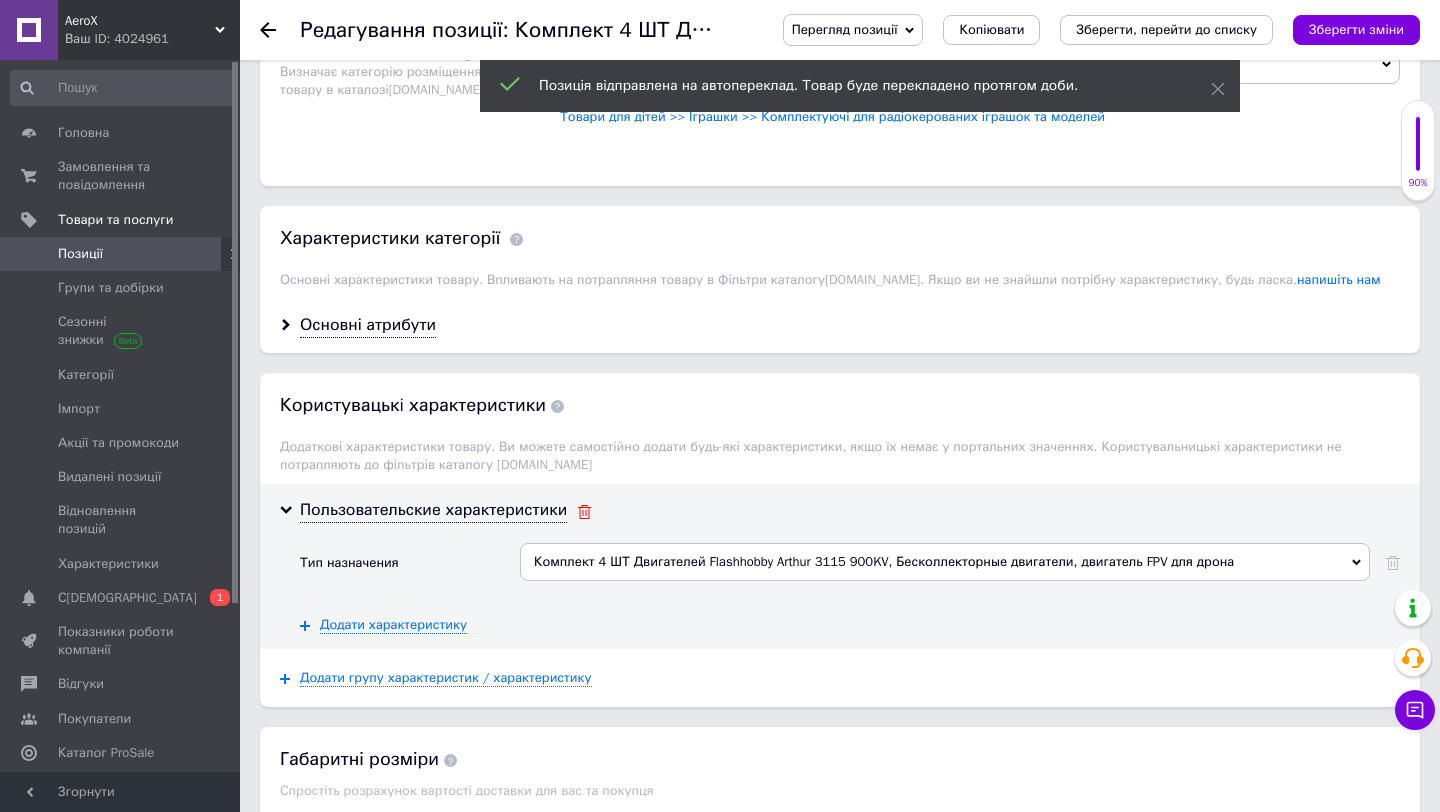 click 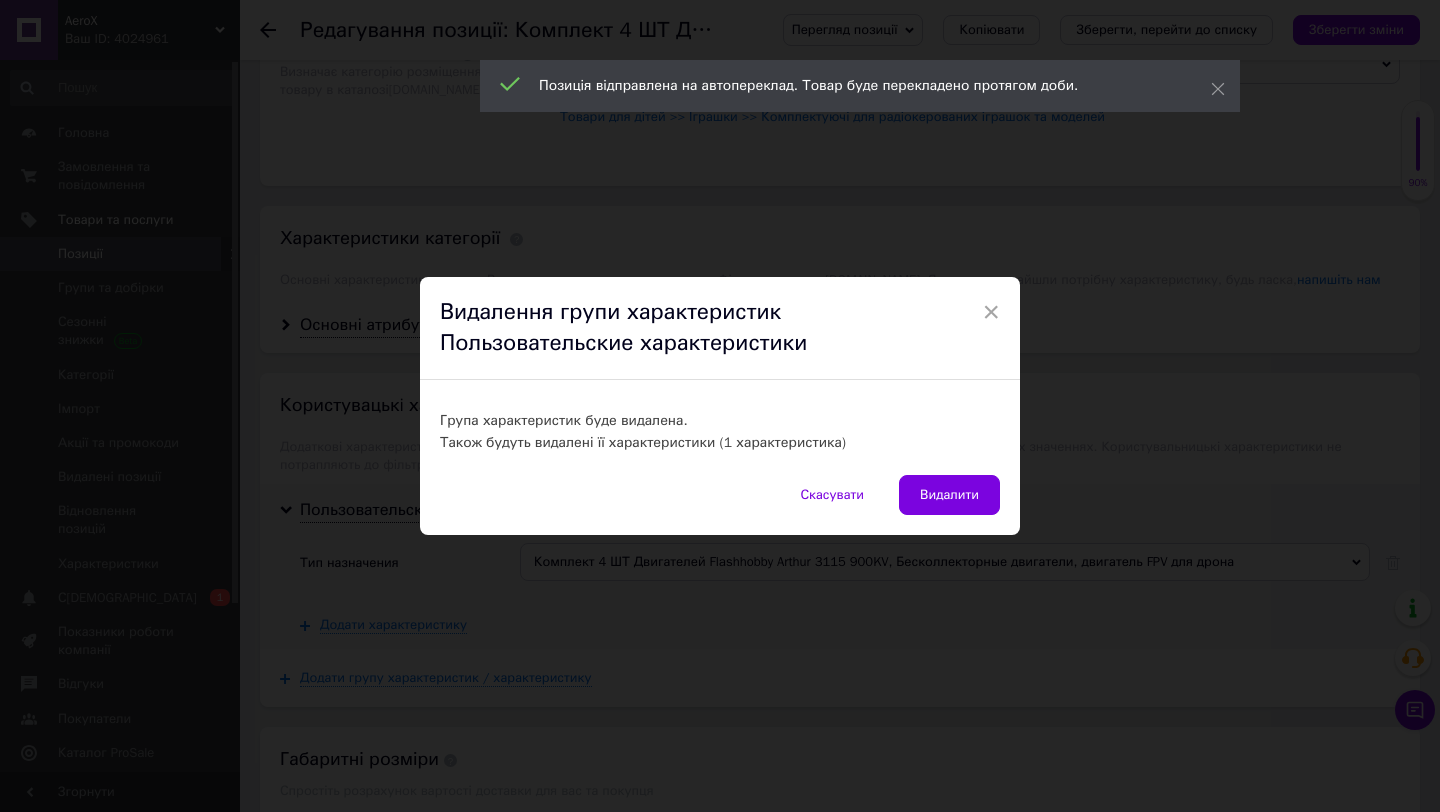 click on "Група характеристик буде видалена. Також будуть видалені її характеристики (1 характеристика)" at bounding box center [720, 427] 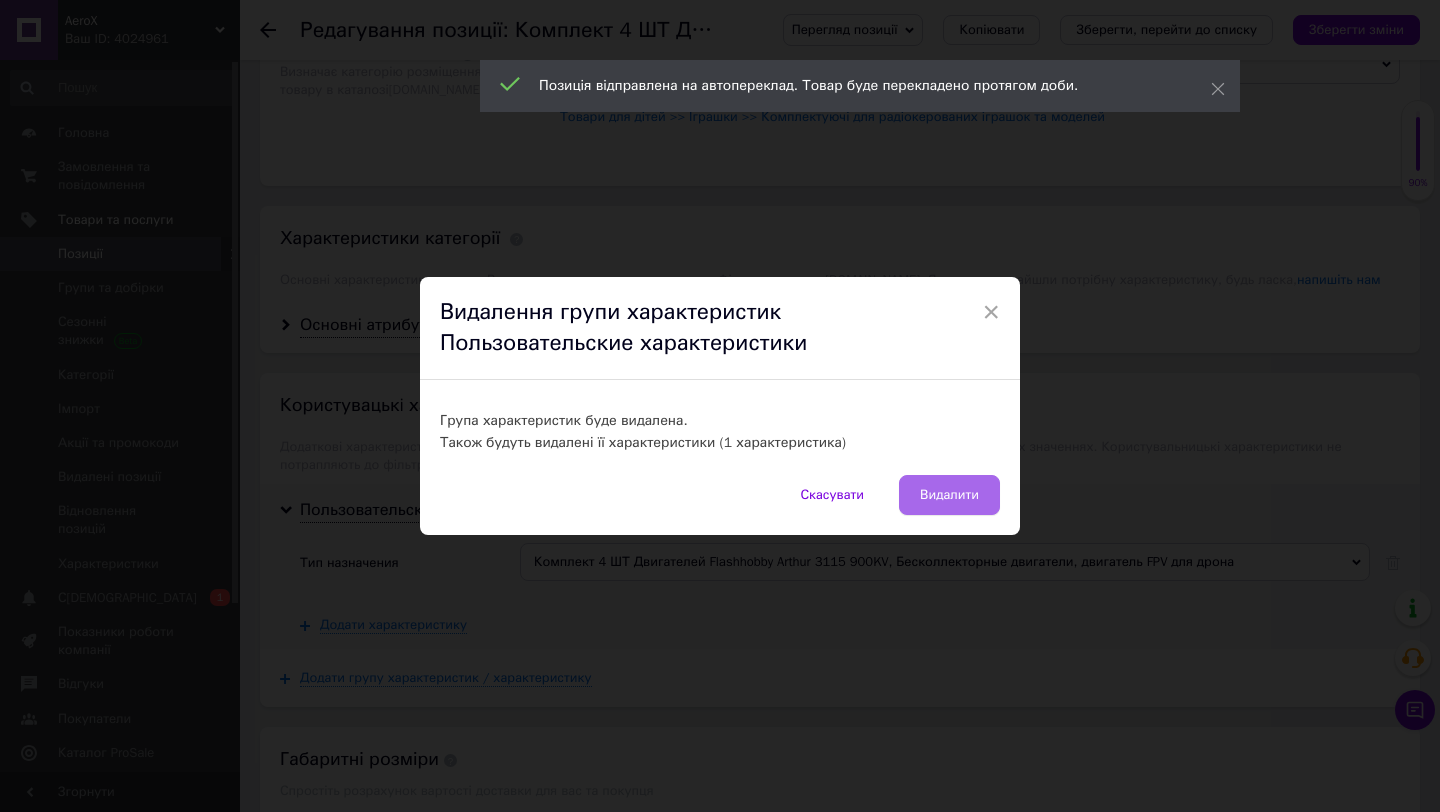 click on "Видалити" at bounding box center [949, 495] 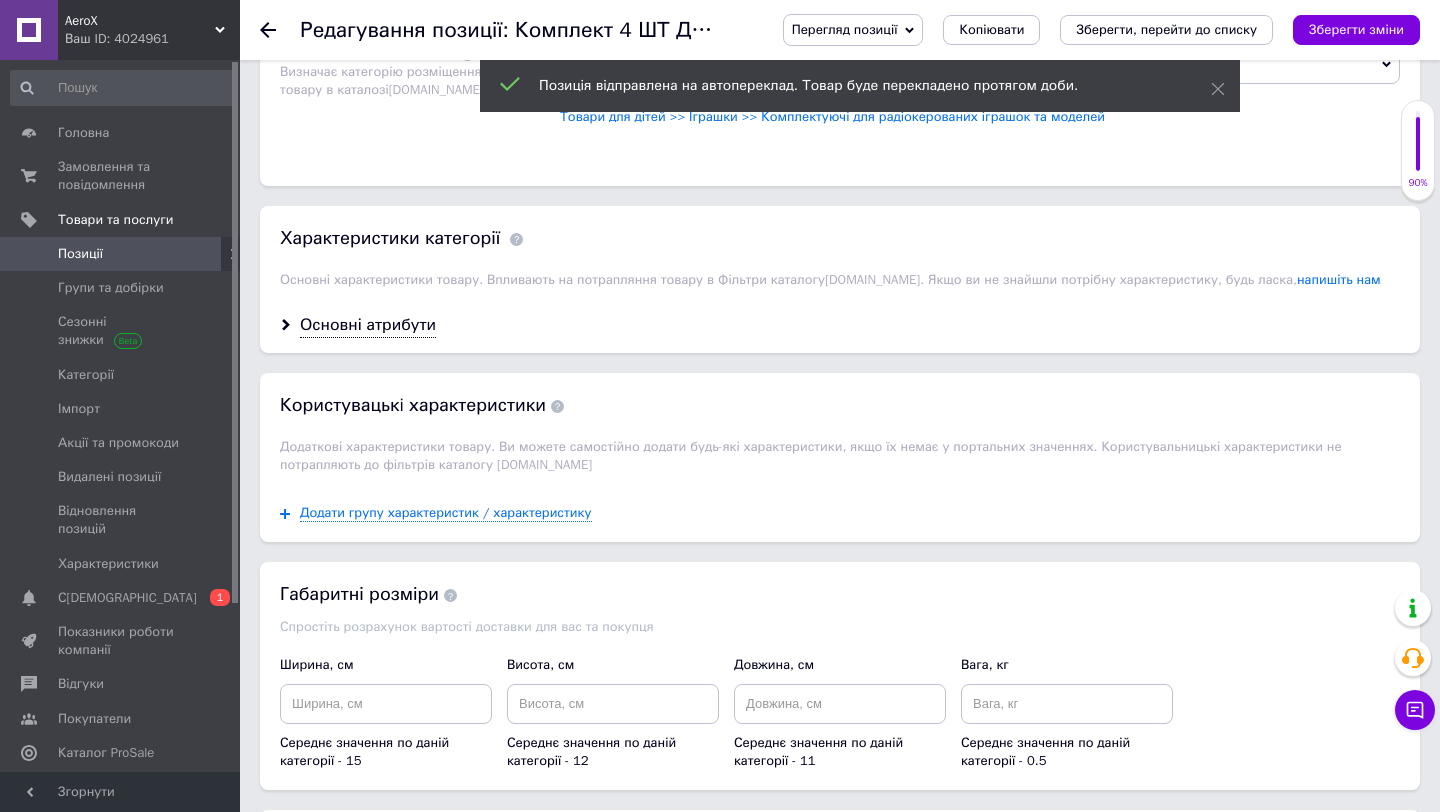 click on "Додати групу характеристик / характеристику" at bounding box center [840, 513] 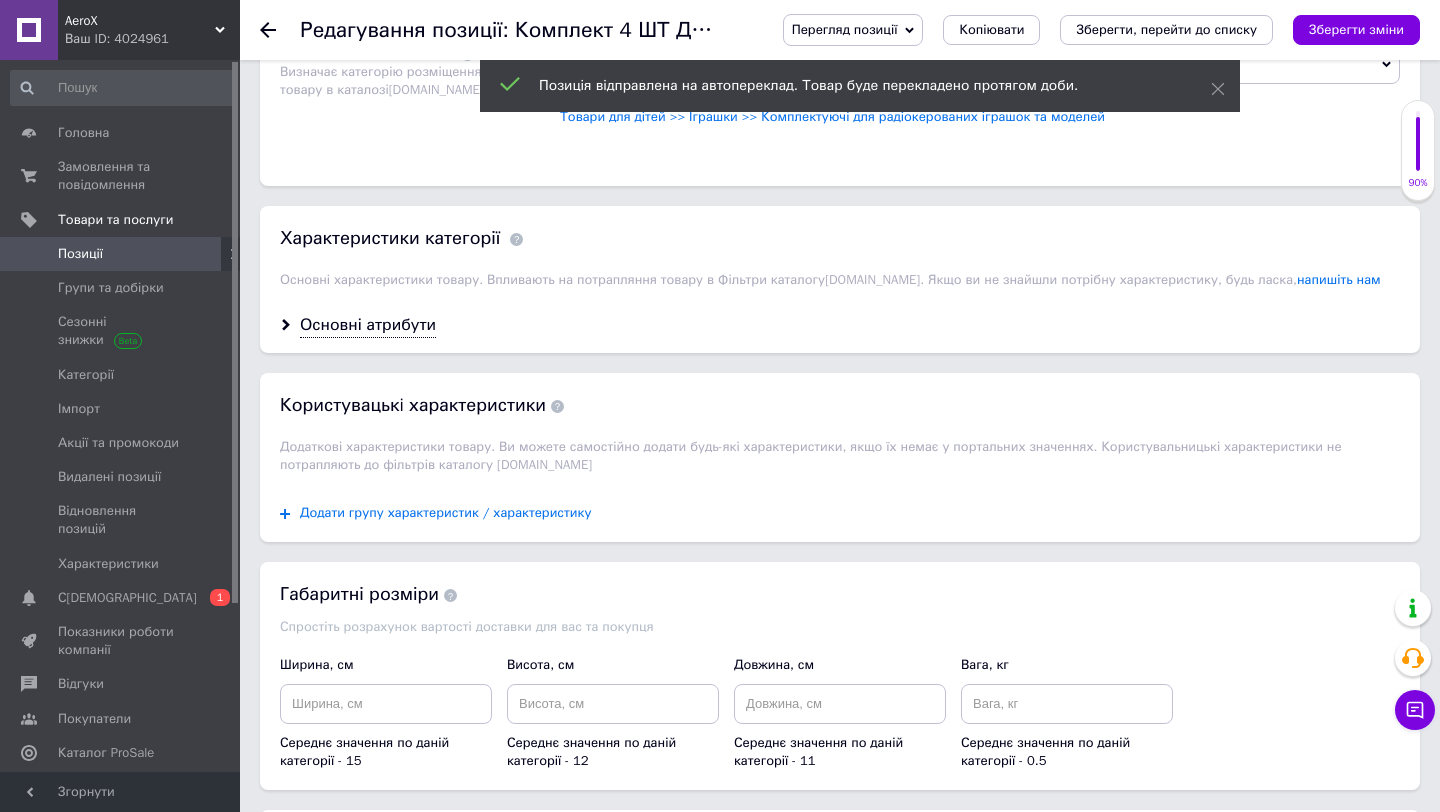click on "Додати групу характеристик / характеристику" at bounding box center [446, 513] 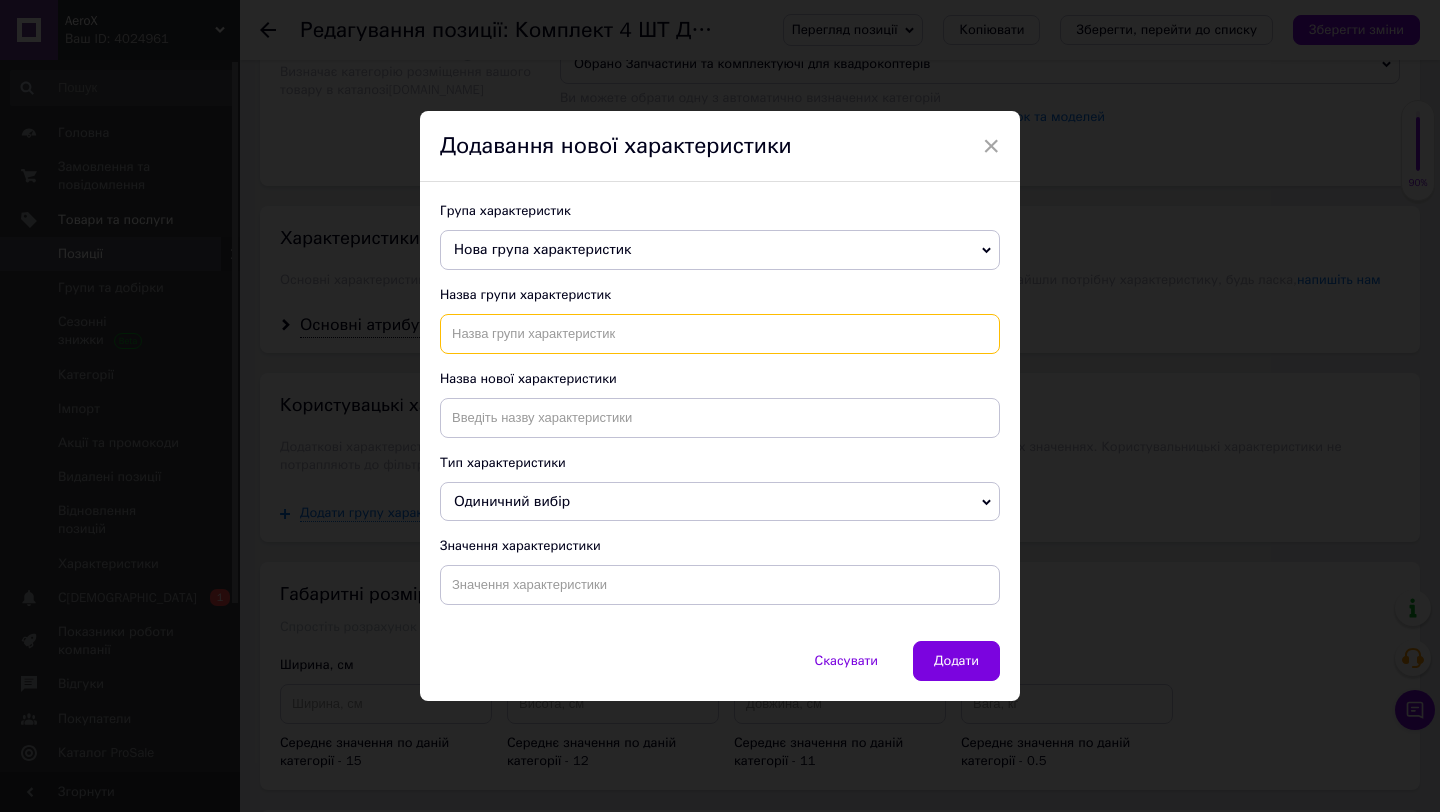 click at bounding box center [720, 334] 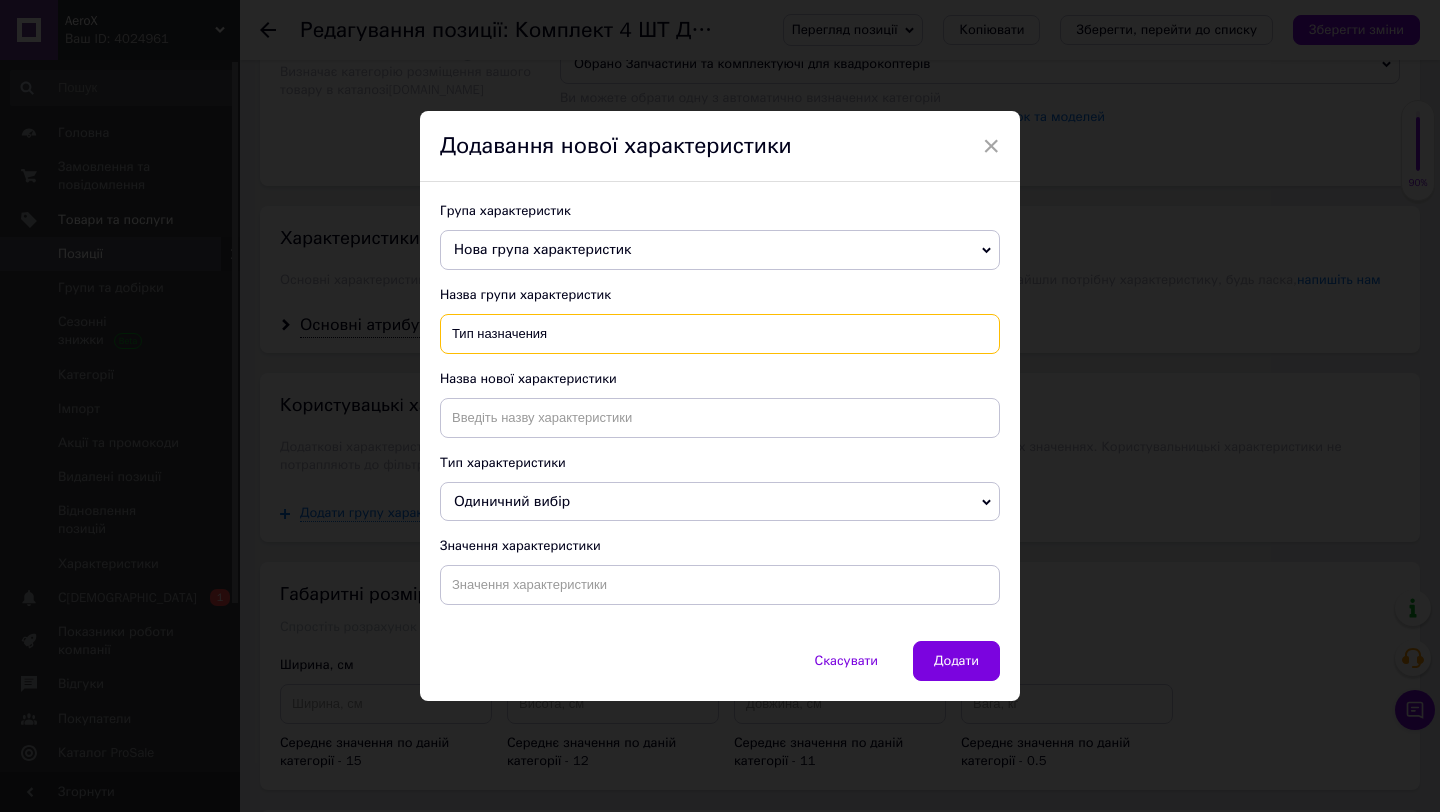 type on "Тип назначения" 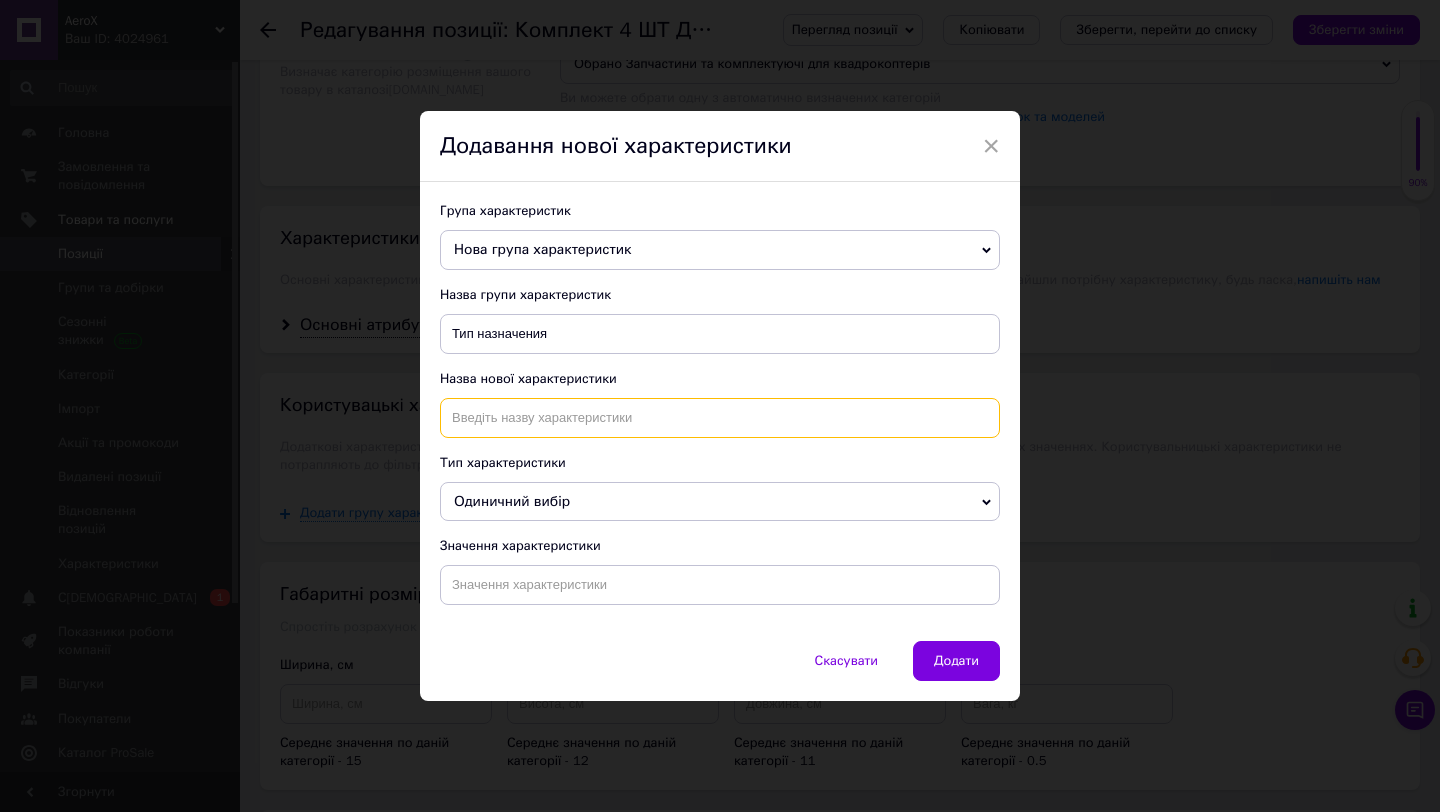 click at bounding box center [720, 418] 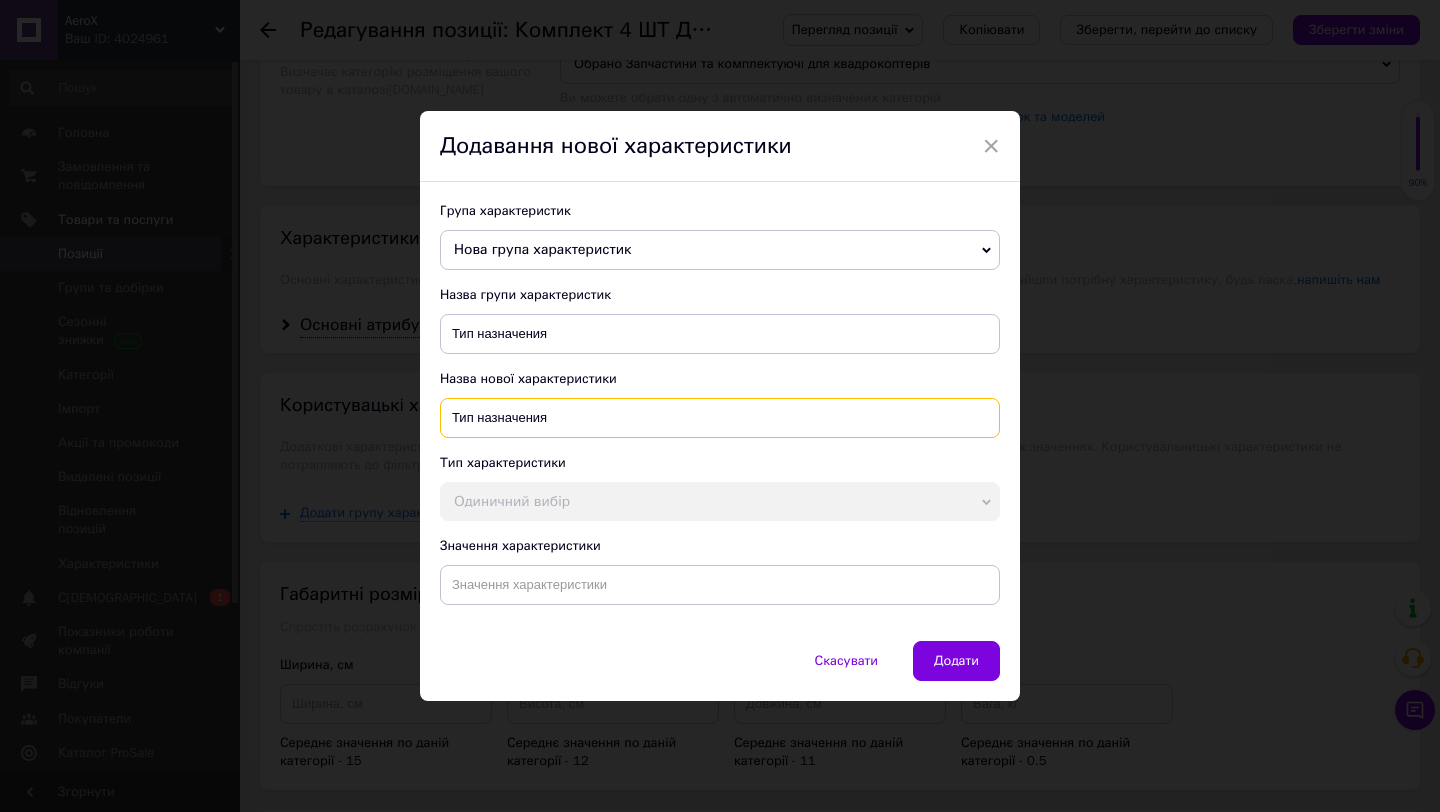 type on "Тип назначения" 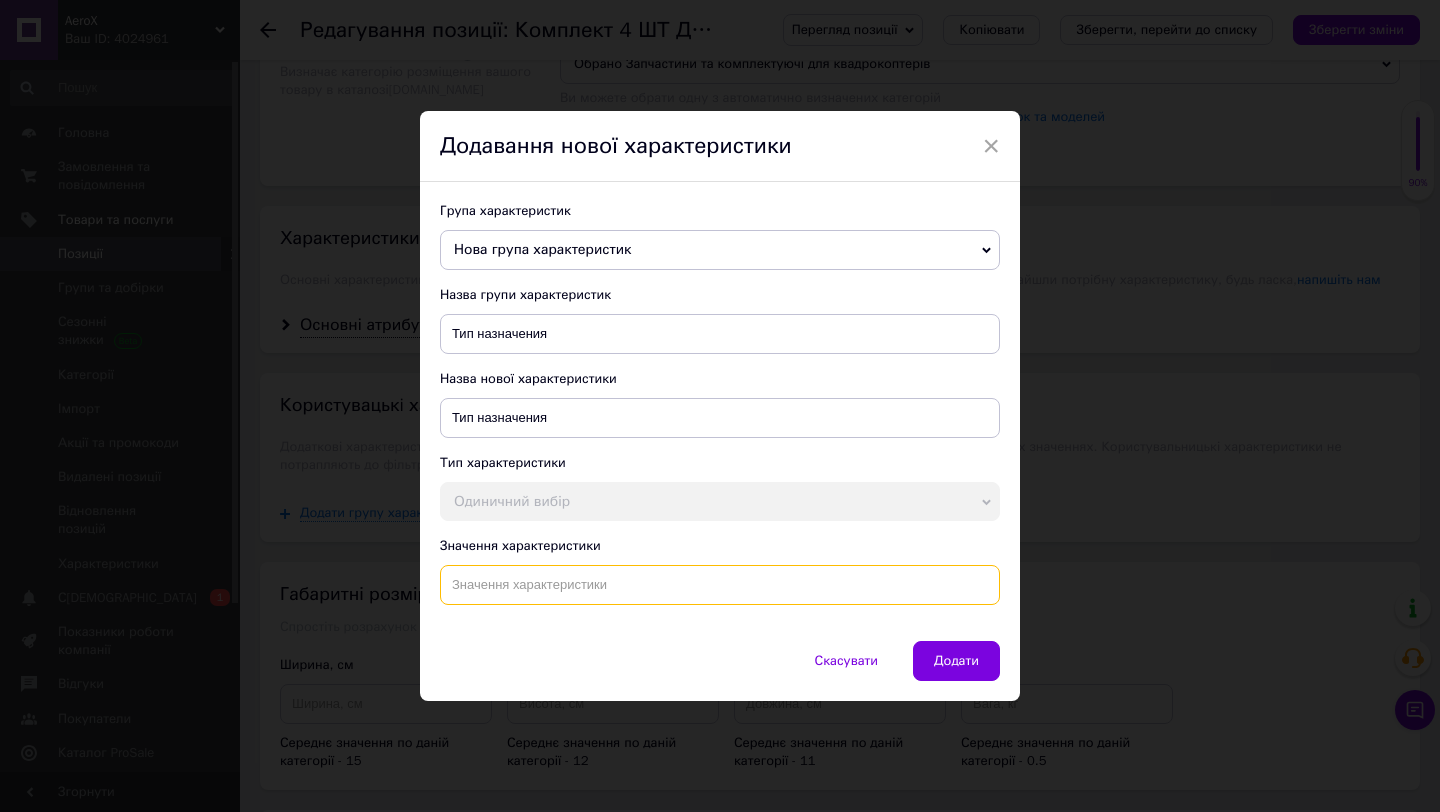 click at bounding box center [720, 585] 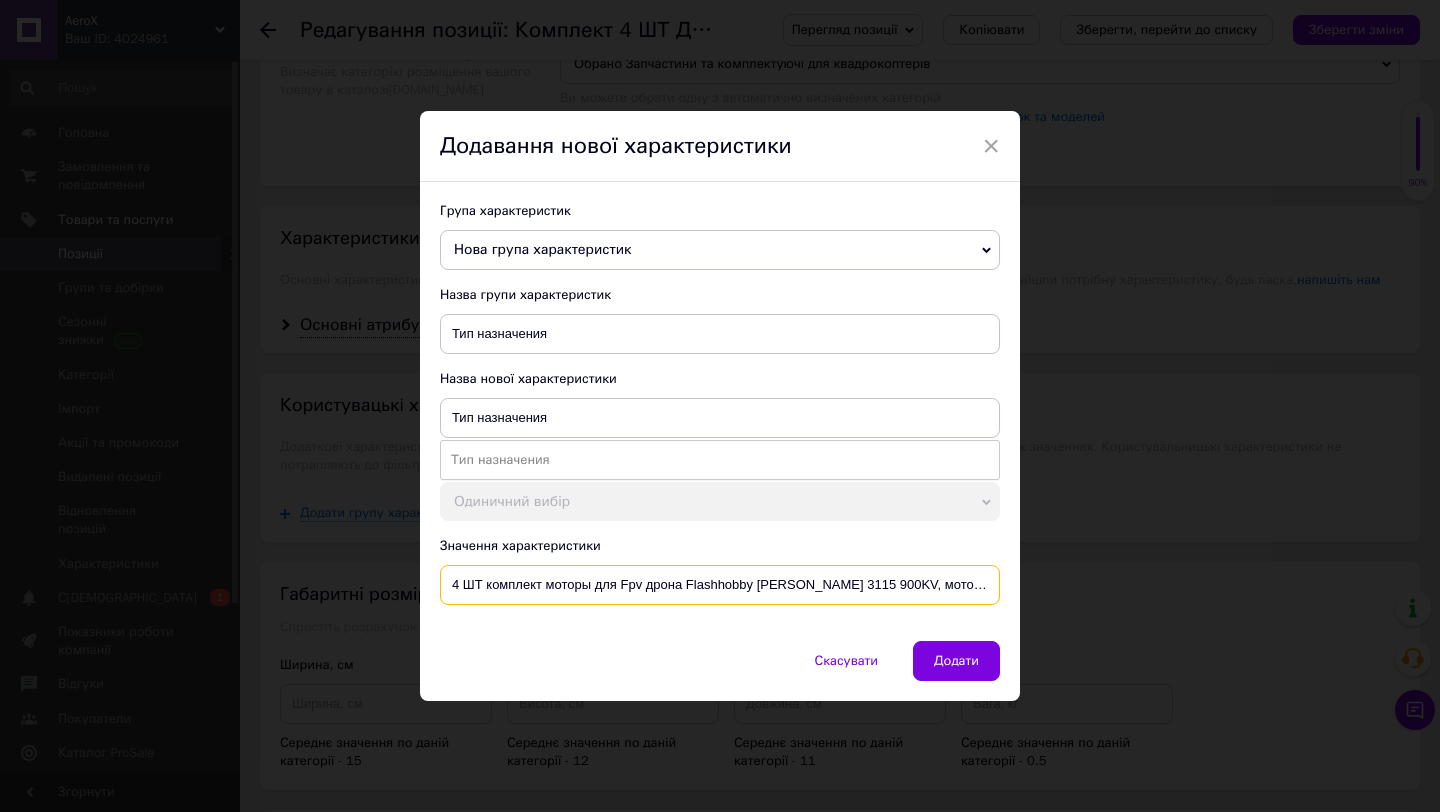 scroll, scrollTop: 0, scrollLeft: 121, axis: horizontal 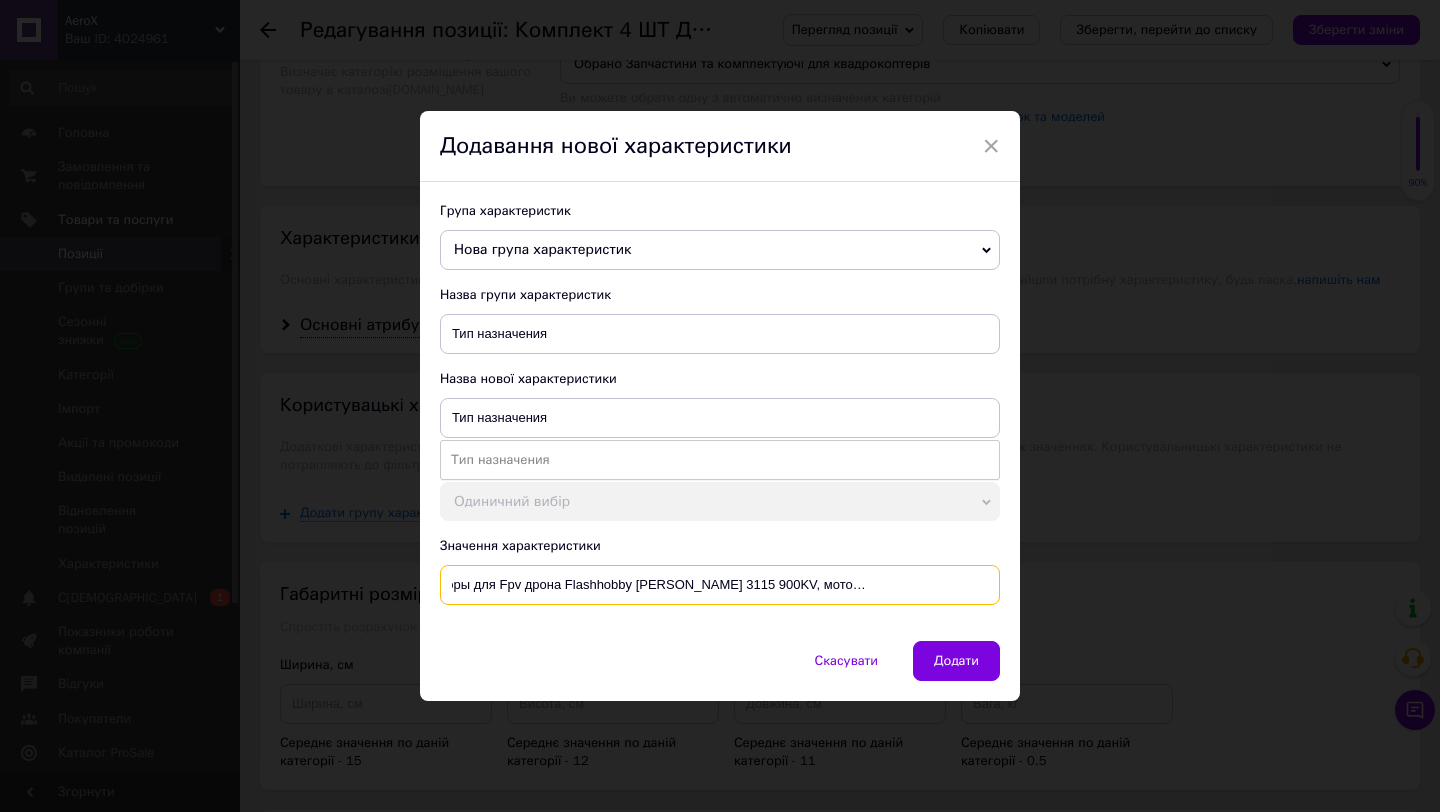 type on "4 ШТ комплект моторы для Fpv дрона Flashhobby [PERSON_NAME] 3115 900KV, мотор оборудование fpv дрон art.AeroX" 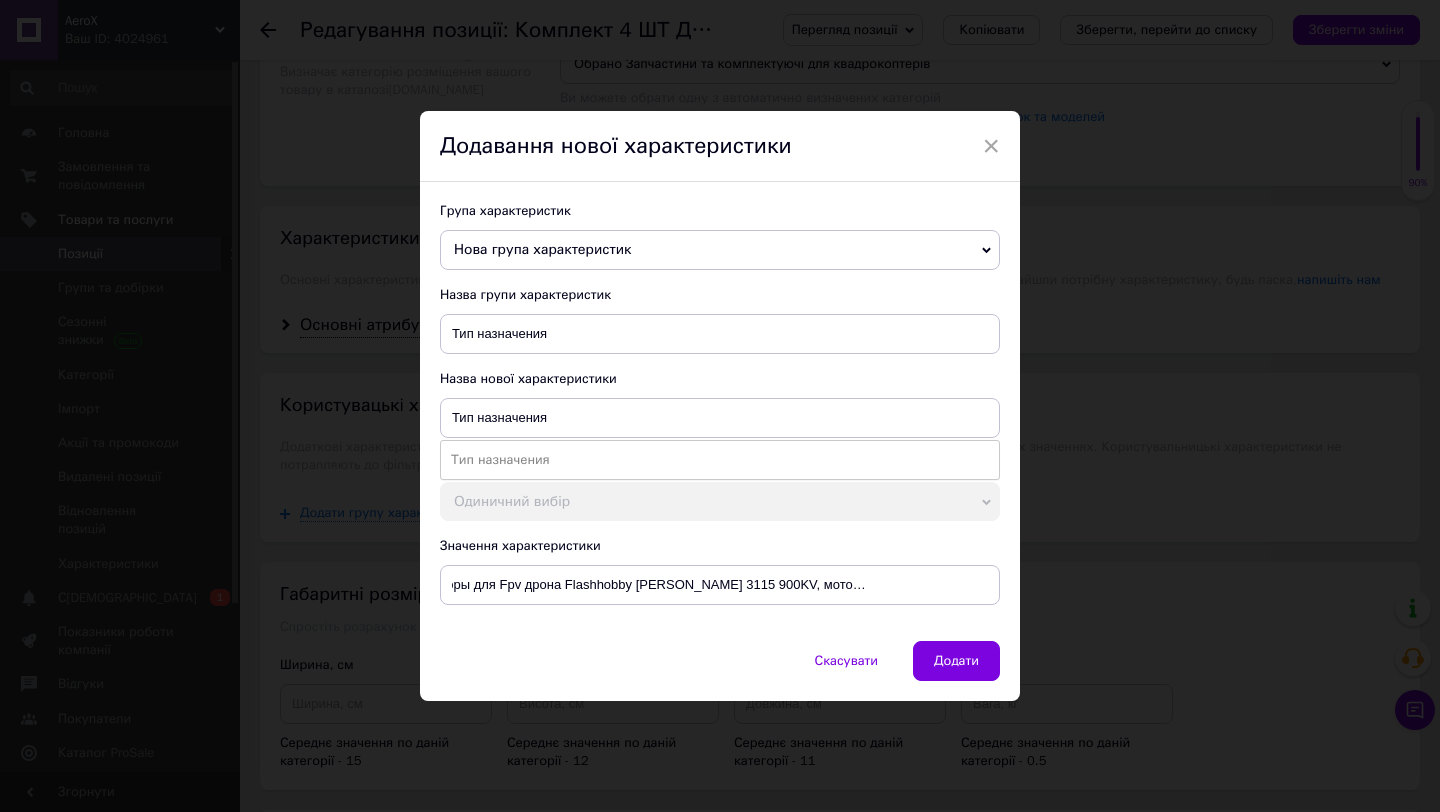 click on "Додати" at bounding box center [956, 661] 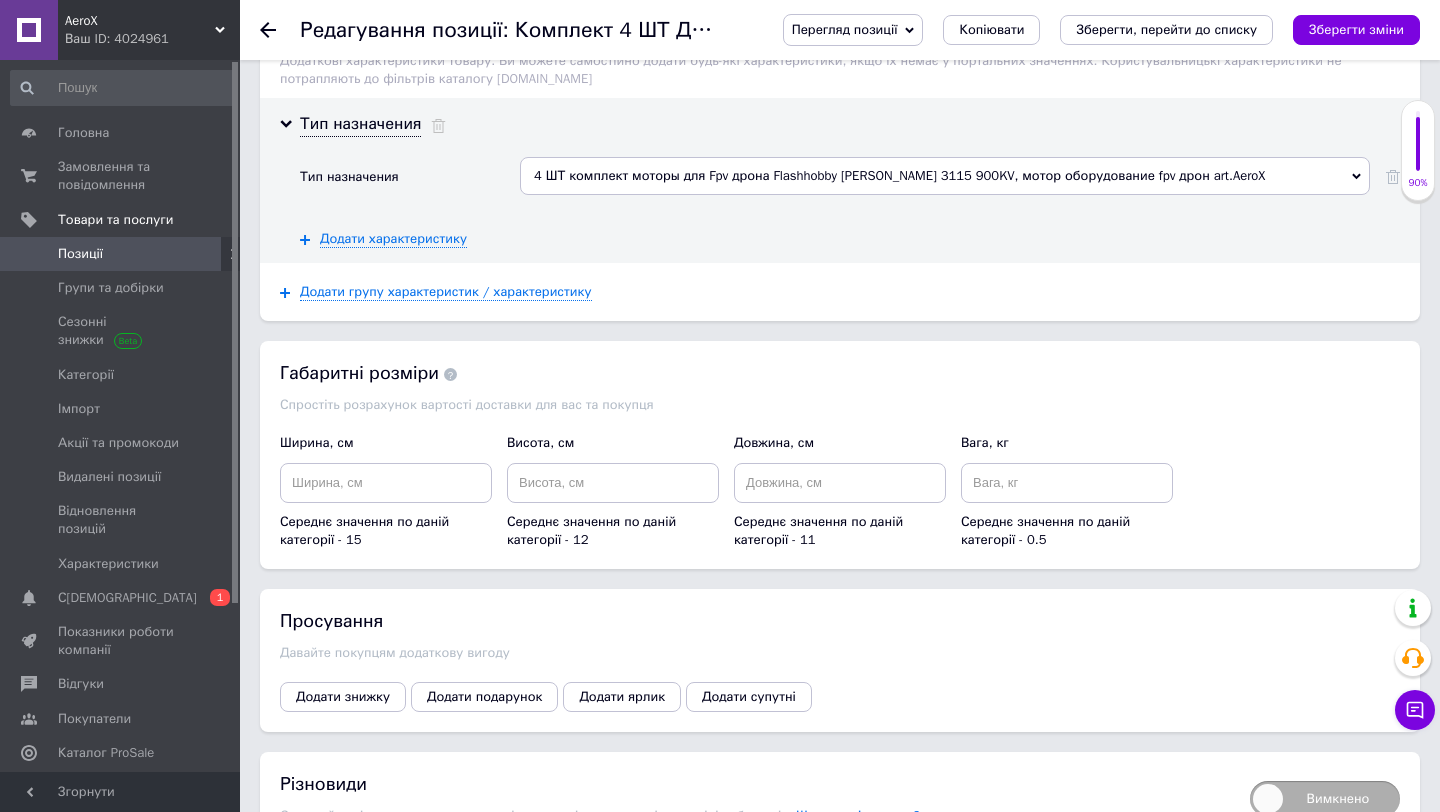 scroll, scrollTop: 2292, scrollLeft: 0, axis: vertical 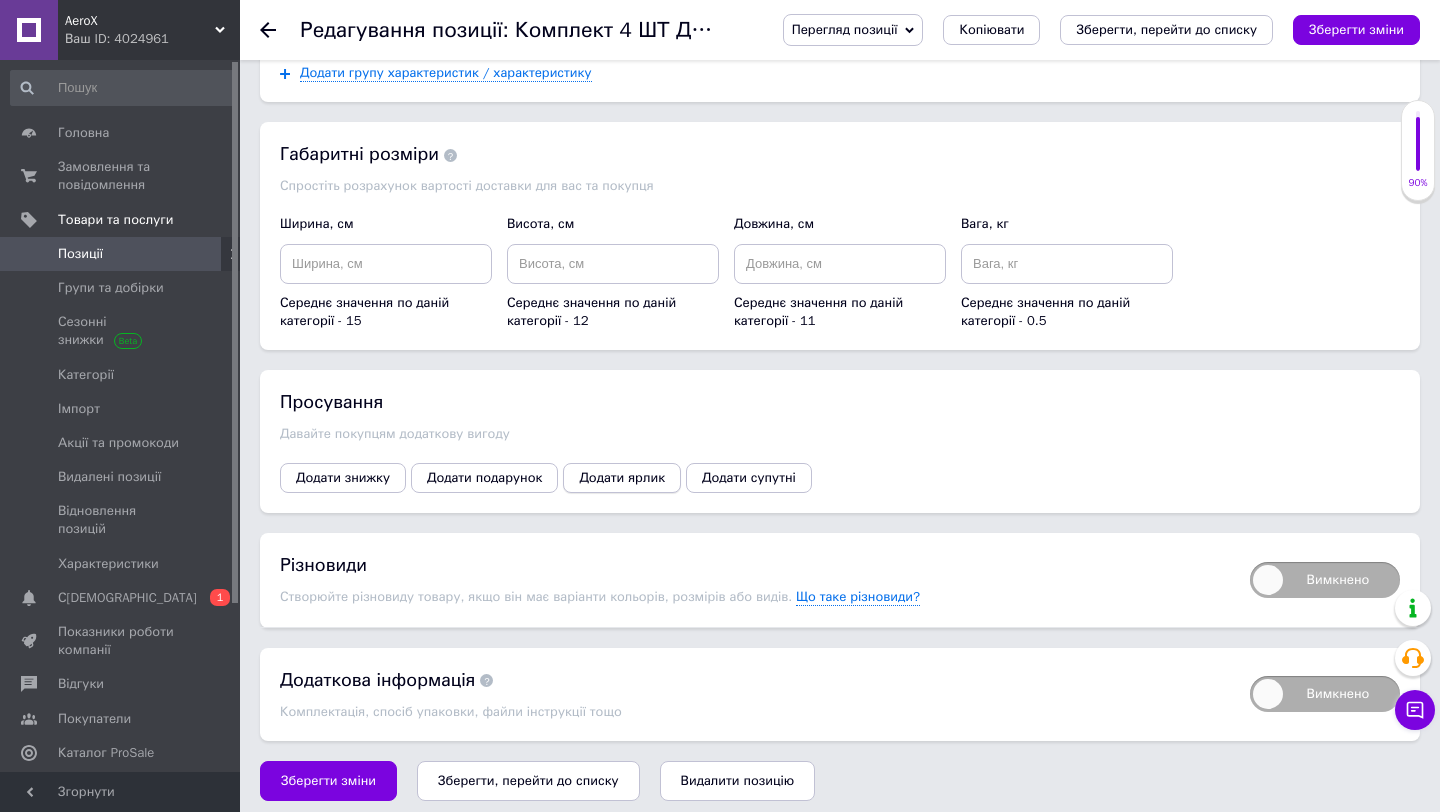 click on "Додати ярлик" at bounding box center [622, 478] 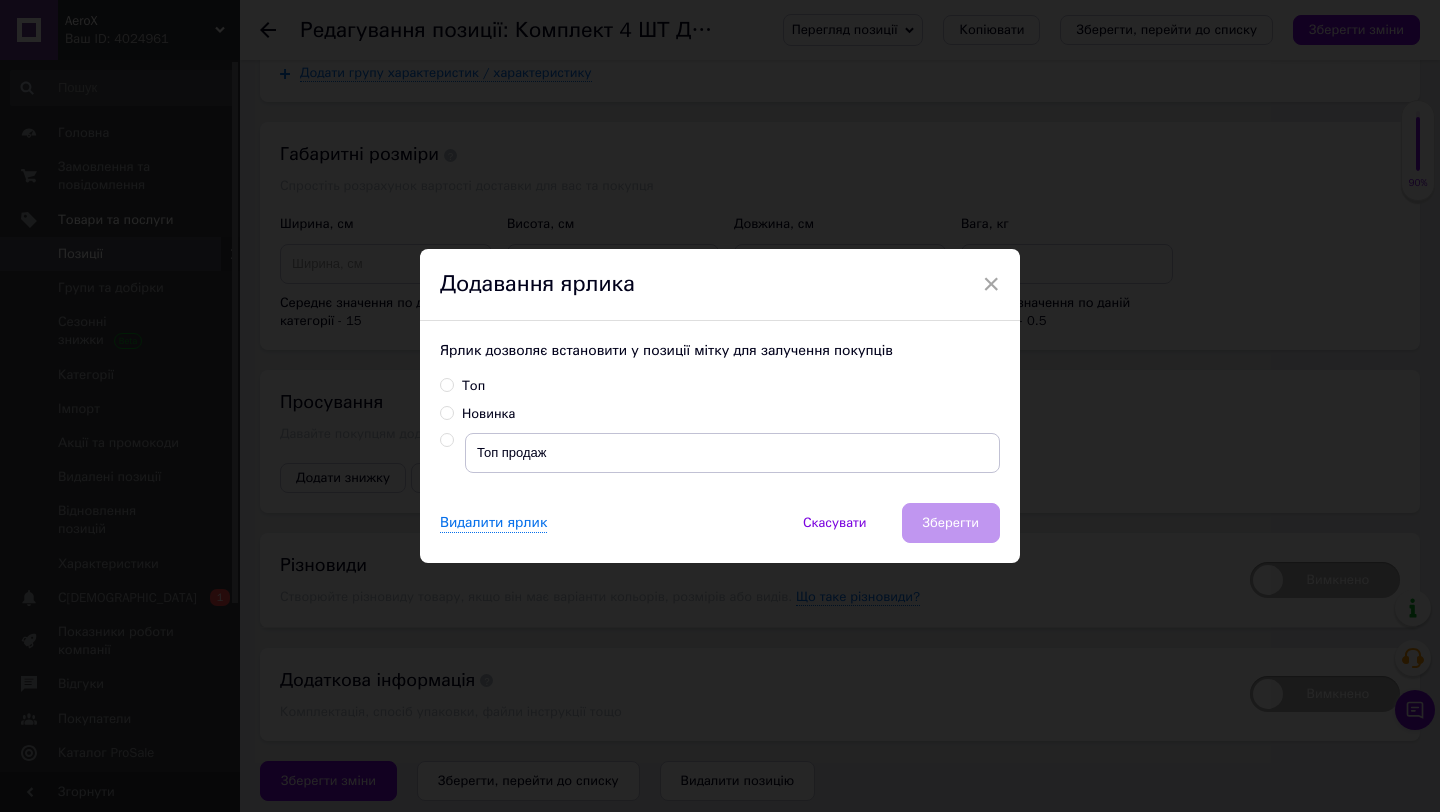 click at bounding box center [447, 440] 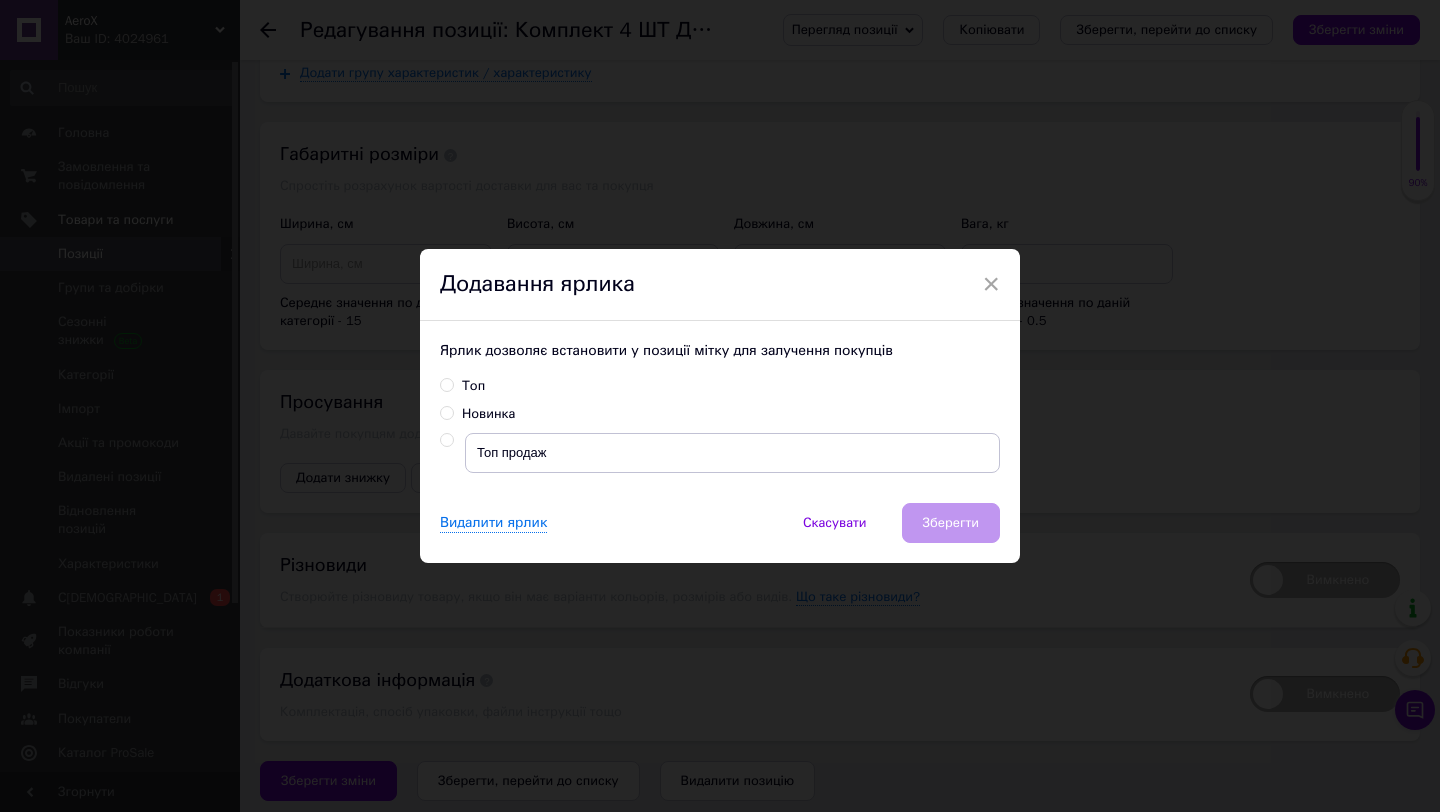 radio on "true" 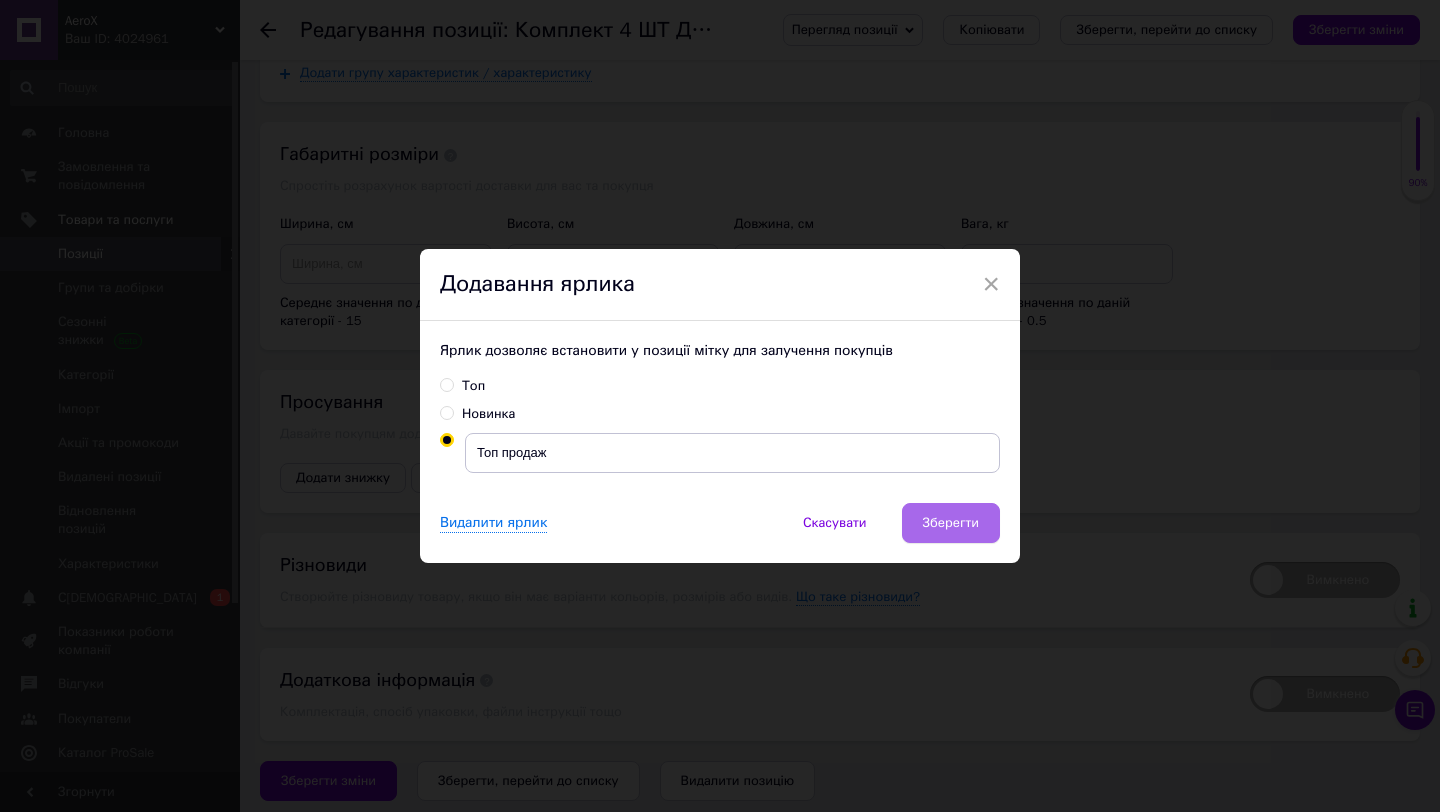 click on "Зберегти" at bounding box center [951, 523] 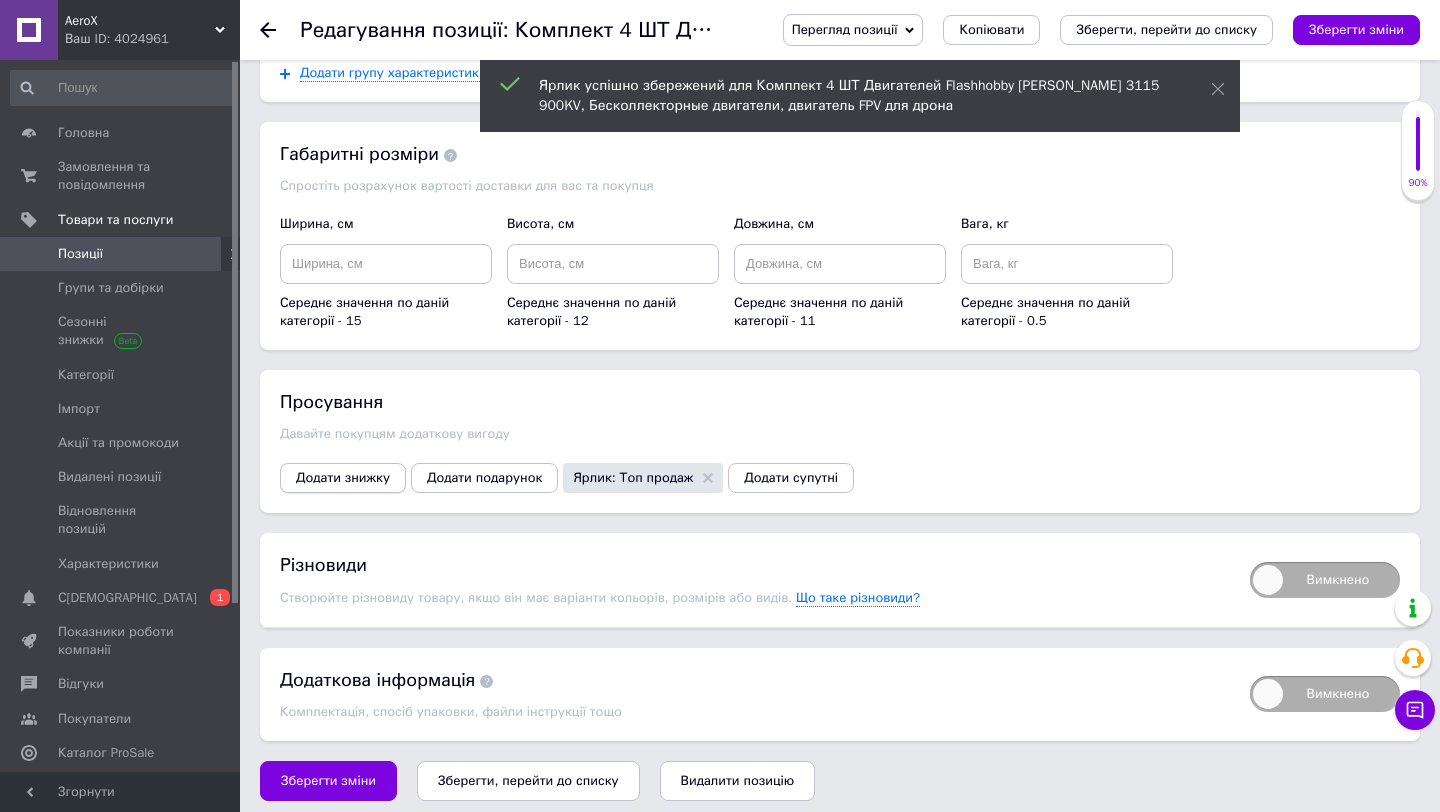 click on "Додати знижку" at bounding box center (343, 478) 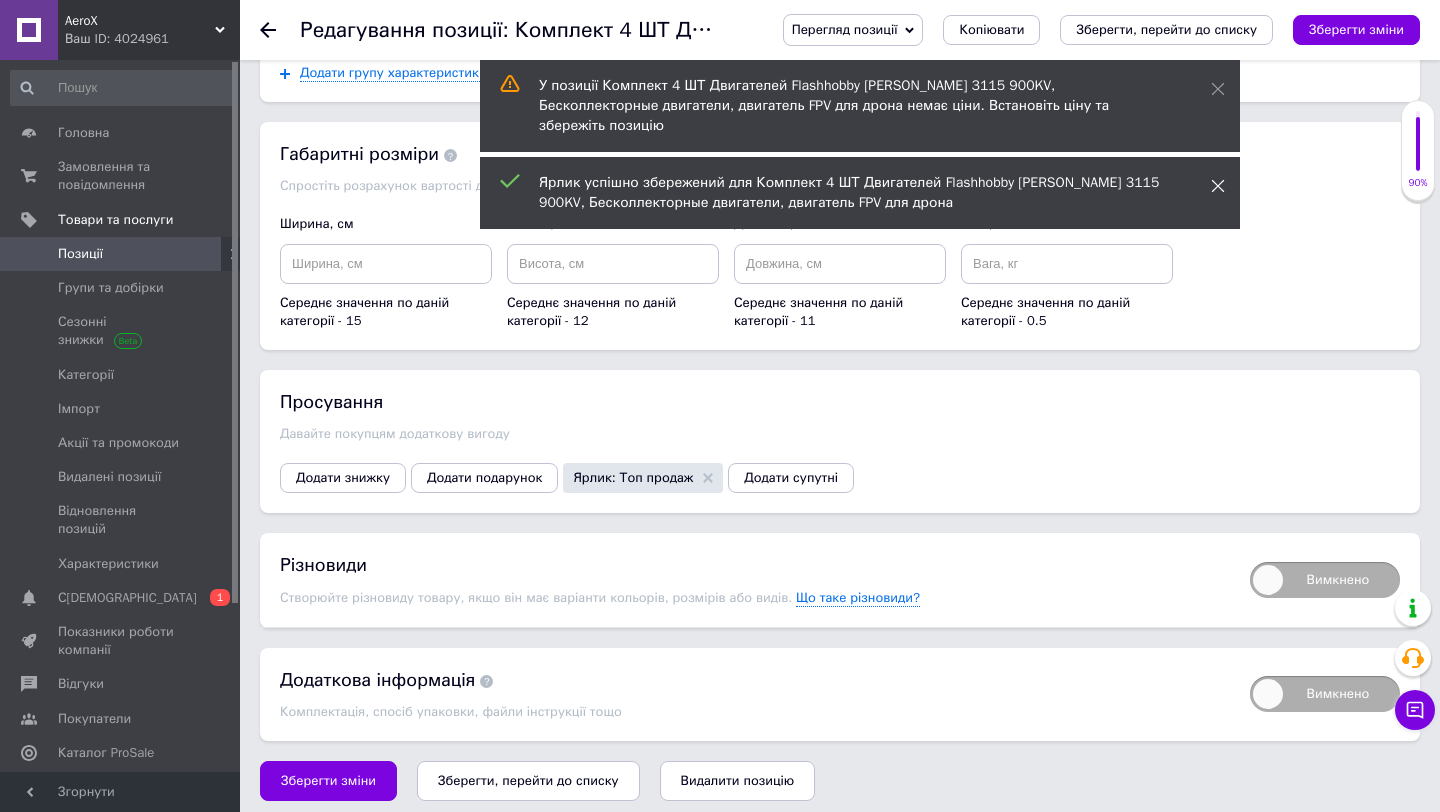 click 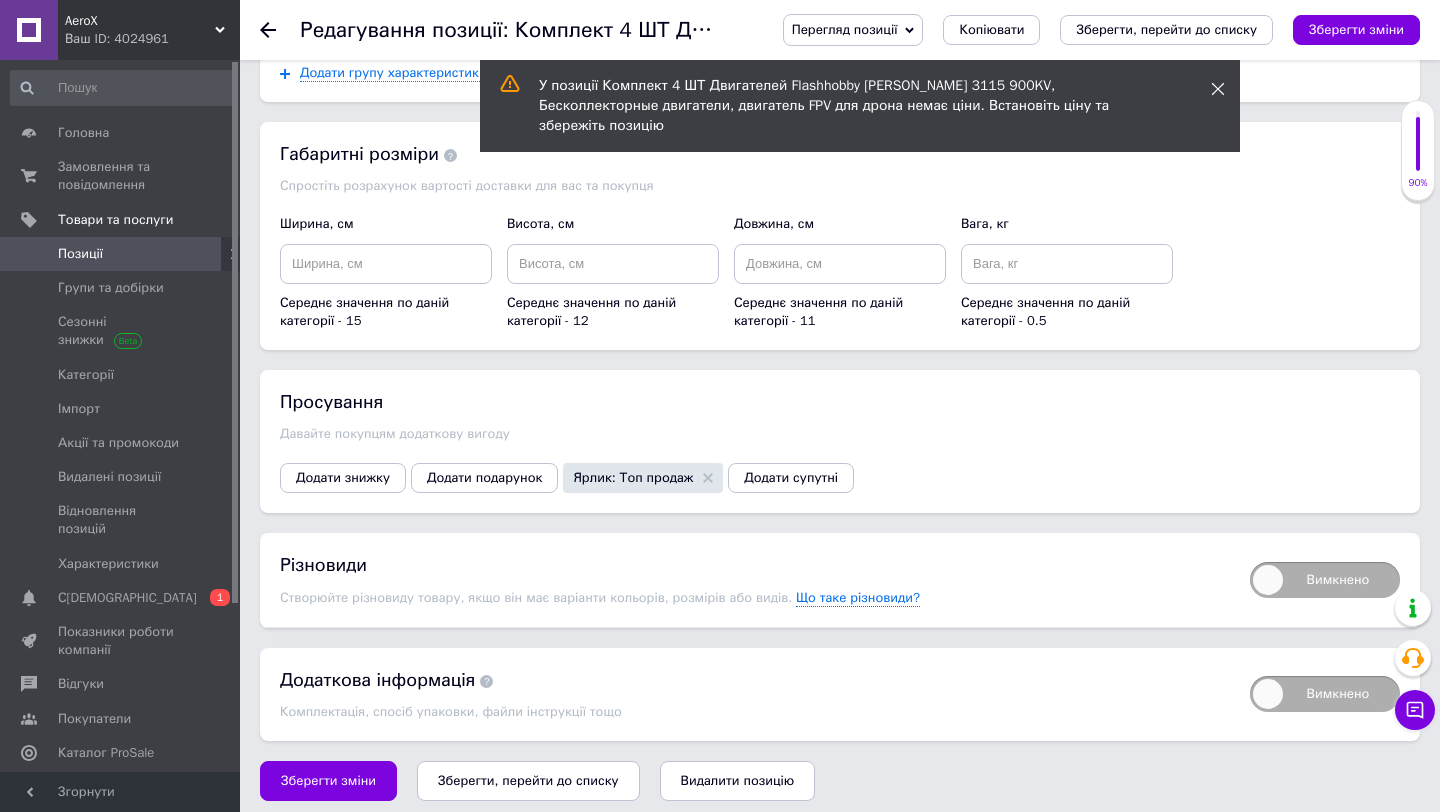 click 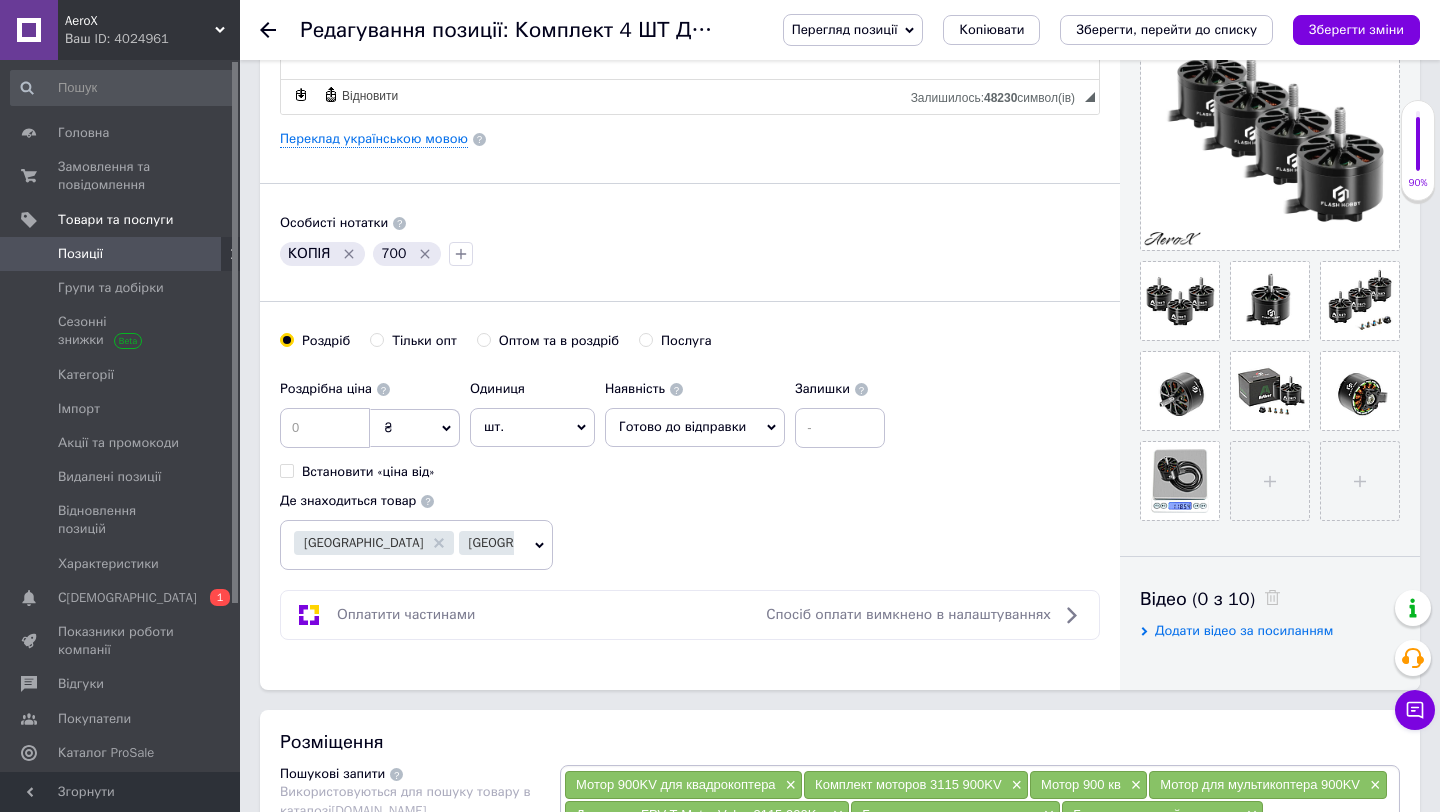 scroll, scrollTop: 0, scrollLeft: 0, axis: both 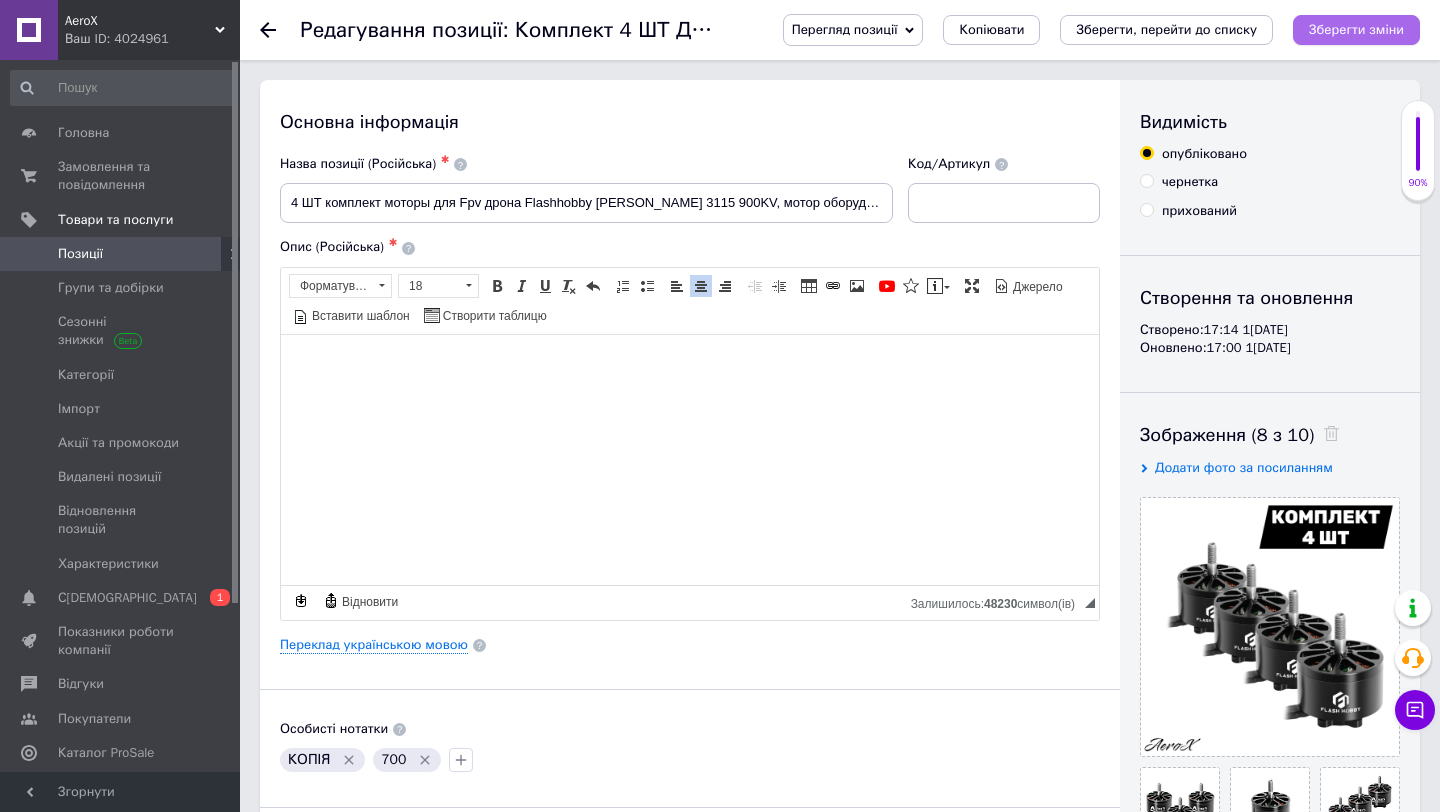 click on "Зберегти зміни" at bounding box center (1356, 29) 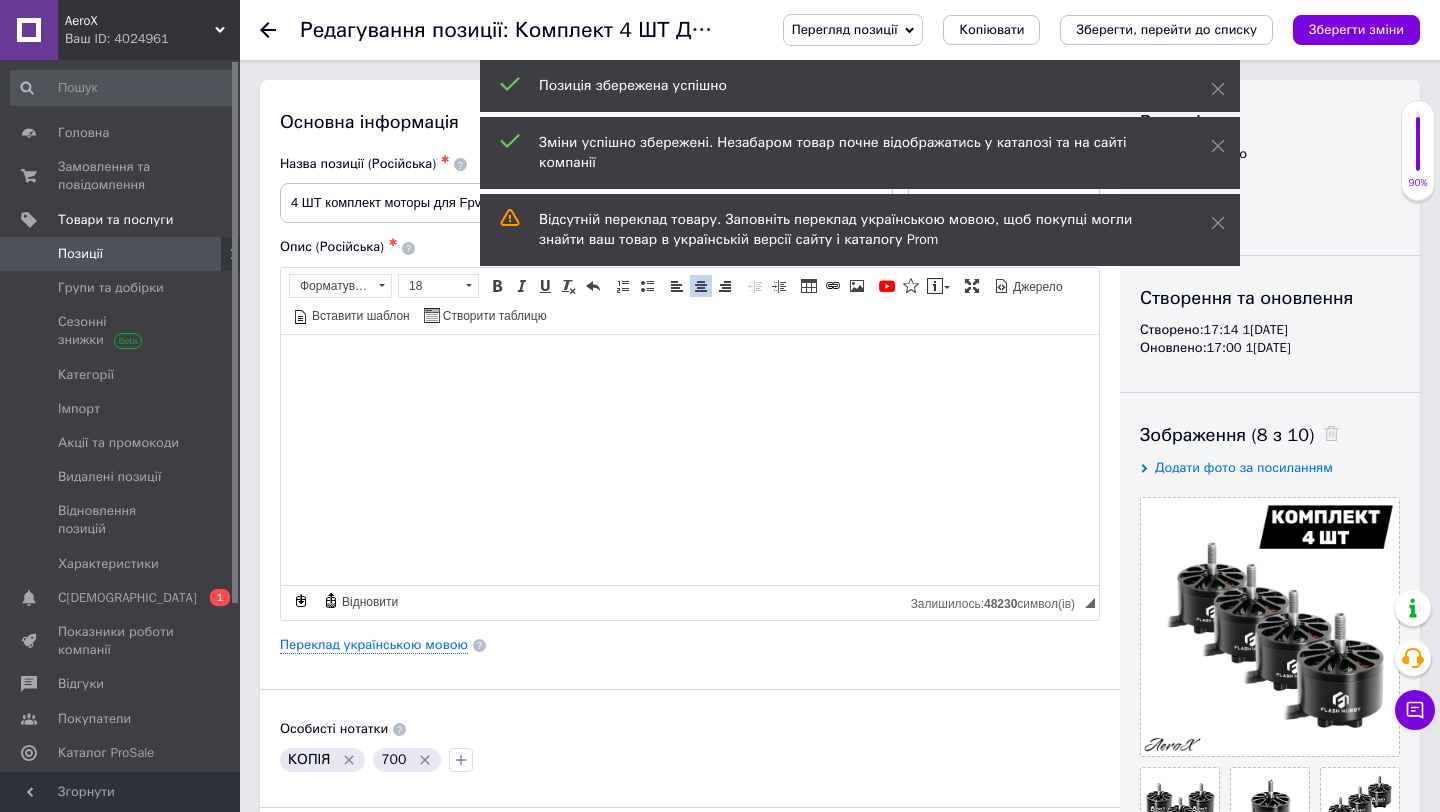 click at bounding box center [212, 254] 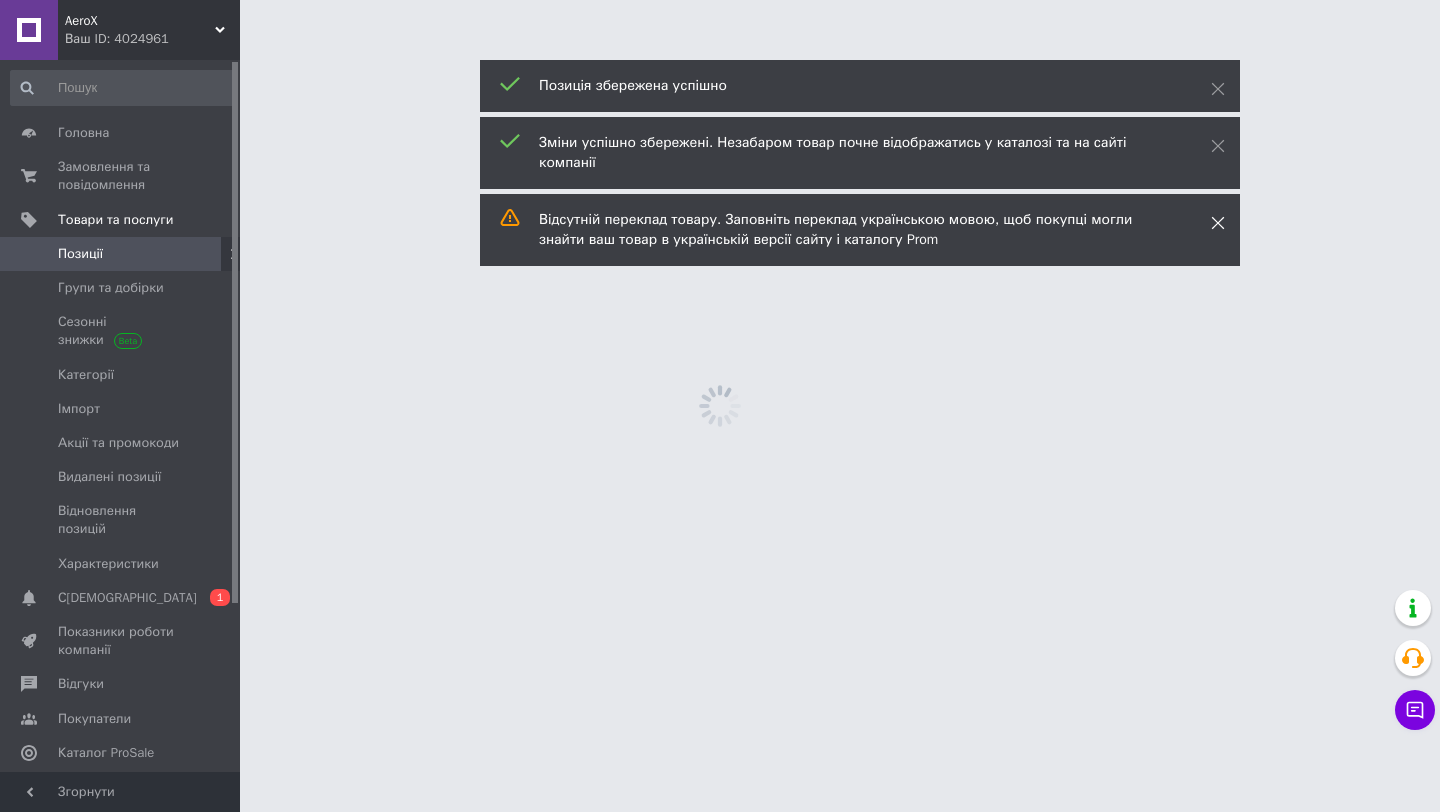 click 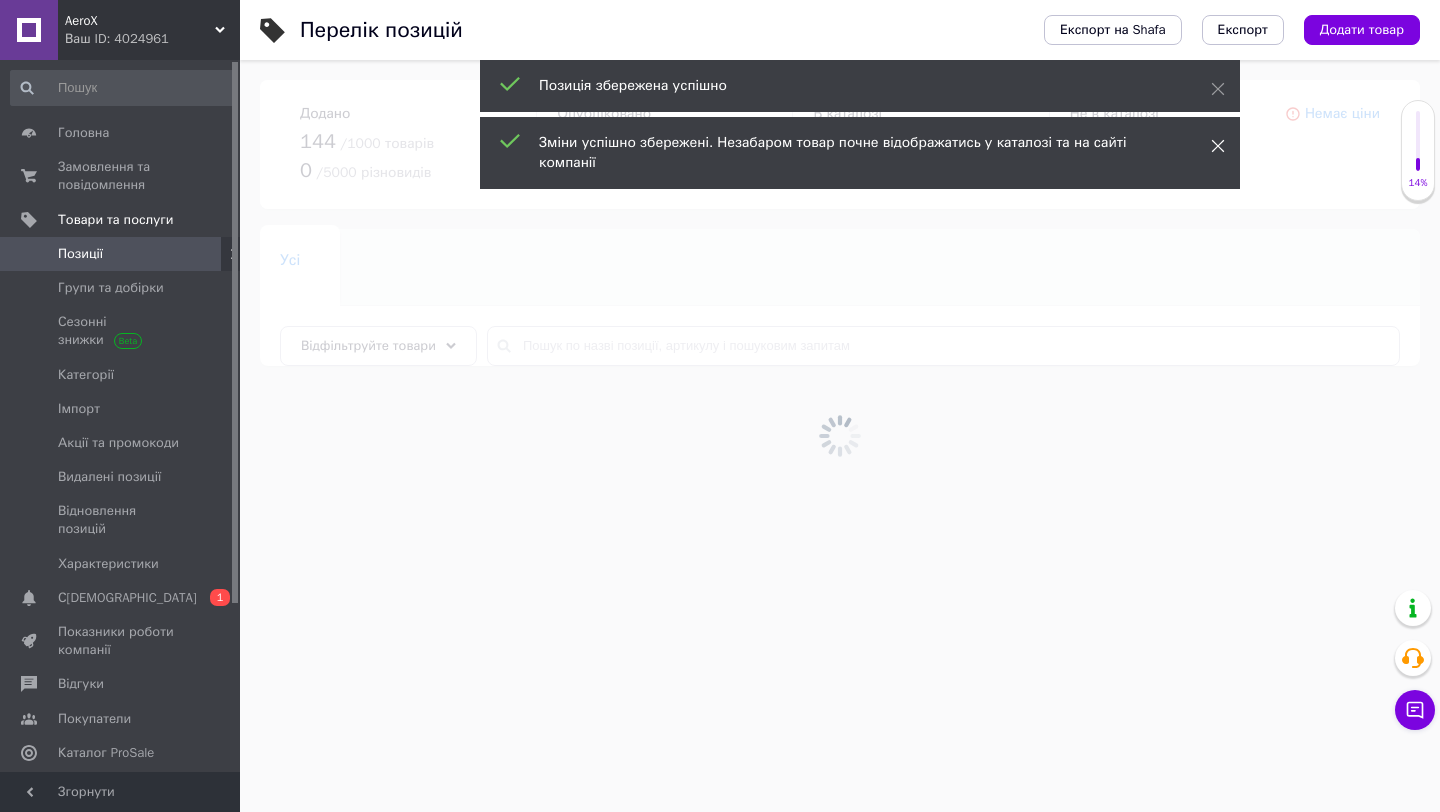 click 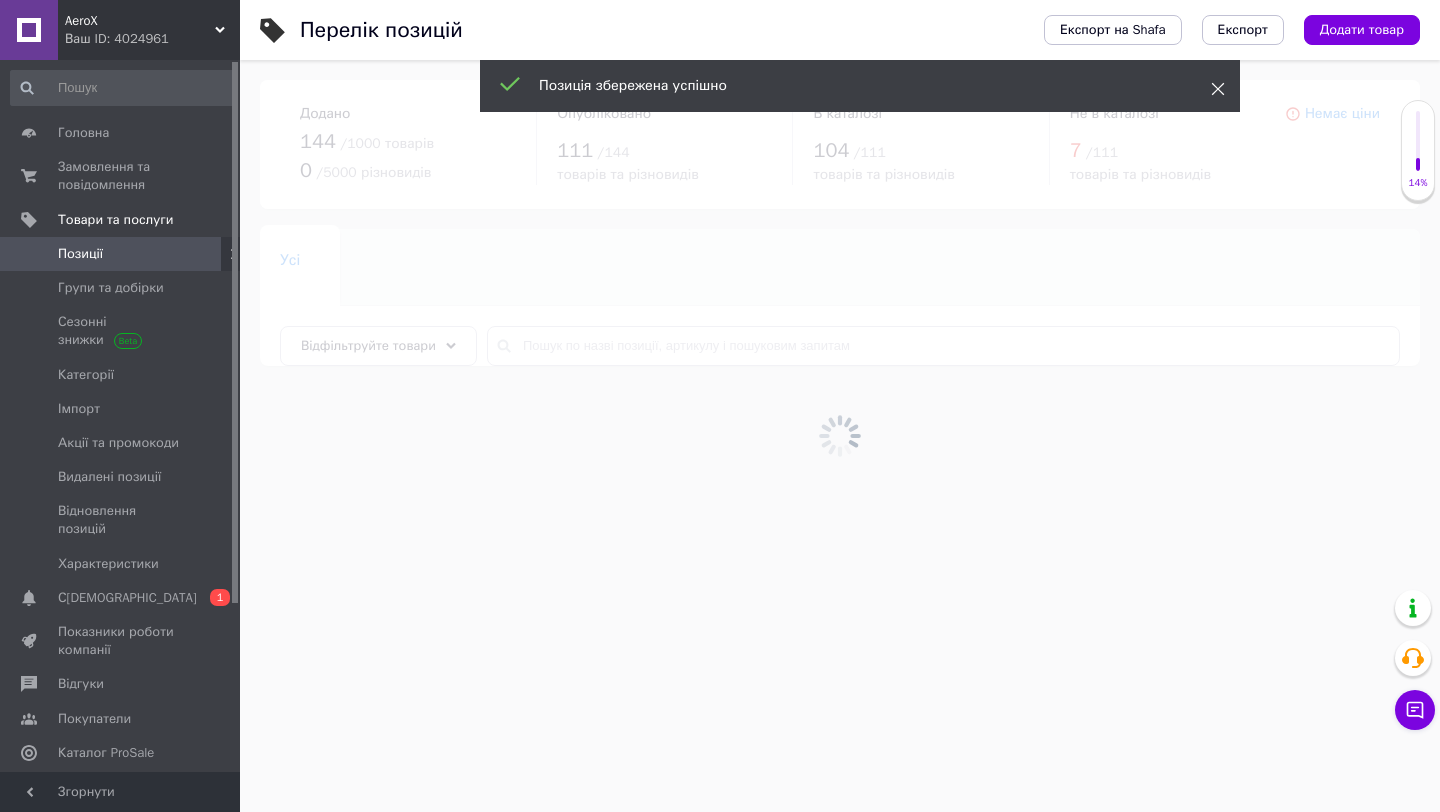 click 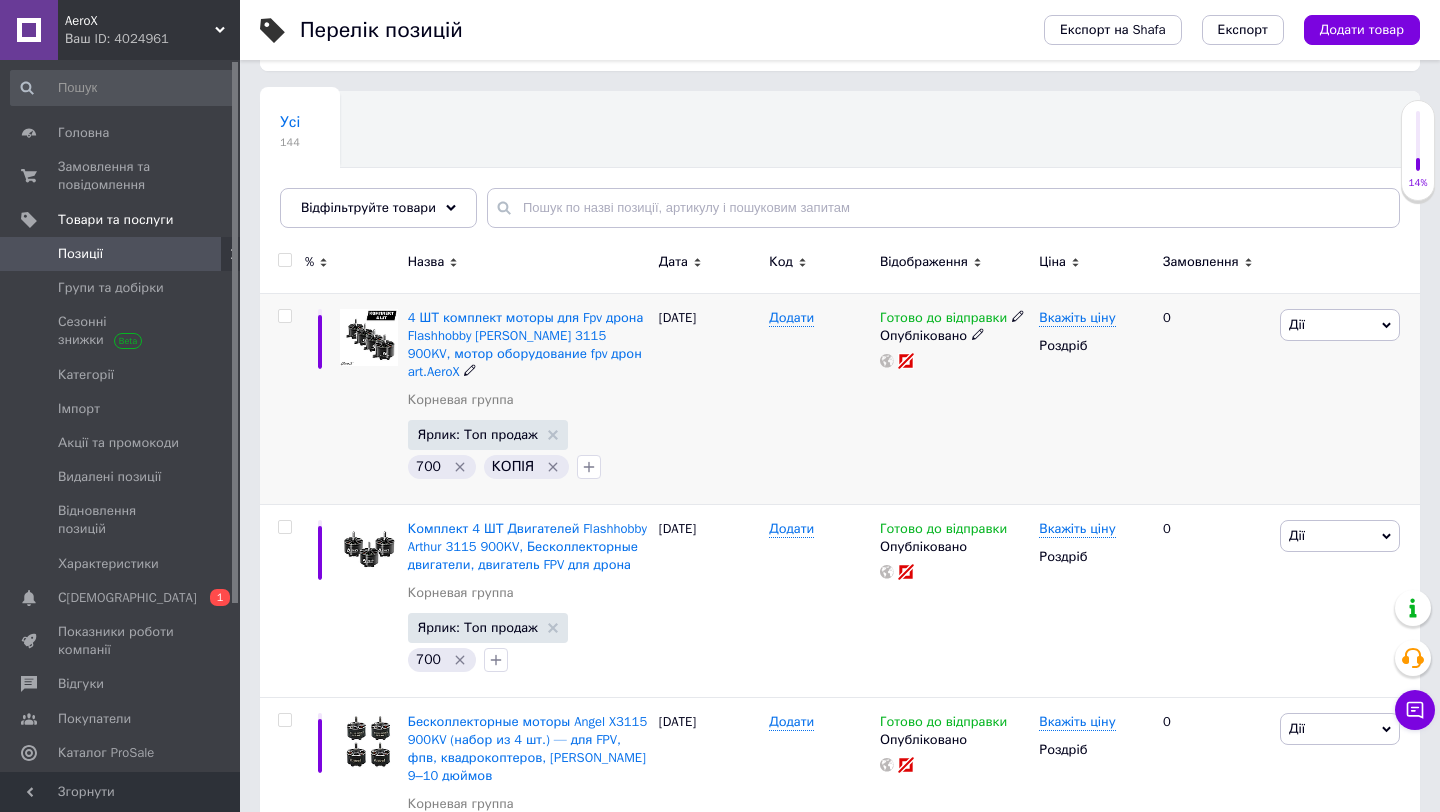 scroll, scrollTop: 144, scrollLeft: 0, axis: vertical 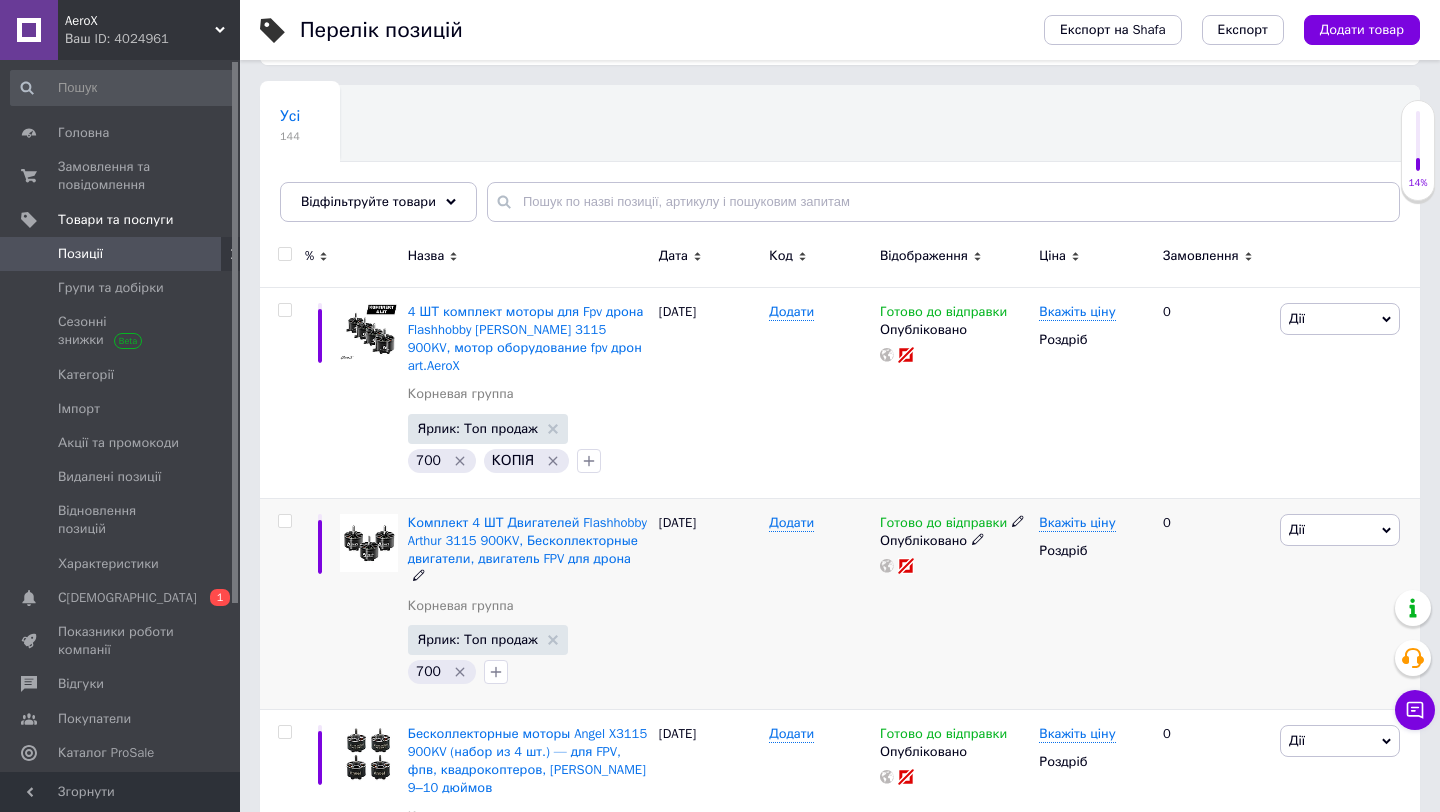 click on "Дії" at bounding box center [1340, 530] 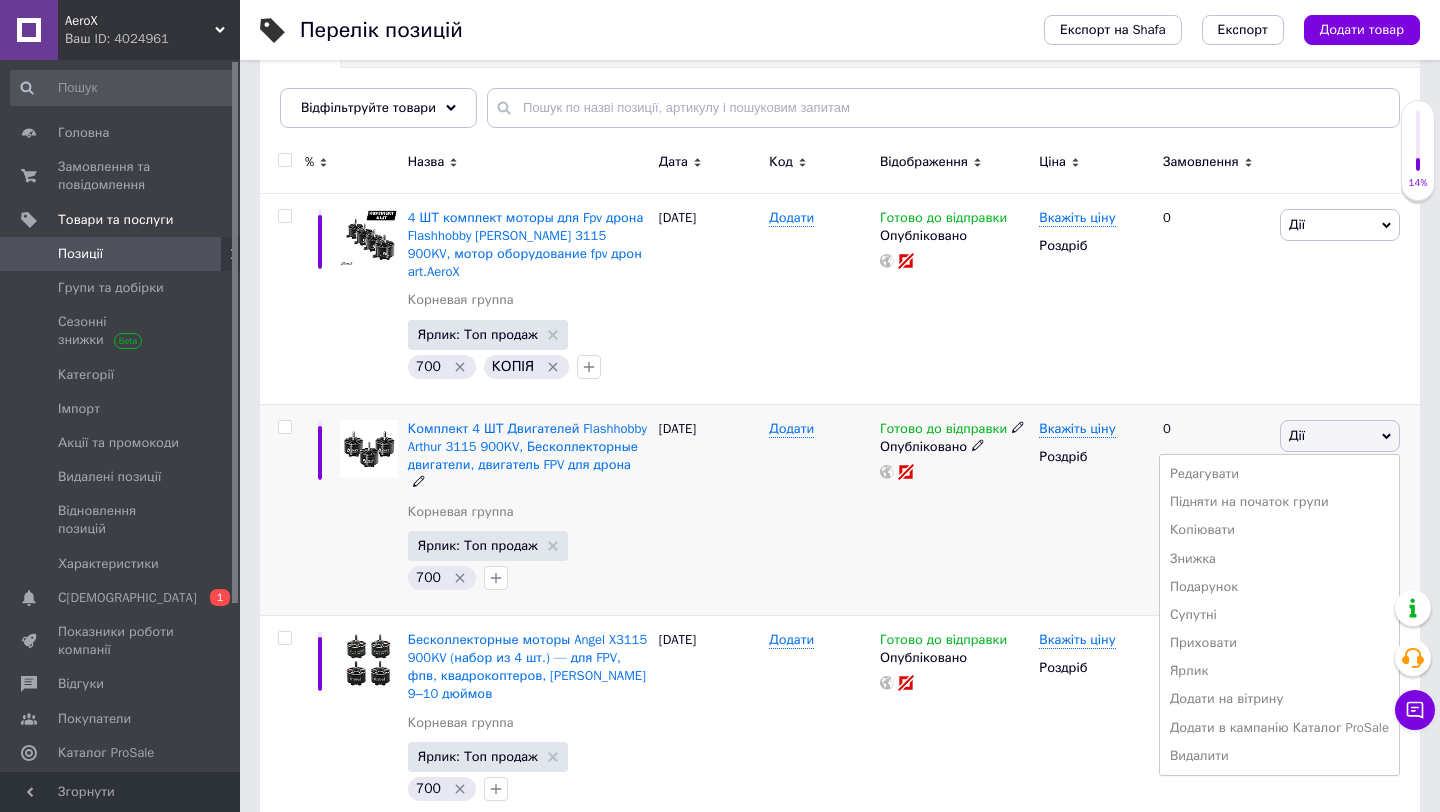 scroll, scrollTop: 239, scrollLeft: 0, axis: vertical 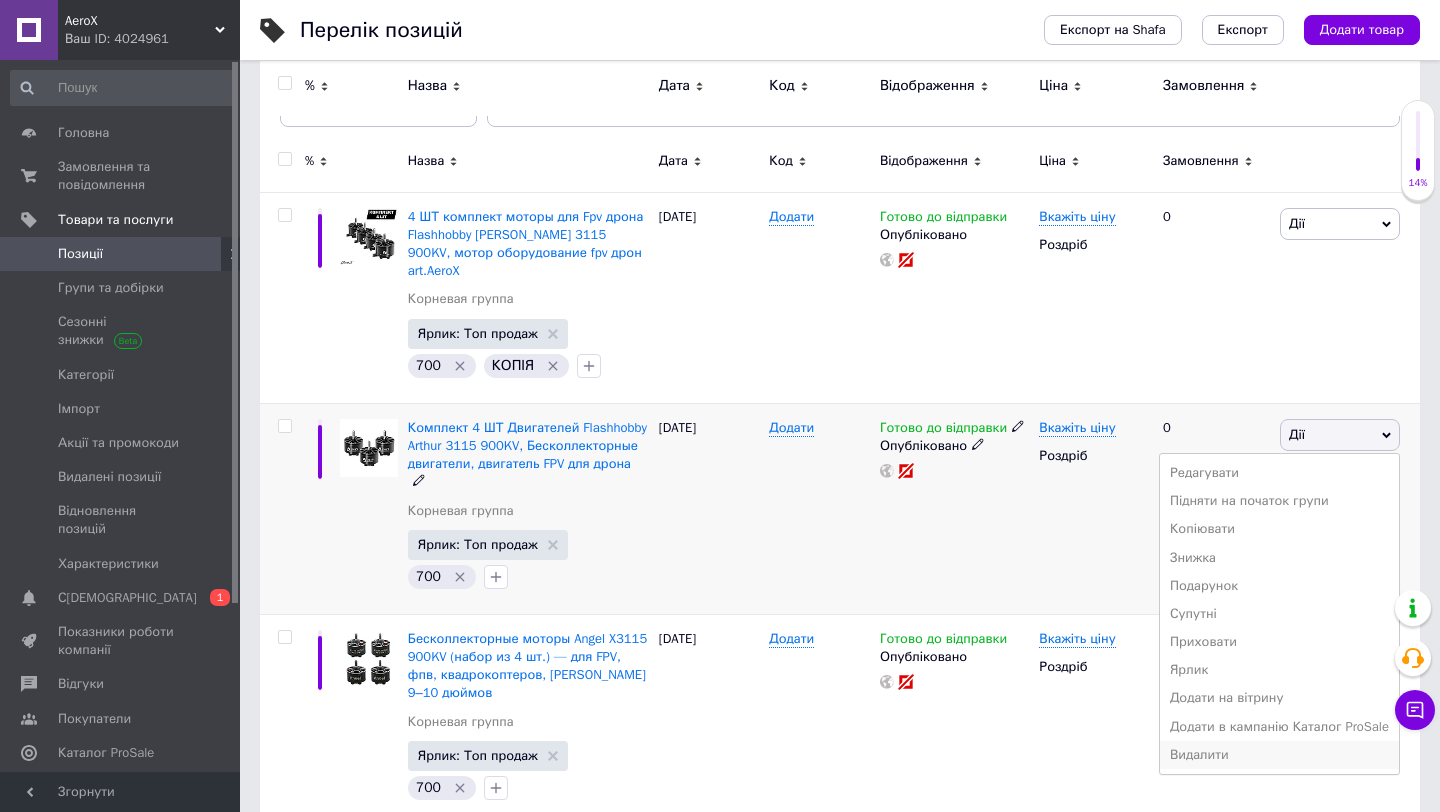 click on "Видалити" at bounding box center [1279, 755] 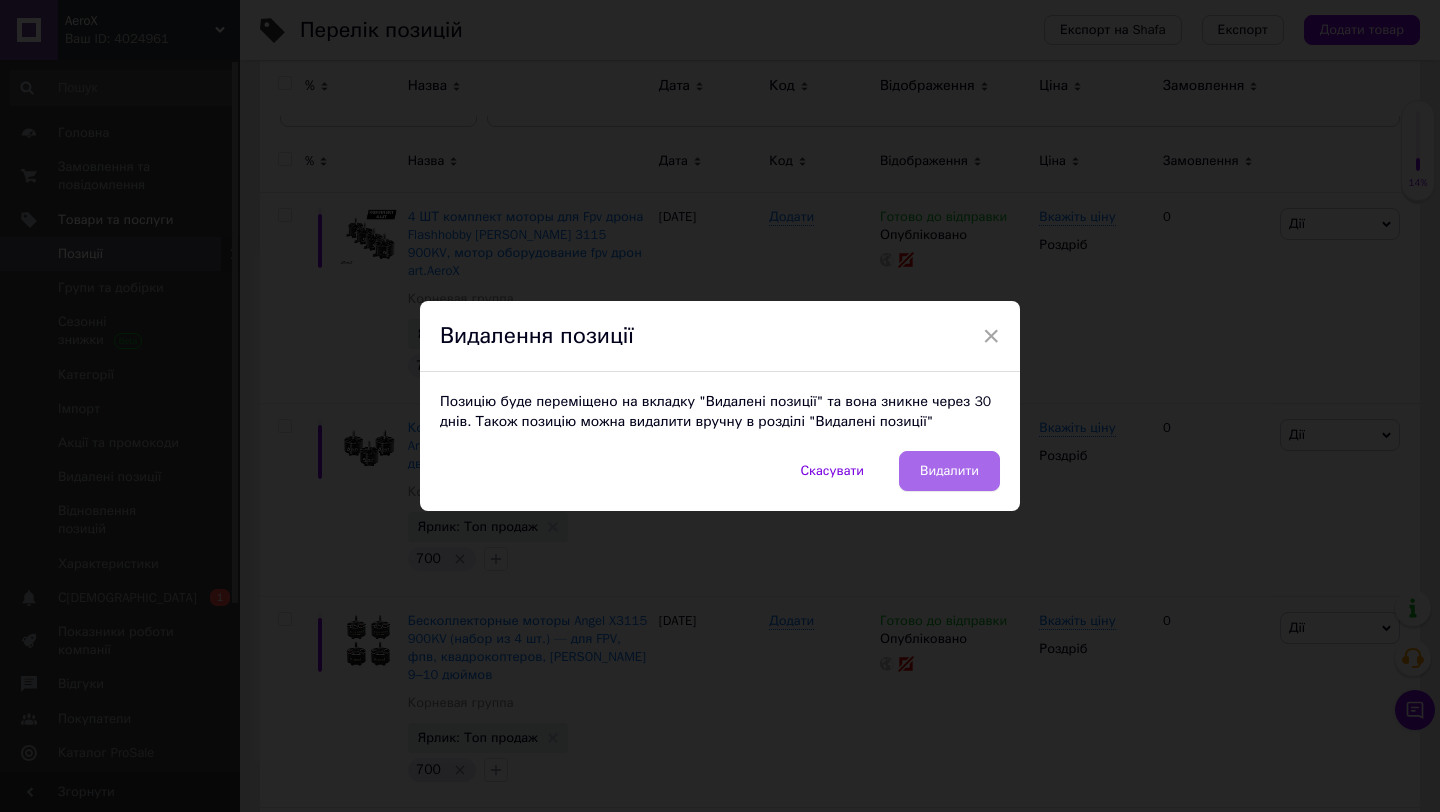 click on "Видалити" at bounding box center [949, 471] 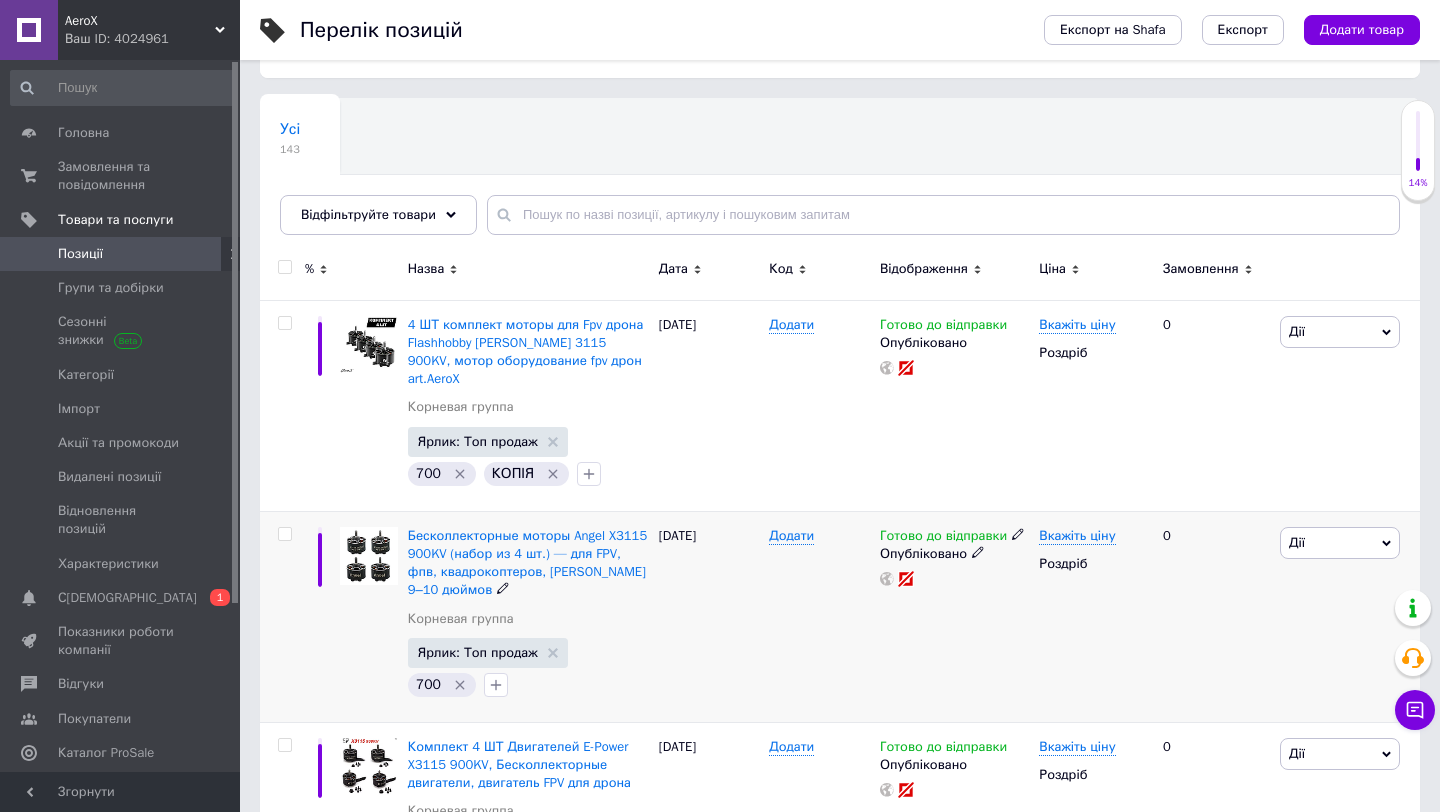 scroll, scrollTop: 137, scrollLeft: 0, axis: vertical 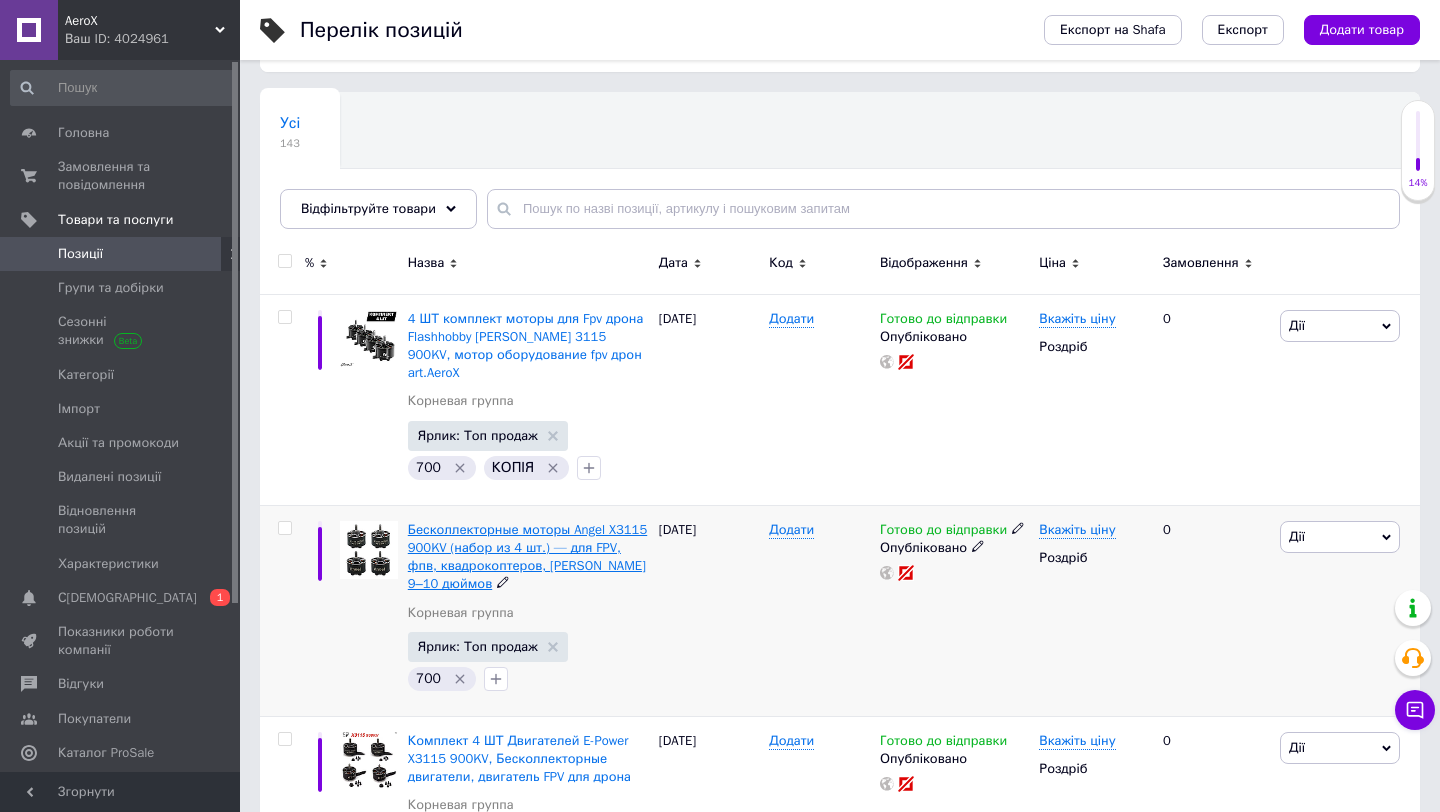 click on "Бесколлекторные моторы Angel X3115 900KV (набор из 4 шт.) — для FPV, фпв, квадрокоптеров, [PERSON_NAME] 9–10 дюймов" at bounding box center (527, 557) 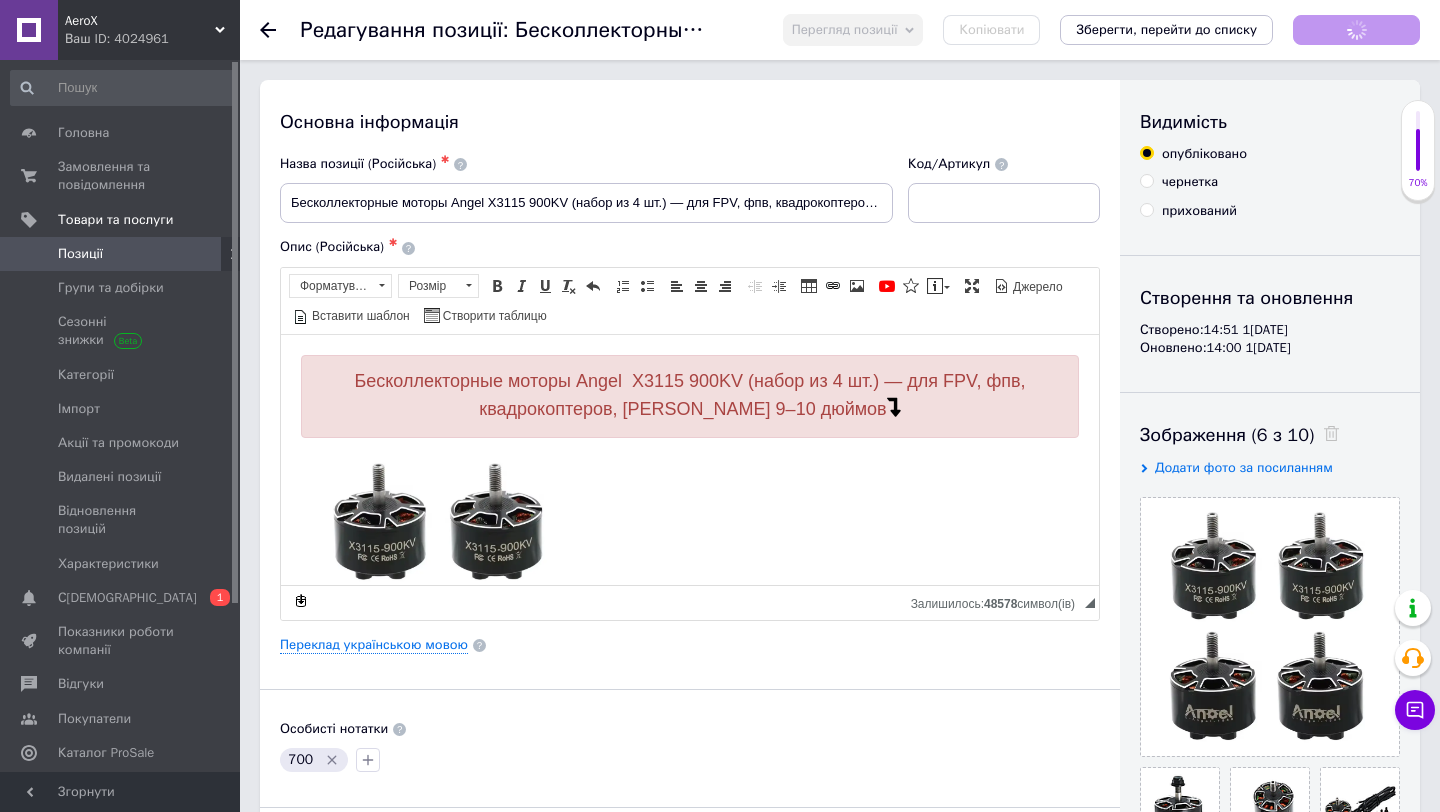 scroll, scrollTop: 0, scrollLeft: 0, axis: both 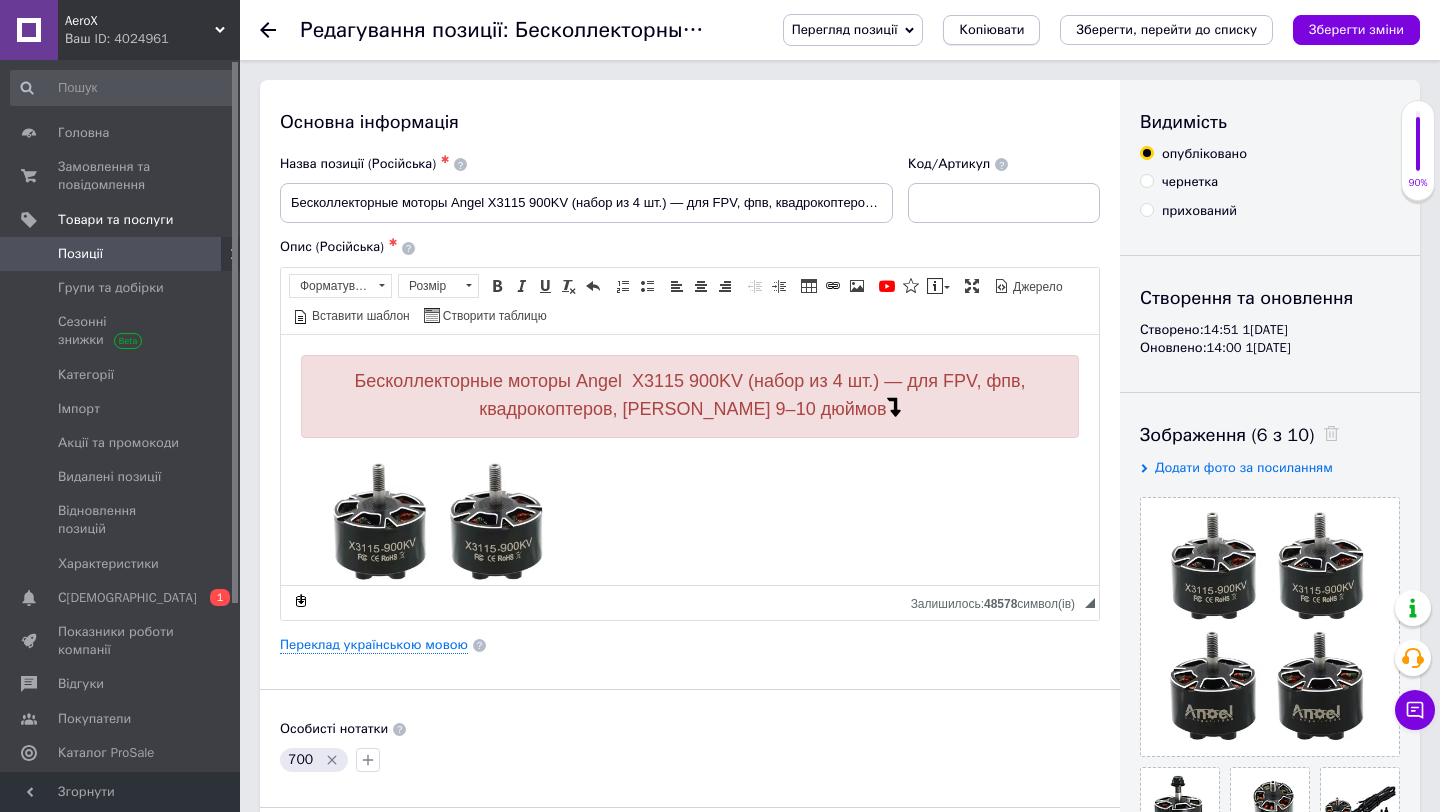 click on "Копіювати" at bounding box center [991, 30] 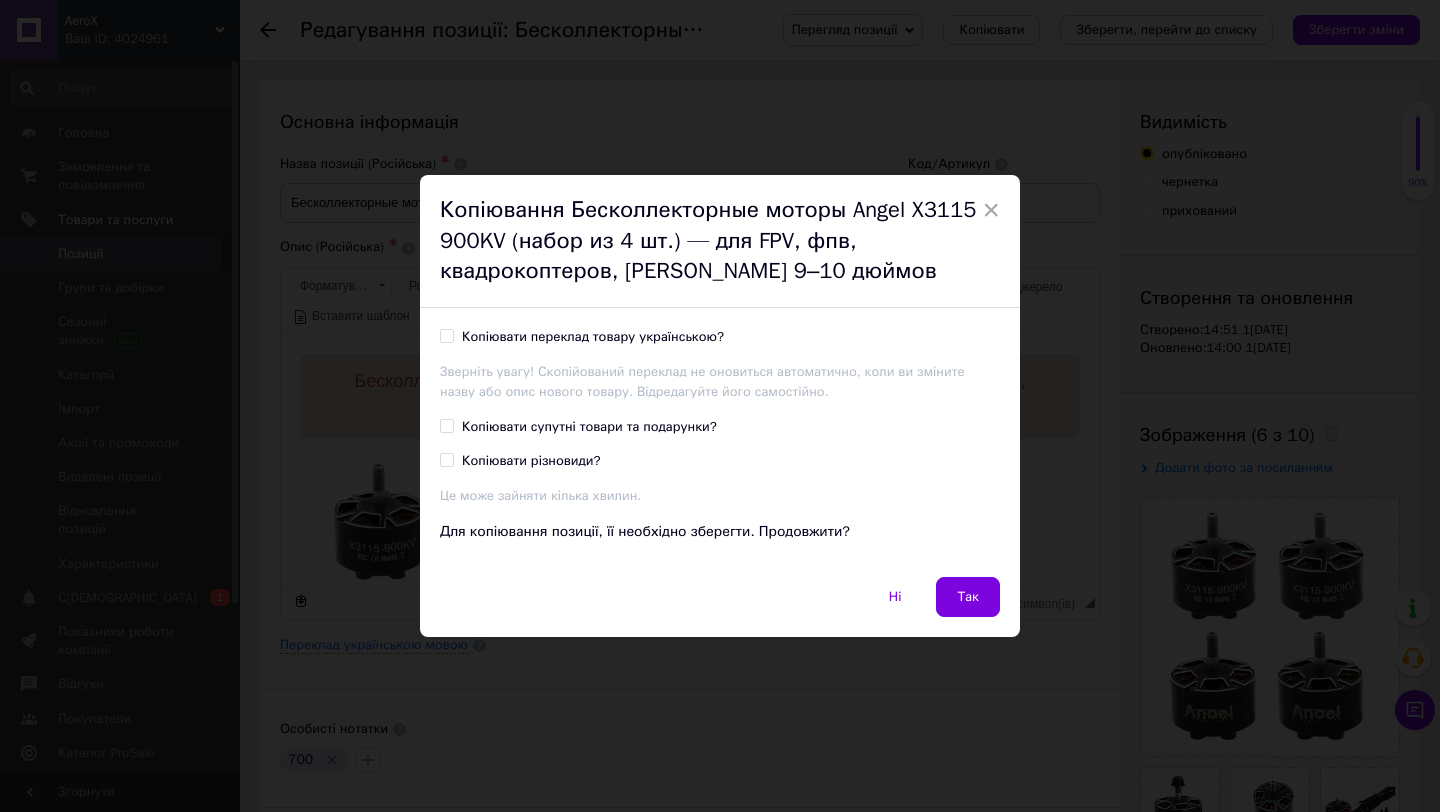 click on "Копіювати переклад товару українською?" at bounding box center (593, 337) 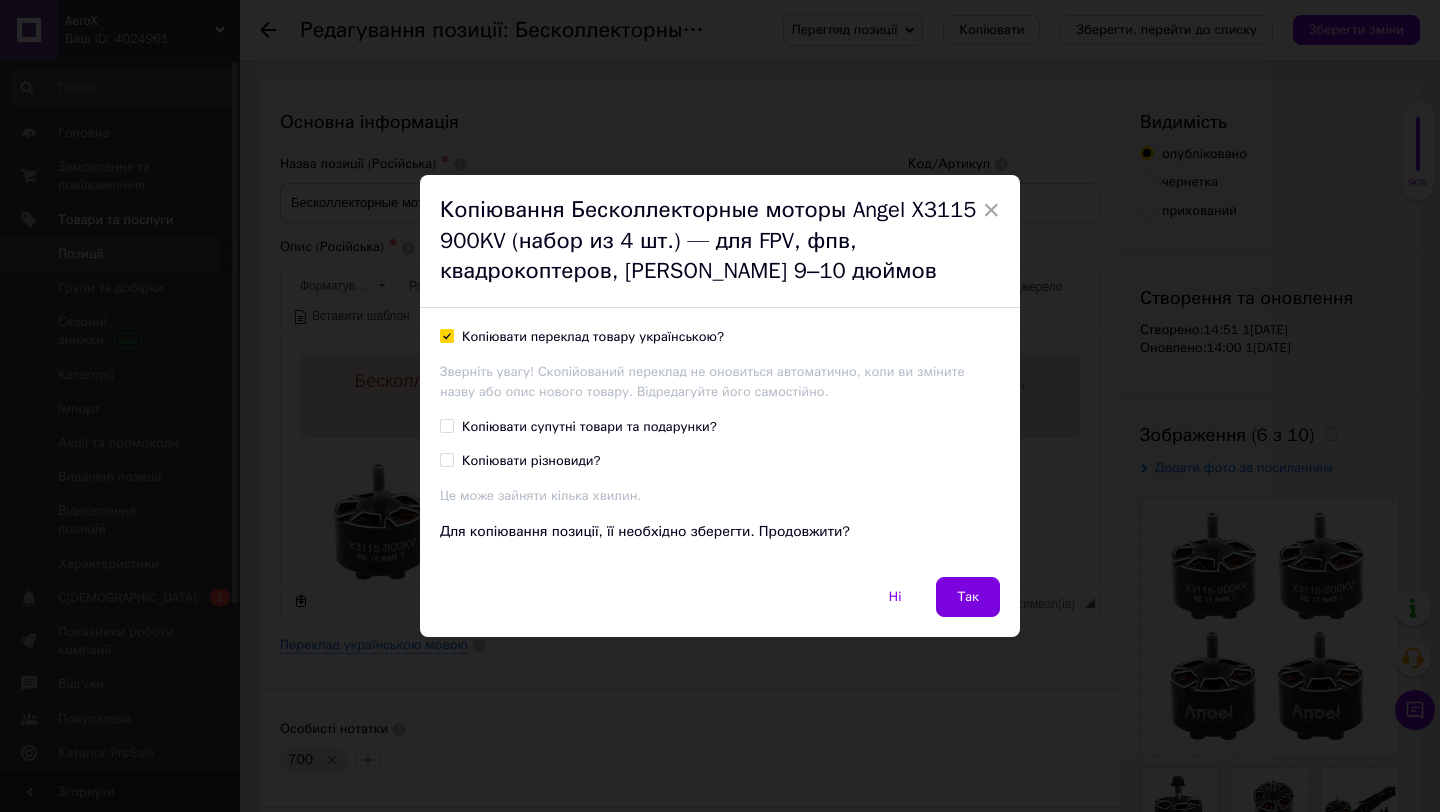 checkbox on "true" 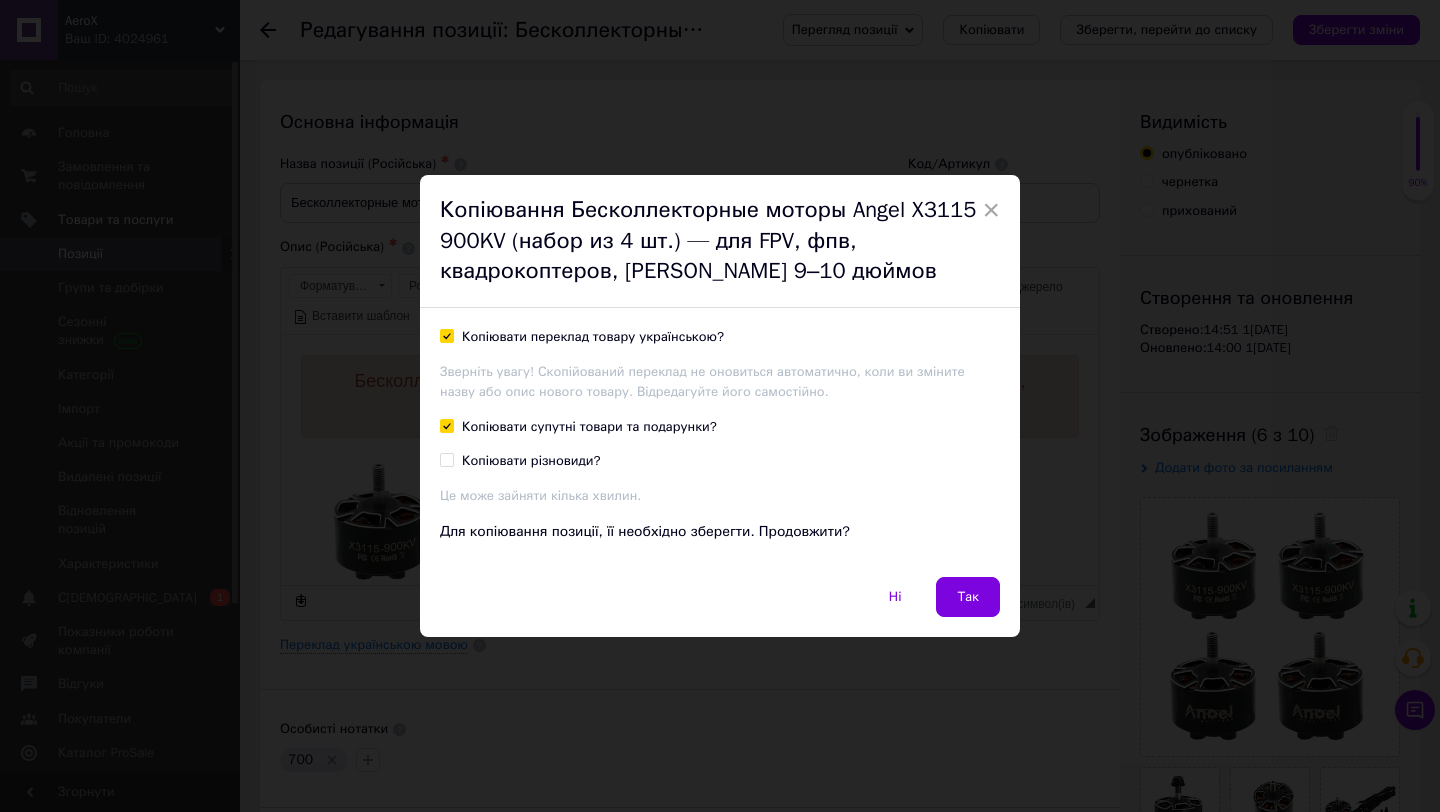 checkbox on "true" 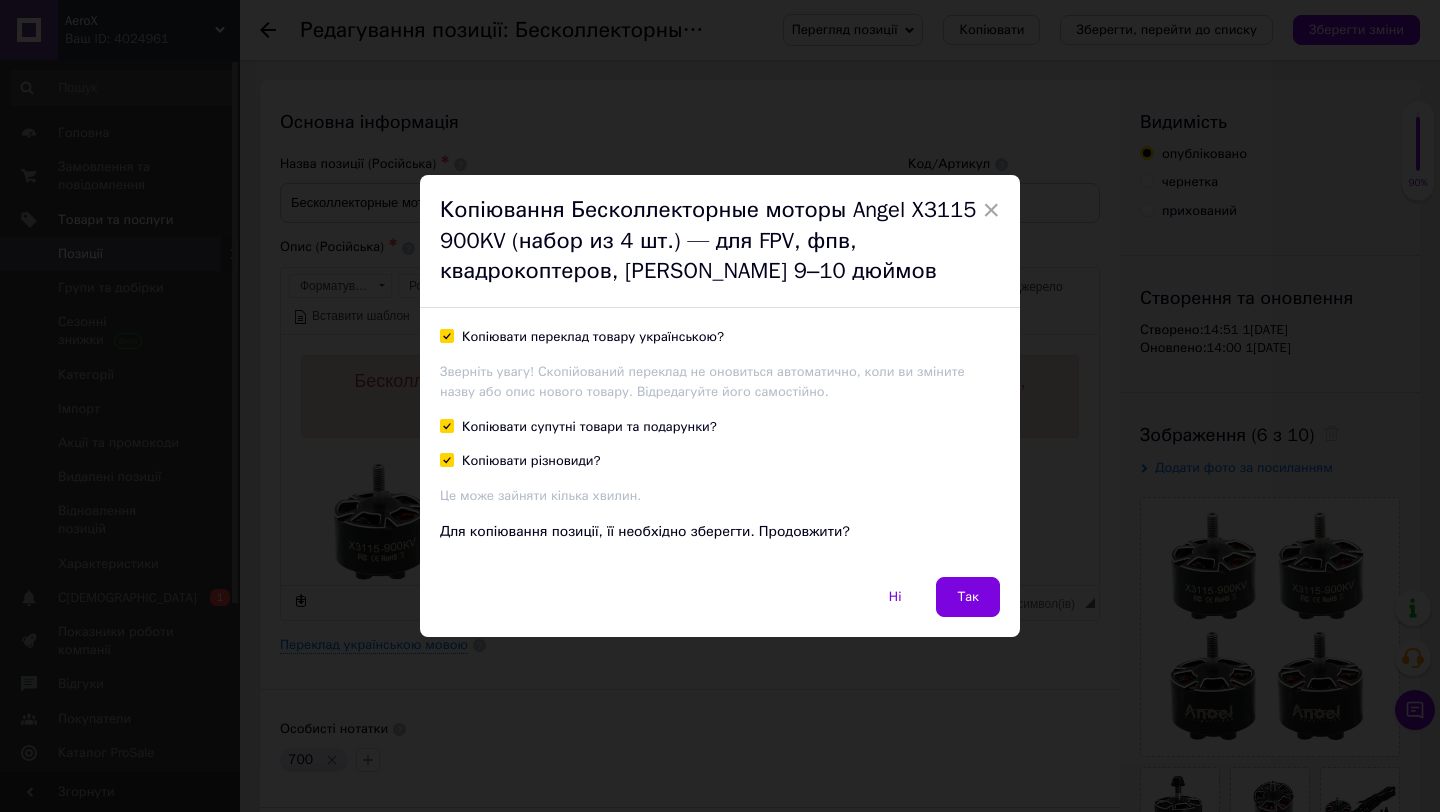 checkbox on "true" 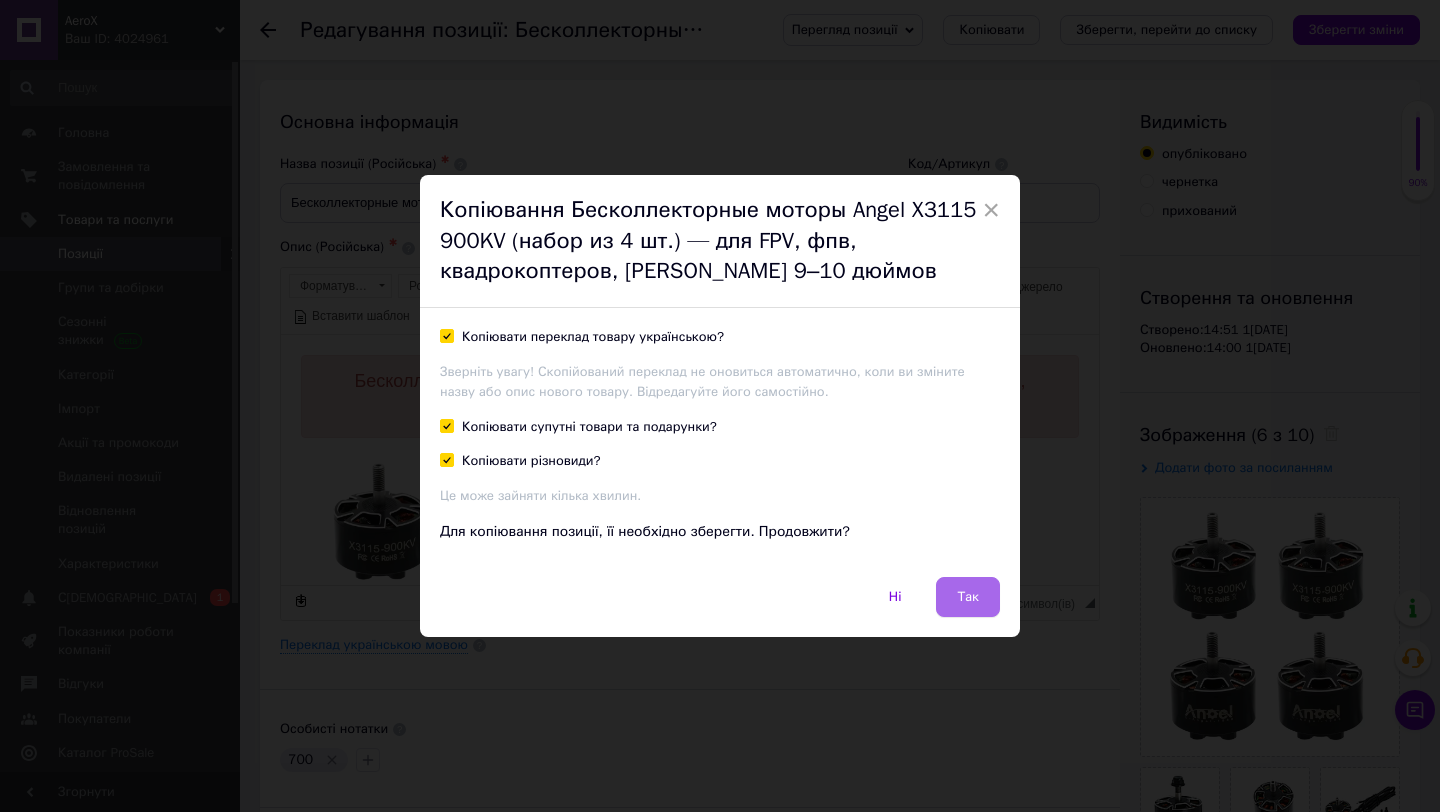 click on "Так" at bounding box center [968, 597] 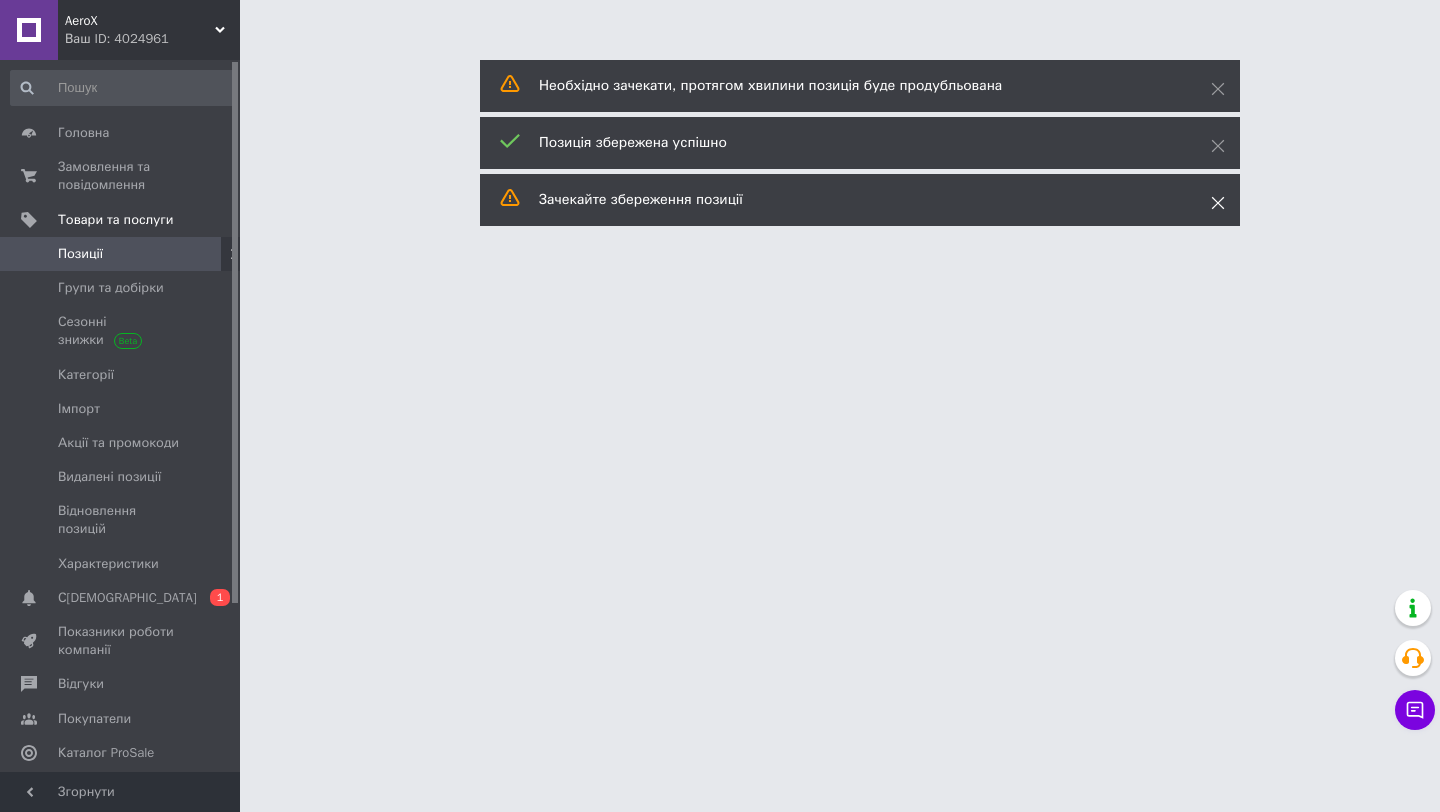 click 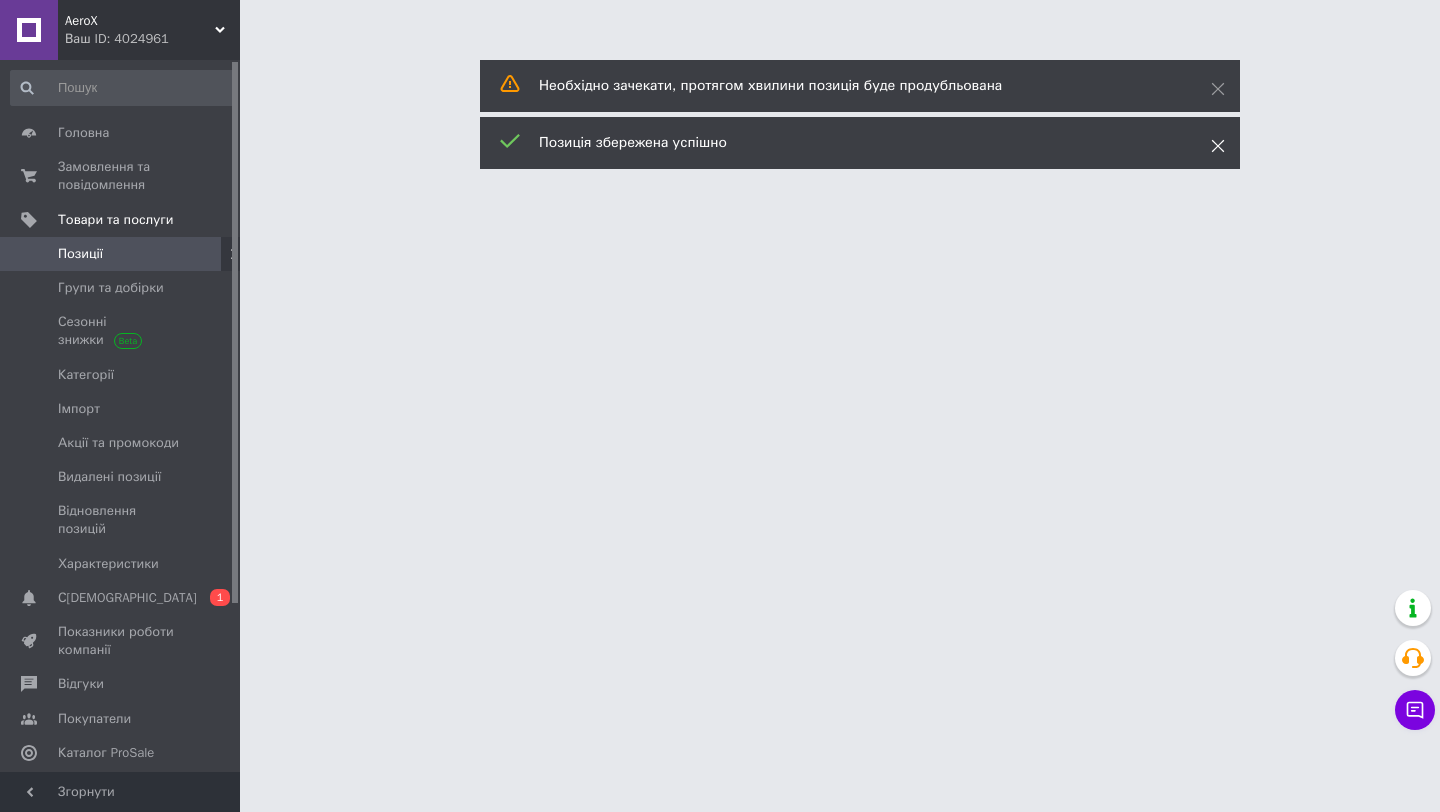 click at bounding box center [1218, 146] 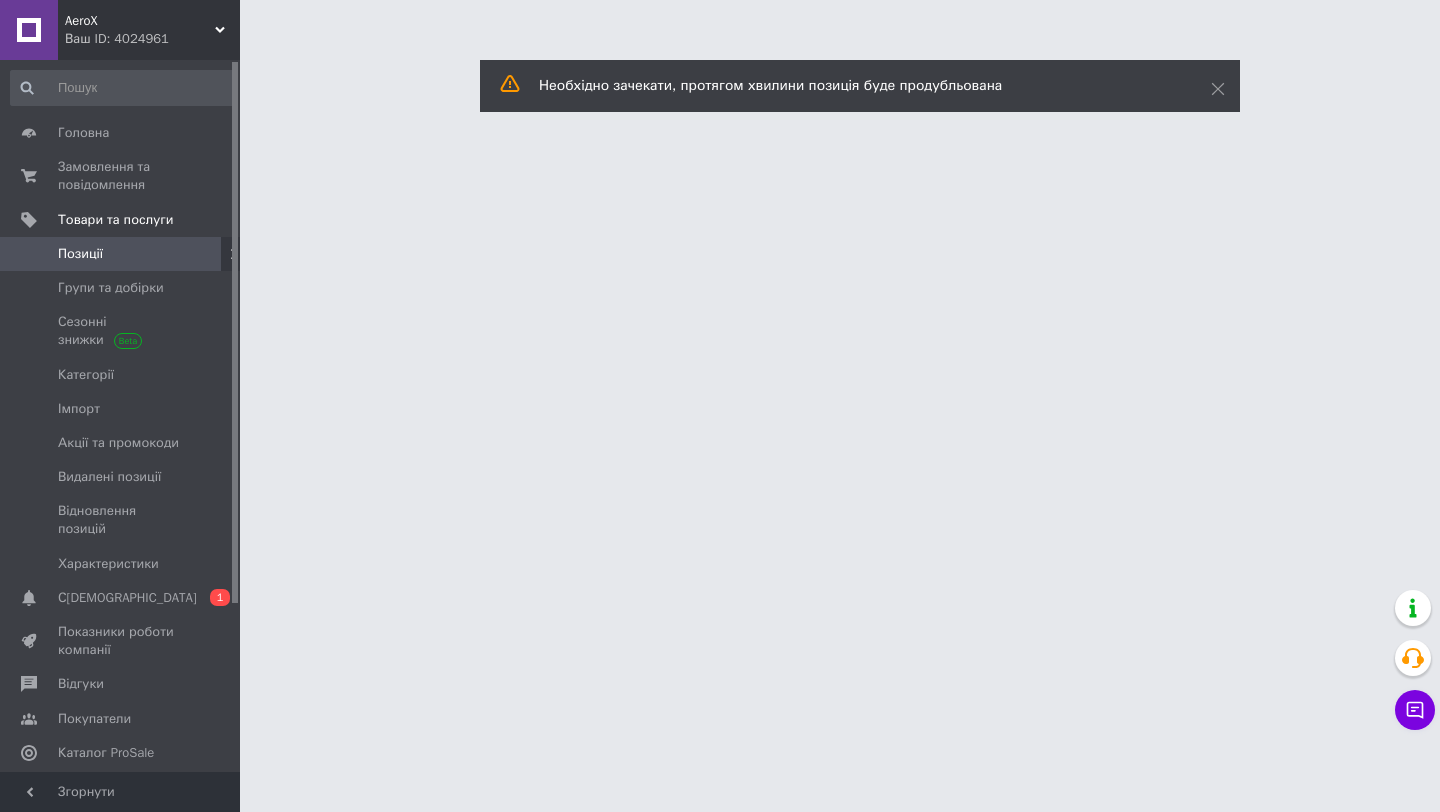 click on "Необхідно зачекати, протягом хвилини позиція буде продубльована" at bounding box center [860, 86] 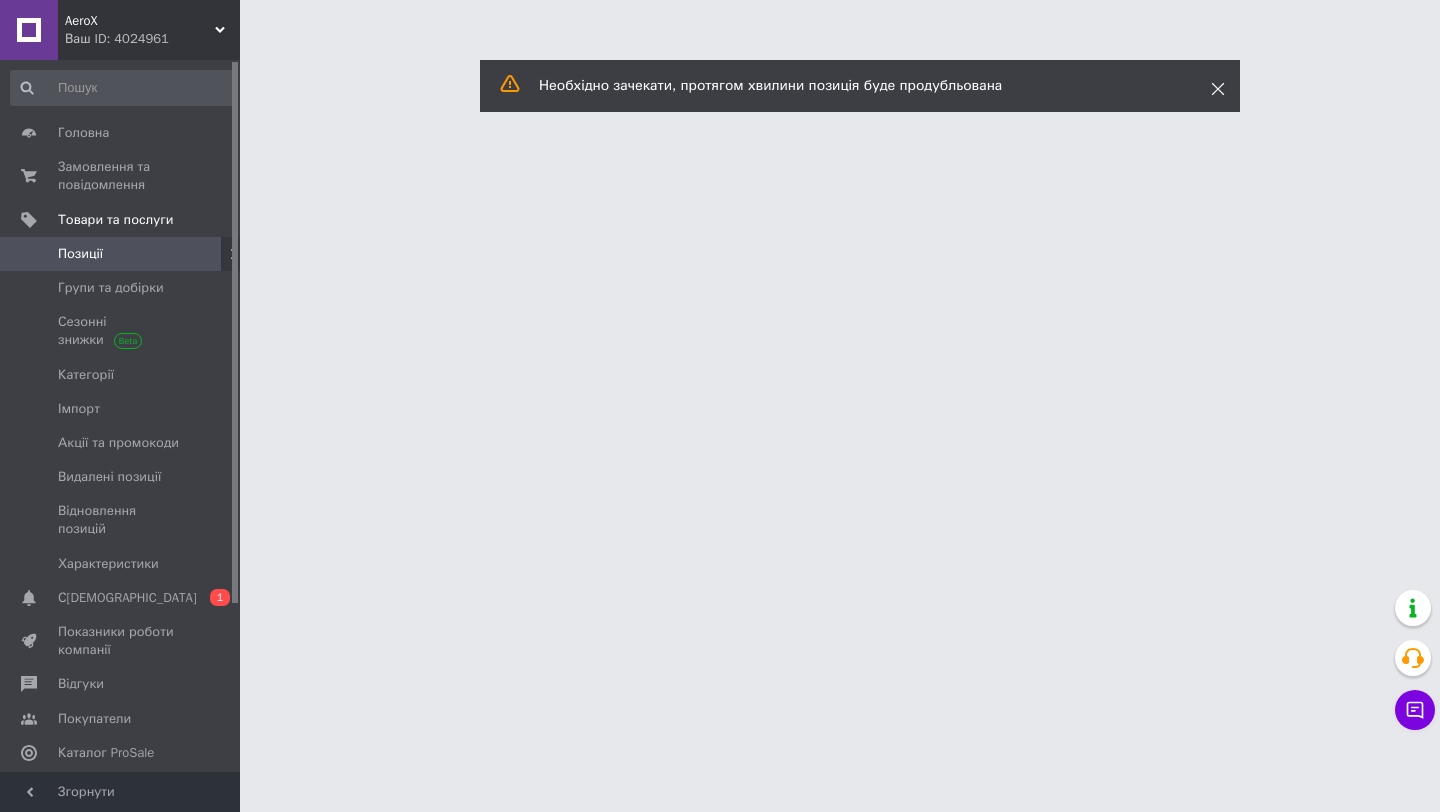 click 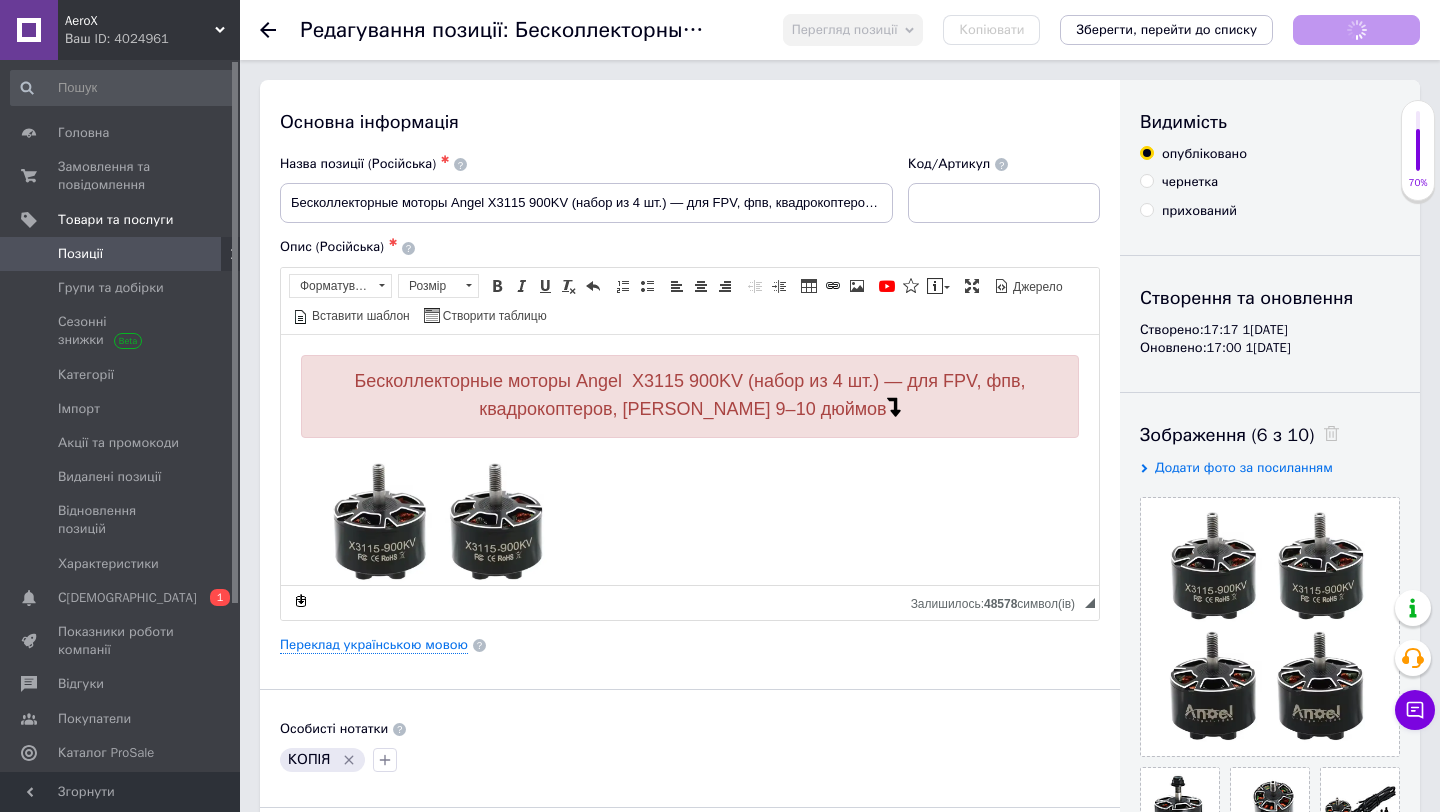 scroll, scrollTop: 161, scrollLeft: 0, axis: vertical 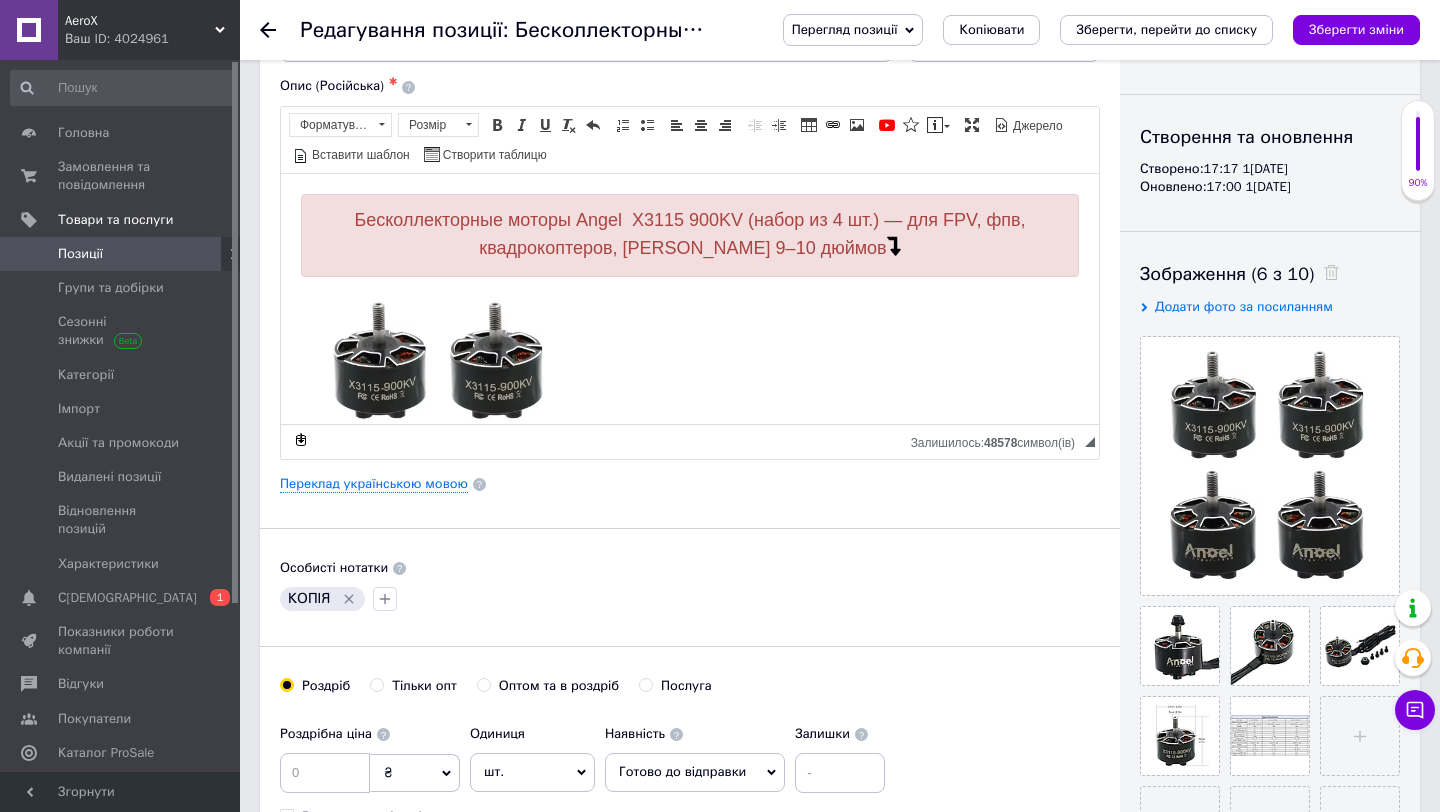 click at bounding box center [385, 599] 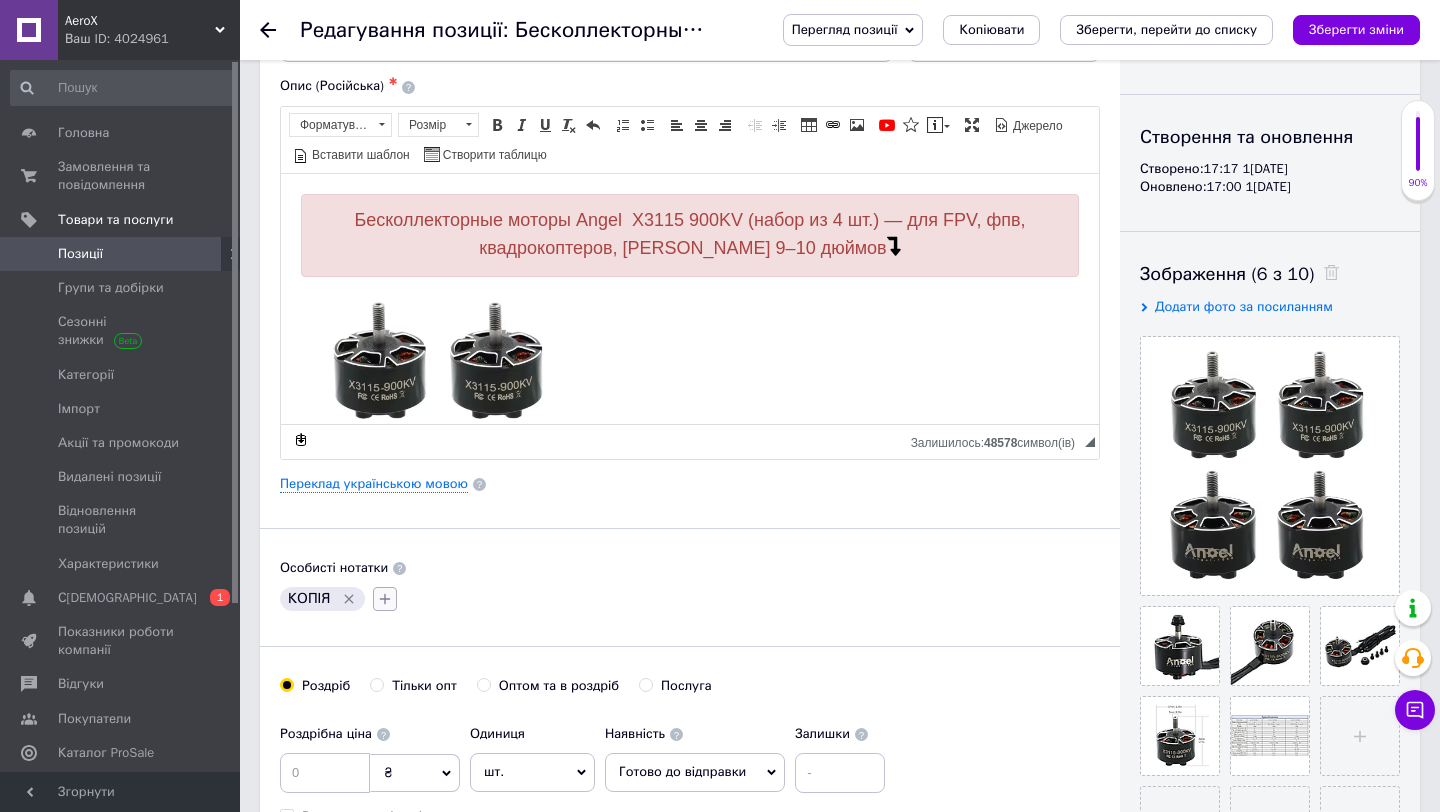 click at bounding box center (385, 599) 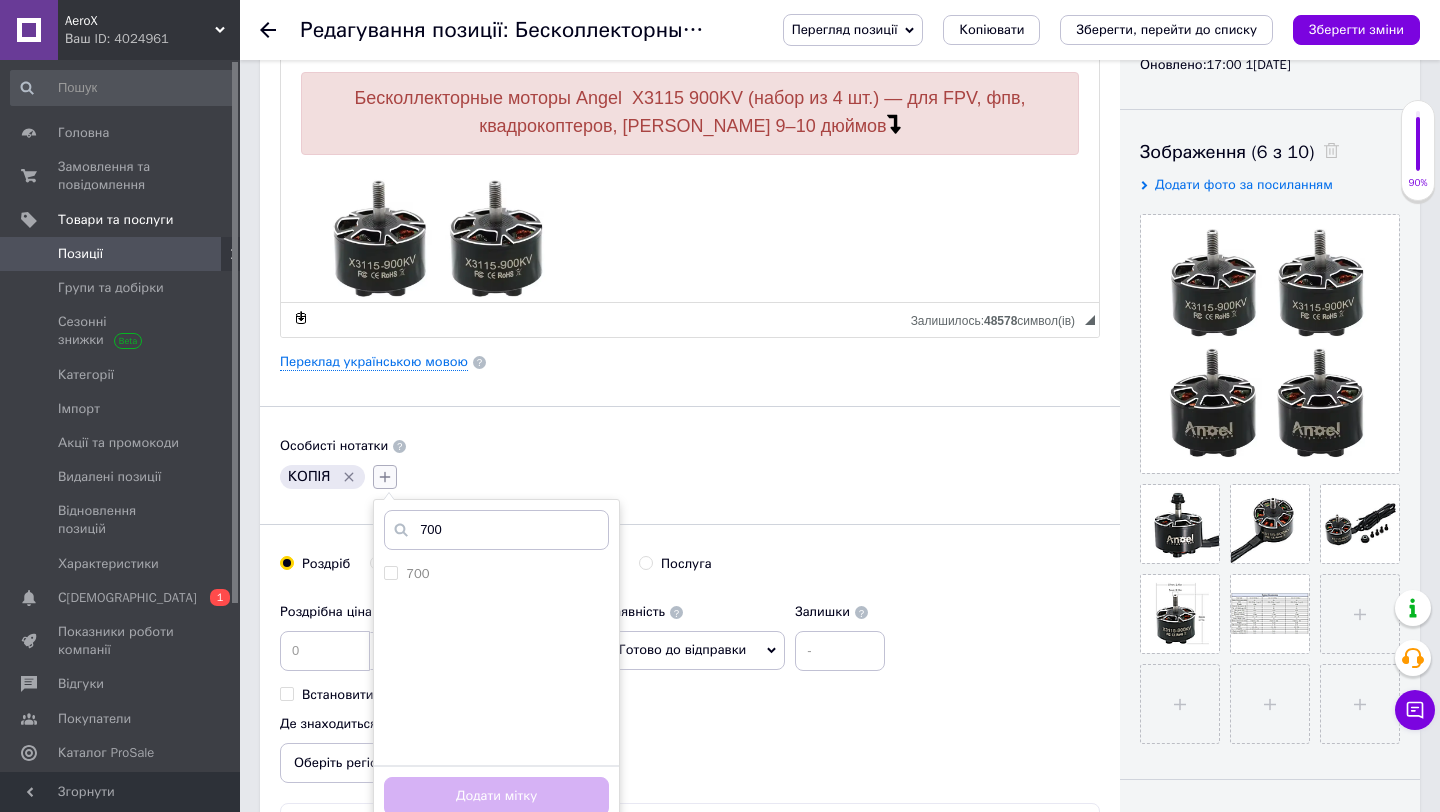 scroll, scrollTop: 321, scrollLeft: 0, axis: vertical 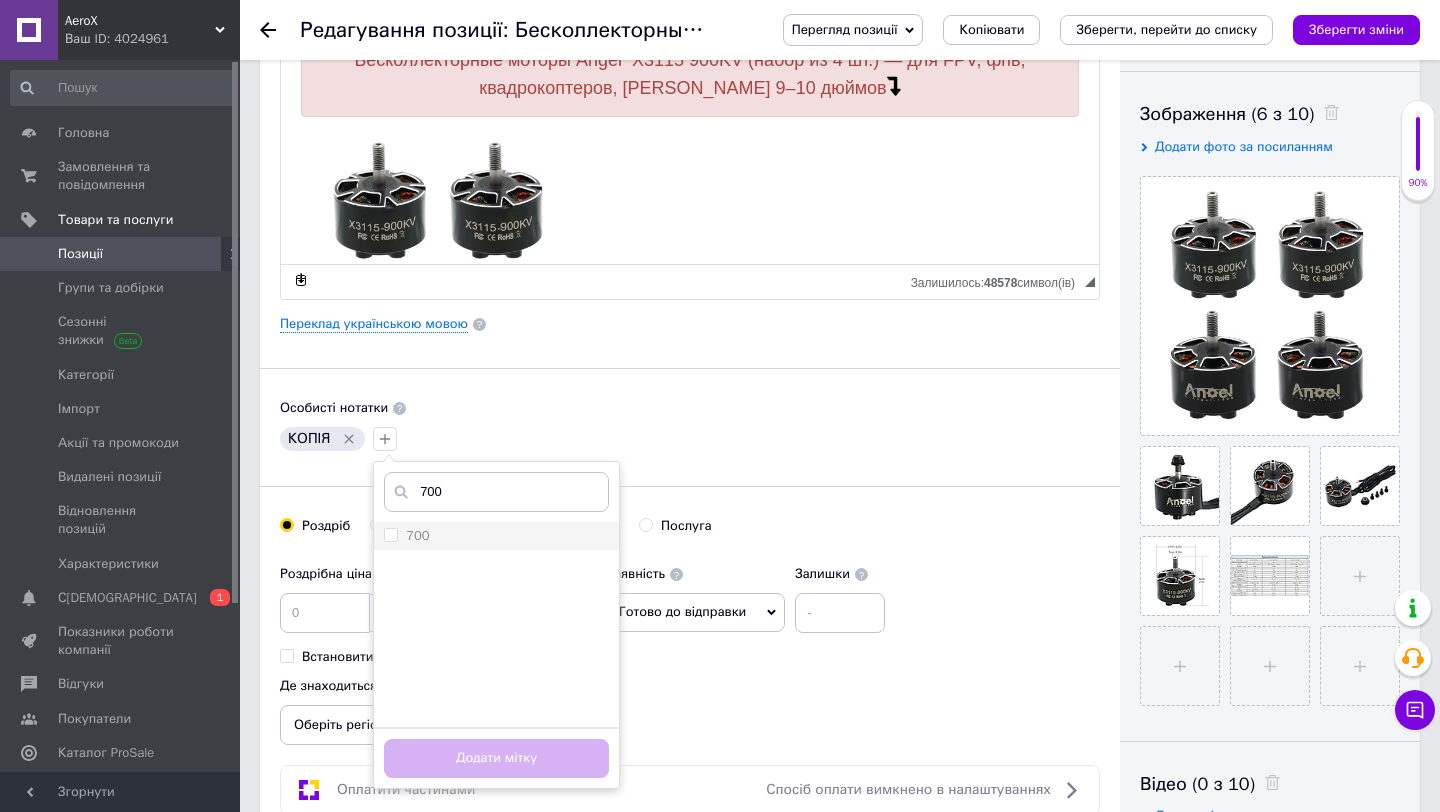type on "700" 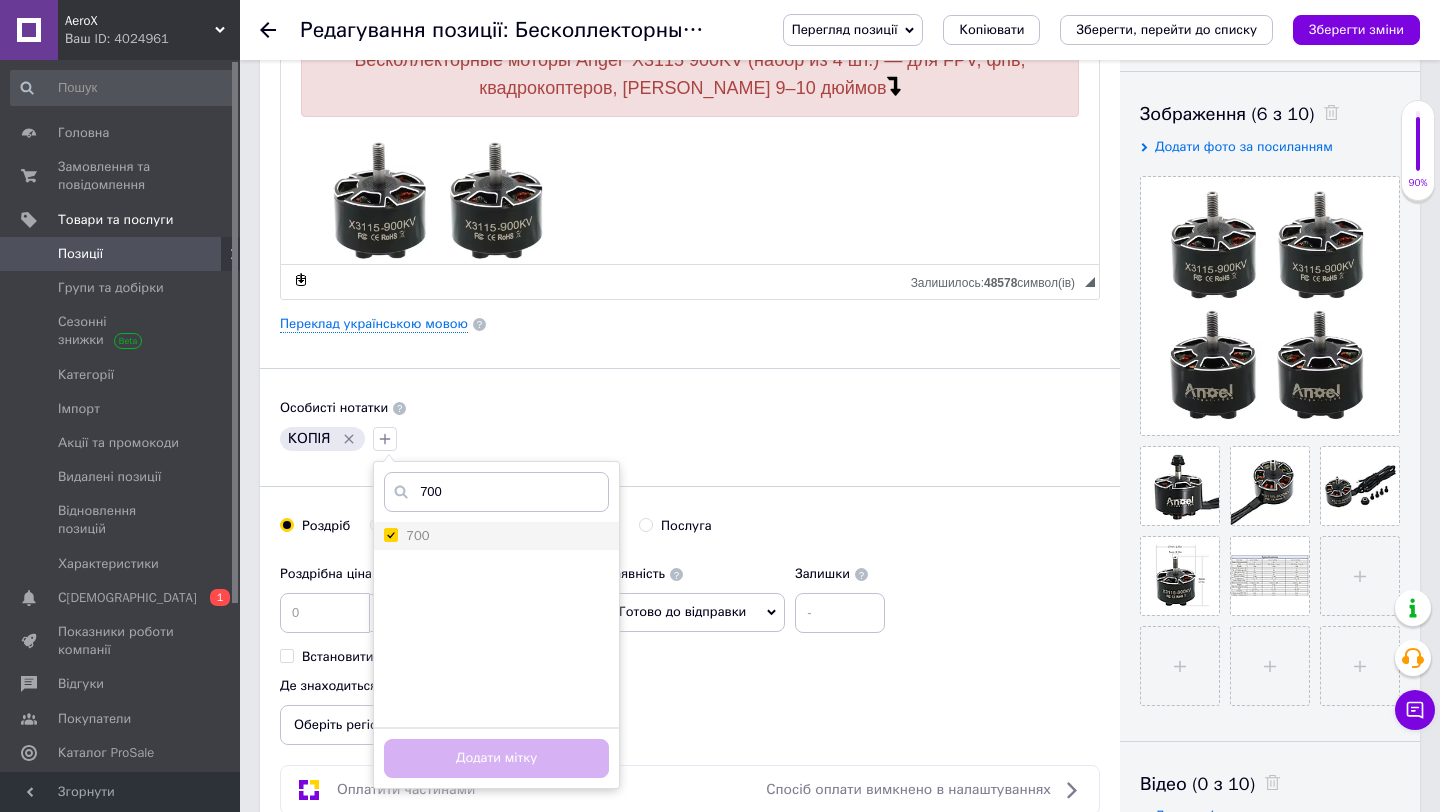 checkbox on "true" 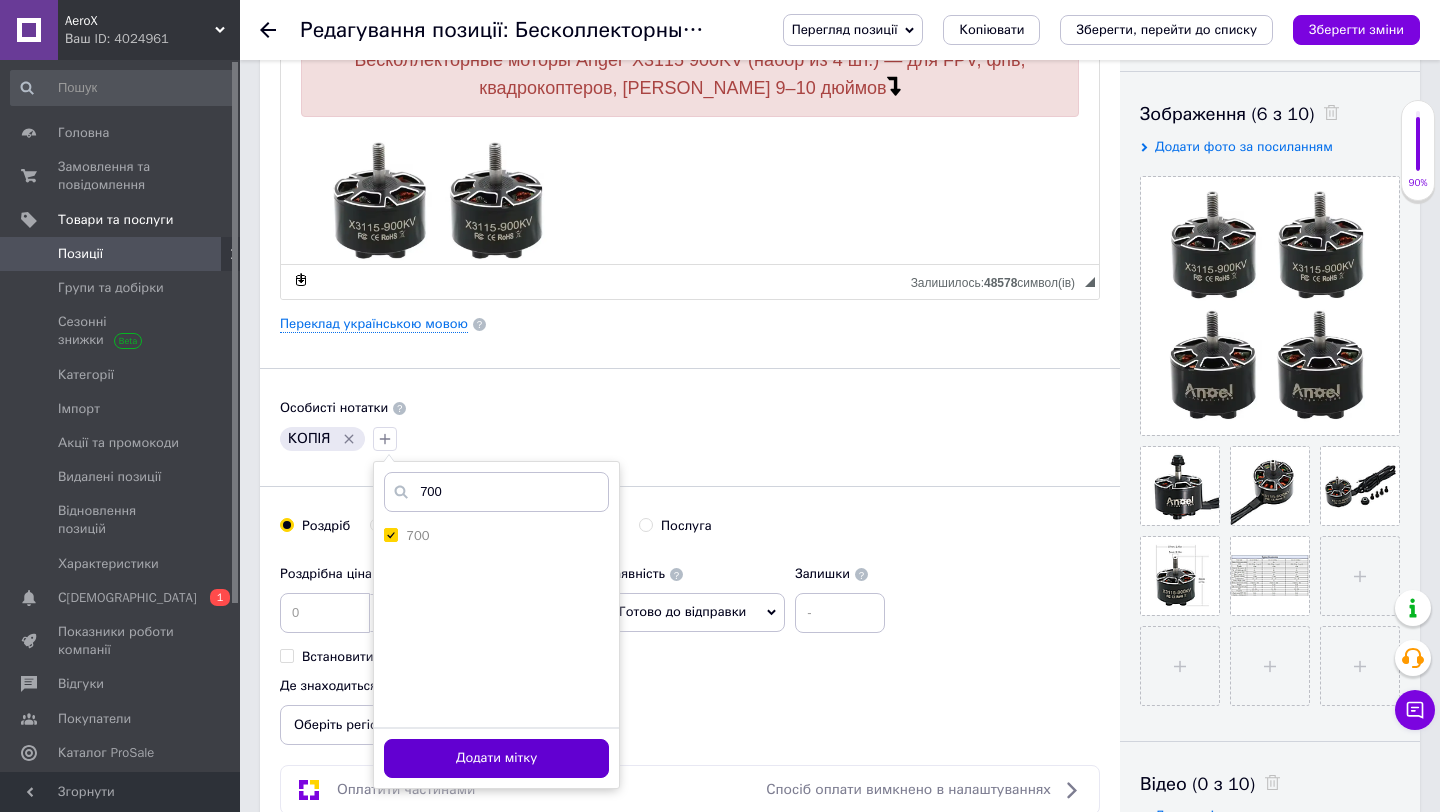 click on "Додати мітку" at bounding box center (496, 758) 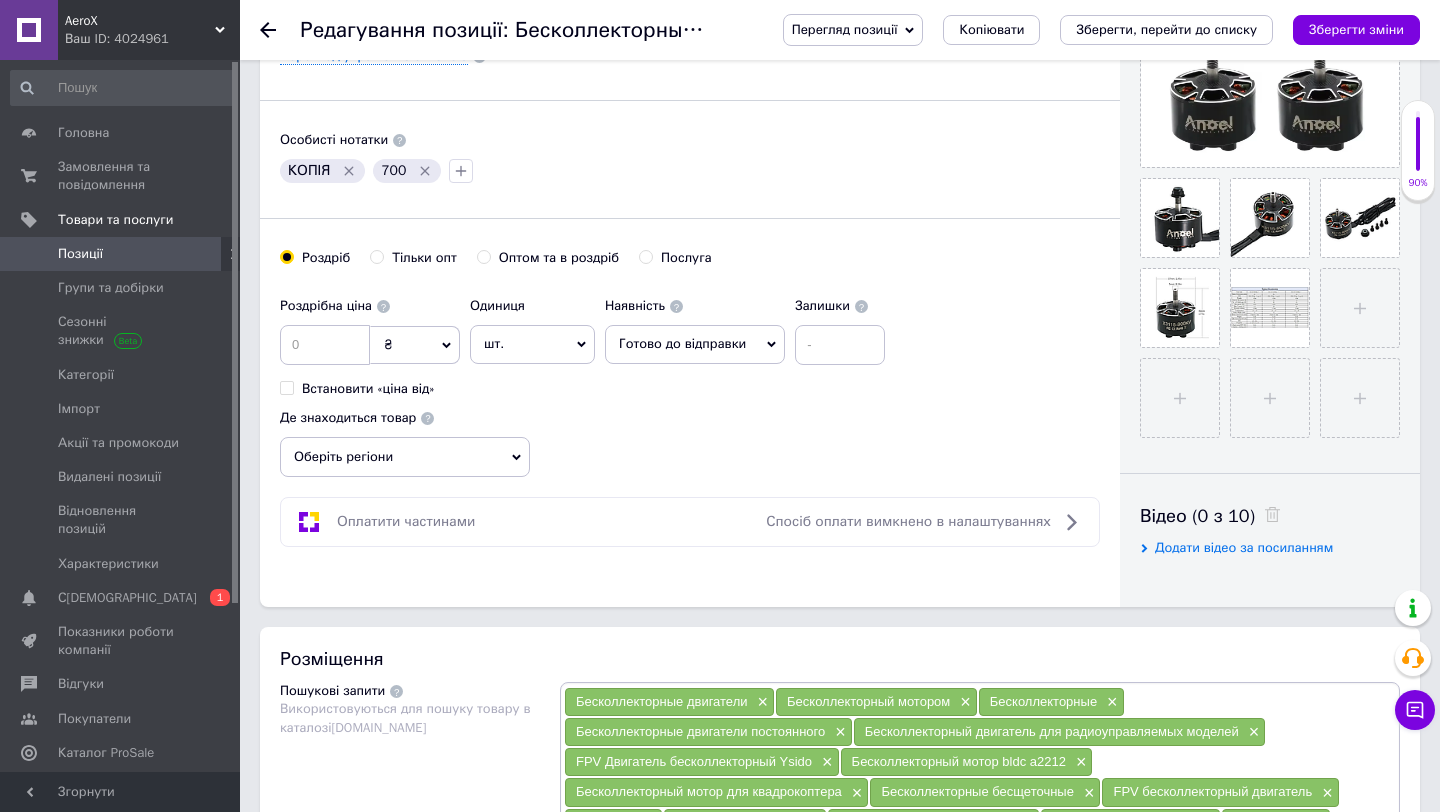 scroll, scrollTop: 740, scrollLeft: 0, axis: vertical 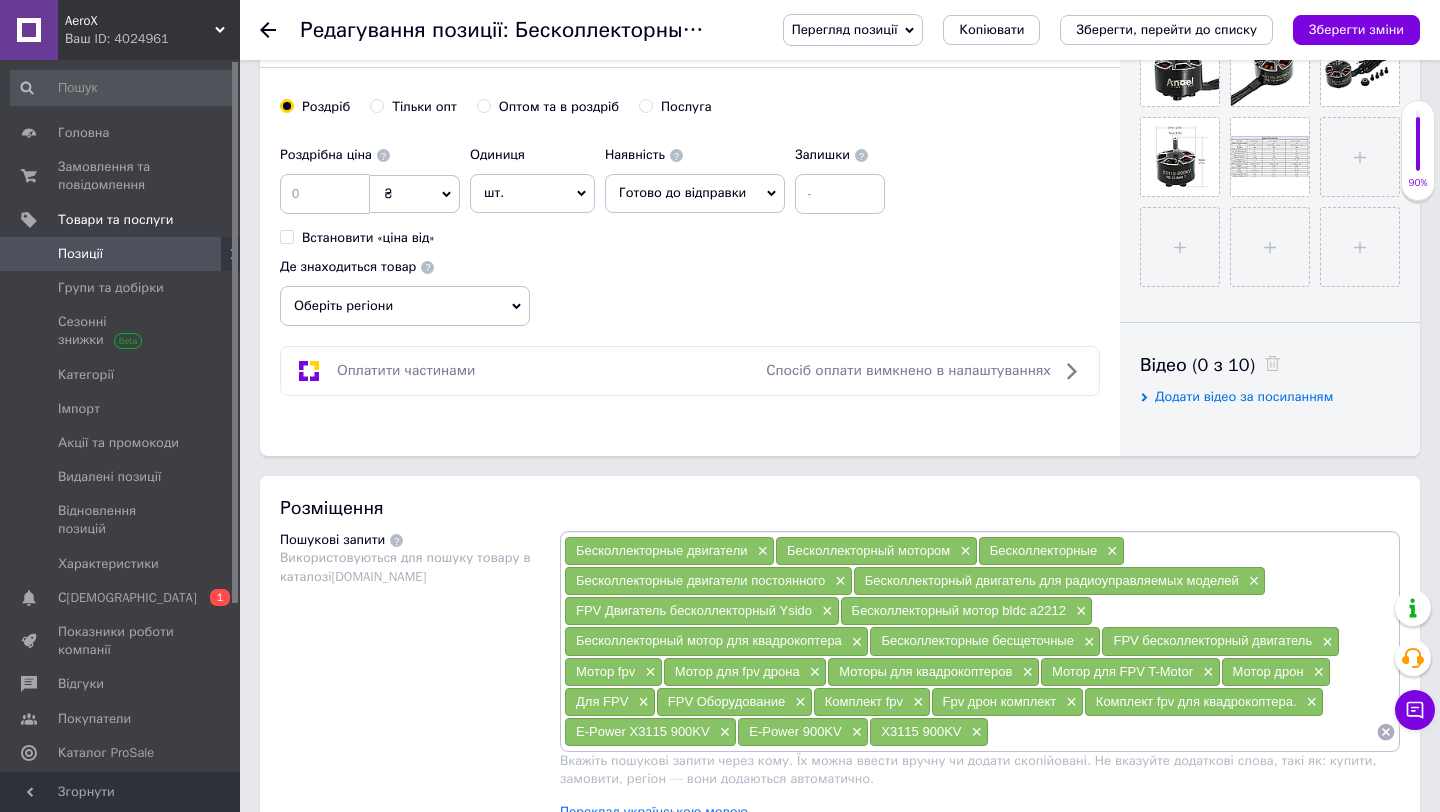 click on "Основна інформація Назва позиції (Російська) ✱ Бесколлекторные моторы Angel X3115 900KV (набор из 4 шт.) — для FPV, фпв, квадрокоптеров, [PERSON_NAME] 9–10 дюймов Код/Артикул Опис (Російська) ✱ Бесколлекторные моторы Angel  X3115 900KV (набор из 4 шт.) — для FPV, фпв, квадрокоптеров, [PERSON_NAME] 9–10 дюймов
✅  Особенности:
Идеально подходят для тяжёлых FPV-сборок с 9–10 дюймовыми пропеллерами
Высокая мощность и стабильная работа даже при максимальных нагрузках
Подходят для рам Mark4, Mark 4 V2 и аналогичных
Продуманная конструкция с надёжным охлаждением
⚙️" at bounding box center [690, -102] 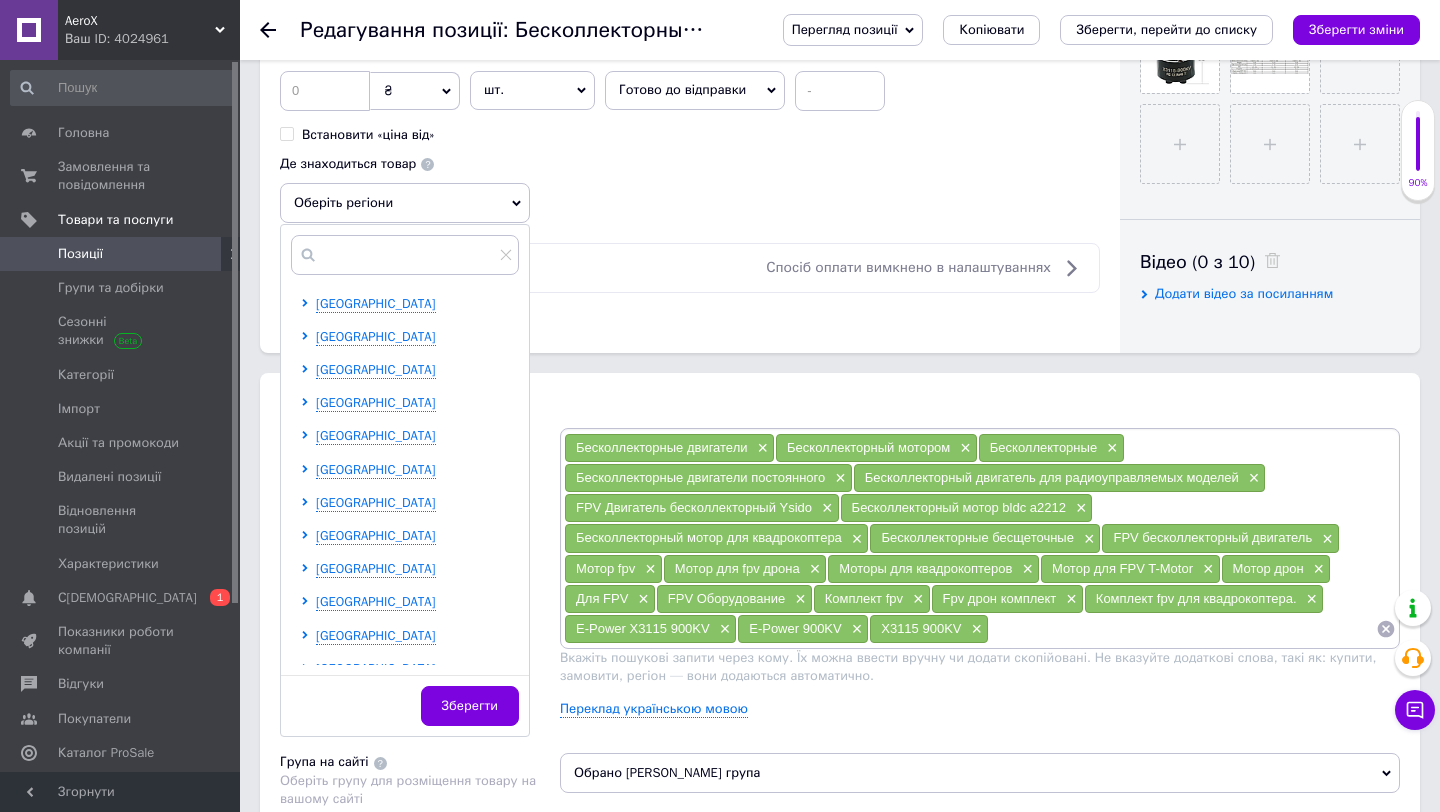 scroll, scrollTop: 842, scrollLeft: 0, axis: vertical 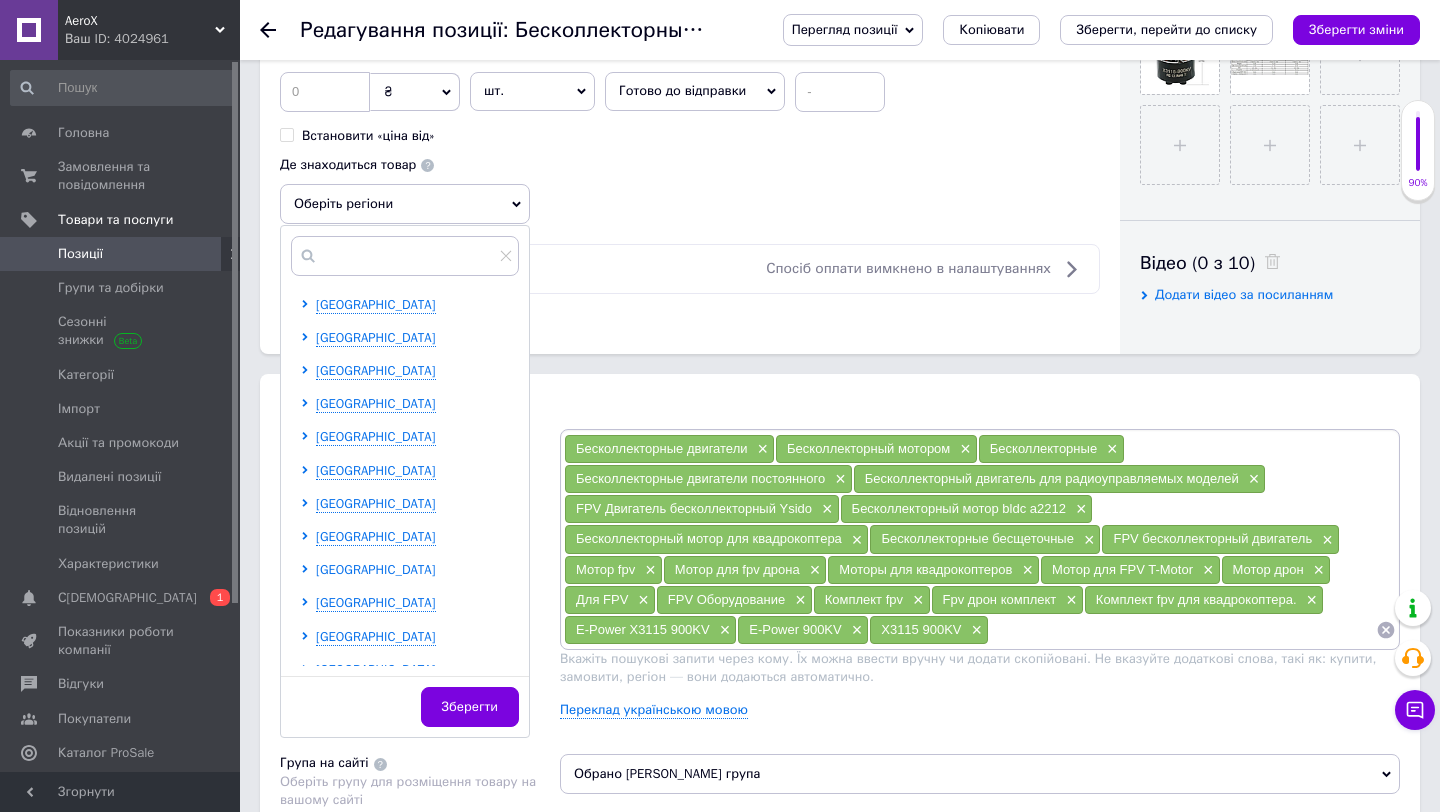 click on "[GEOGRAPHIC_DATA]" at bounding box center (376, 569) 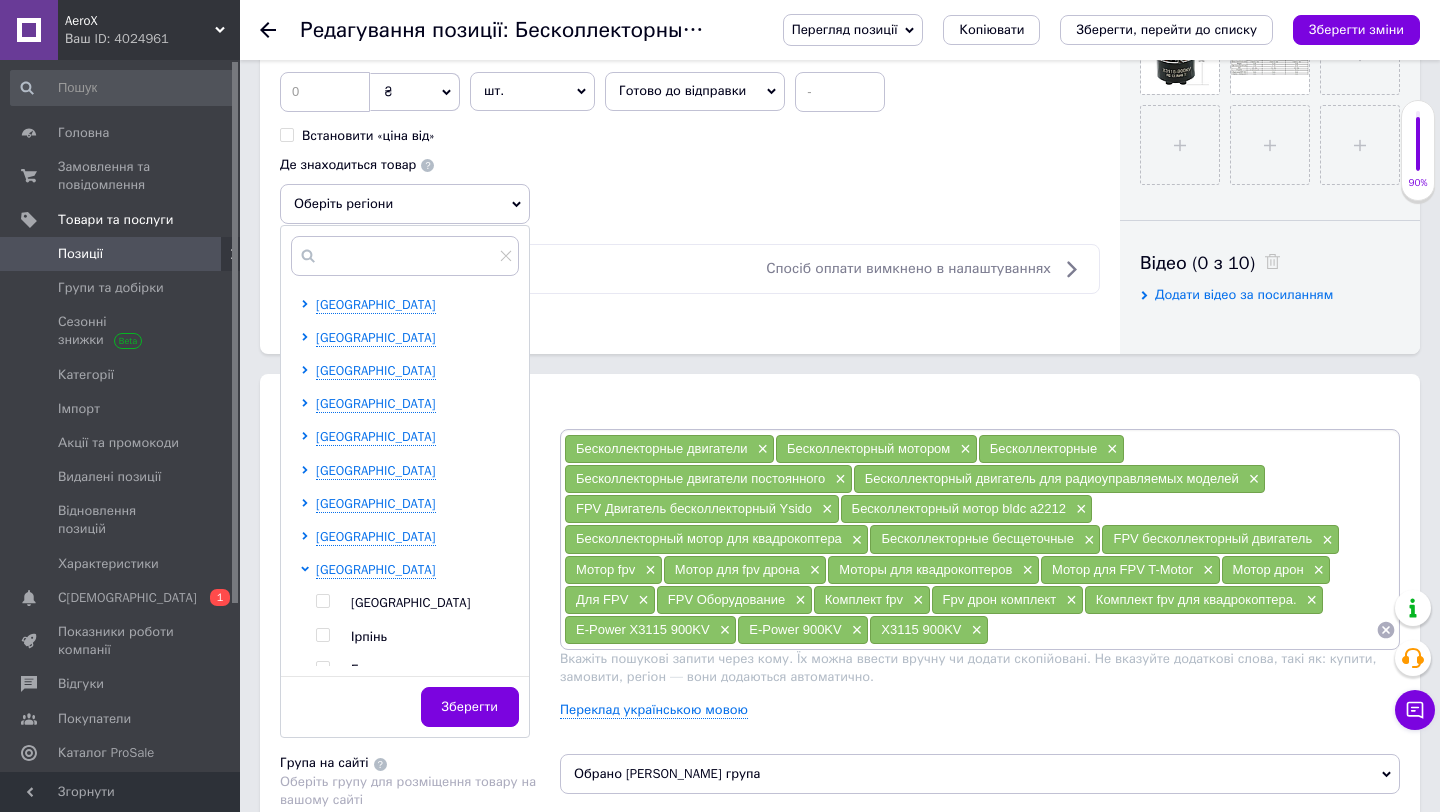 click at bounding box center (322, 601) 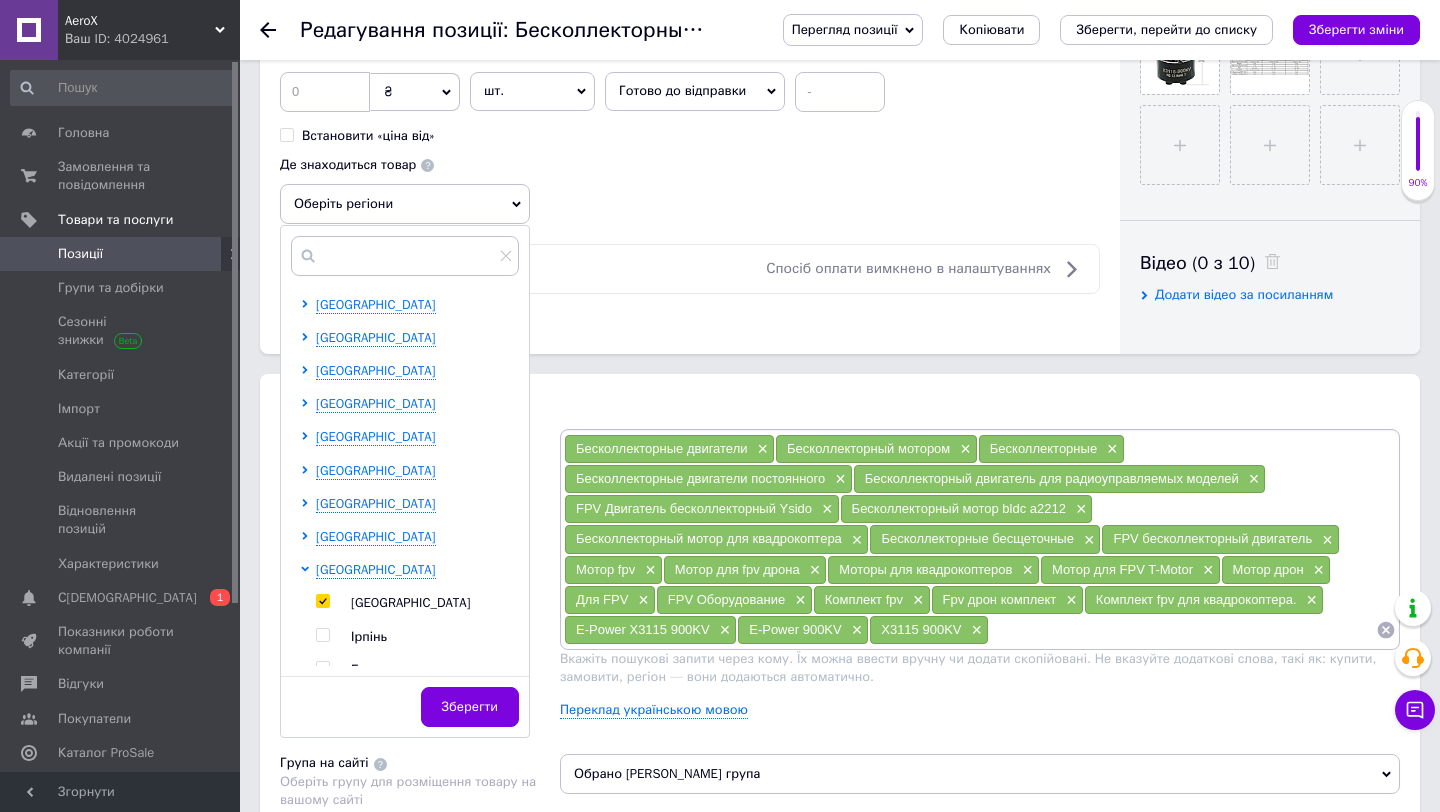 checkbox on "true" 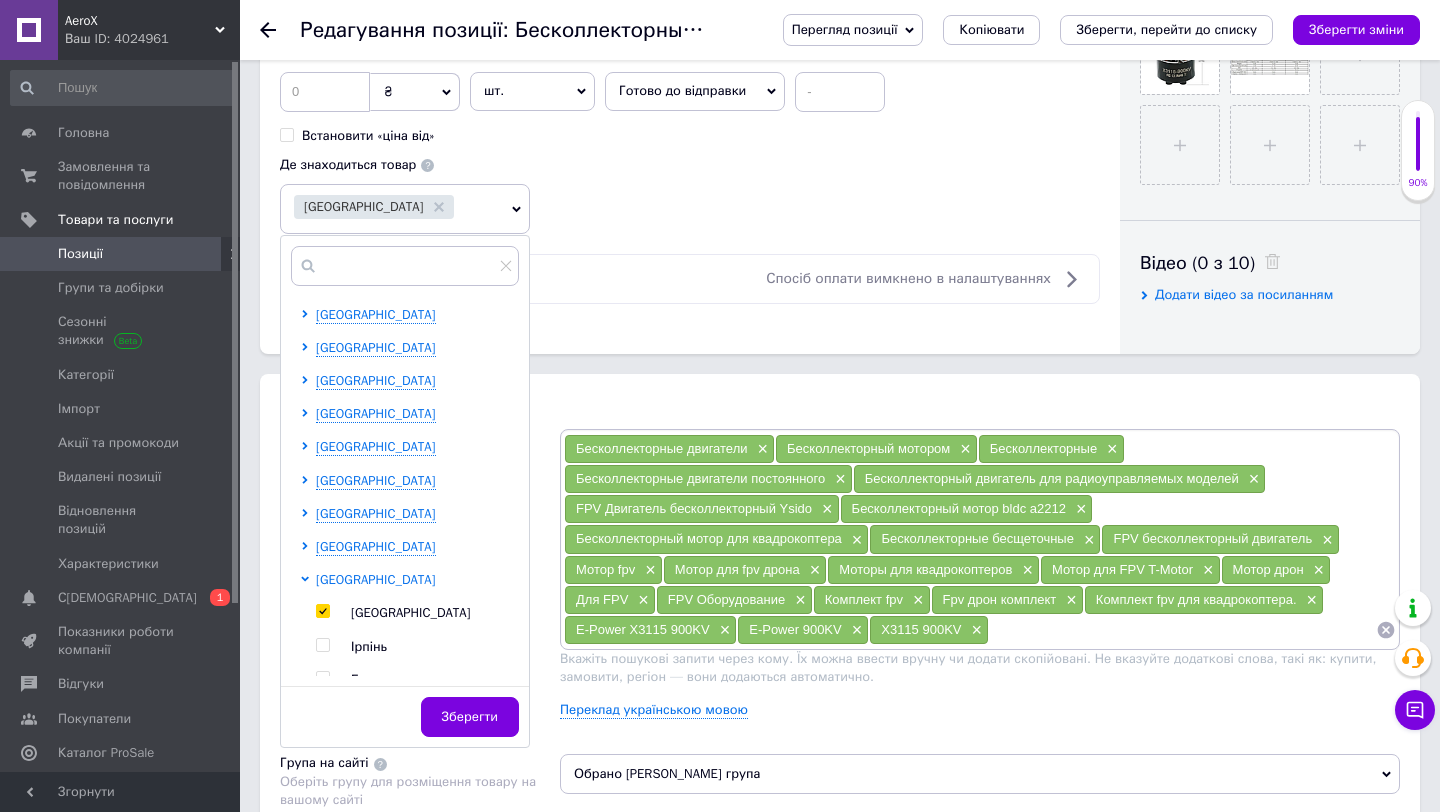 click on "[GEOGRAPHIC_DATA]" at bounding box center (376, 579) 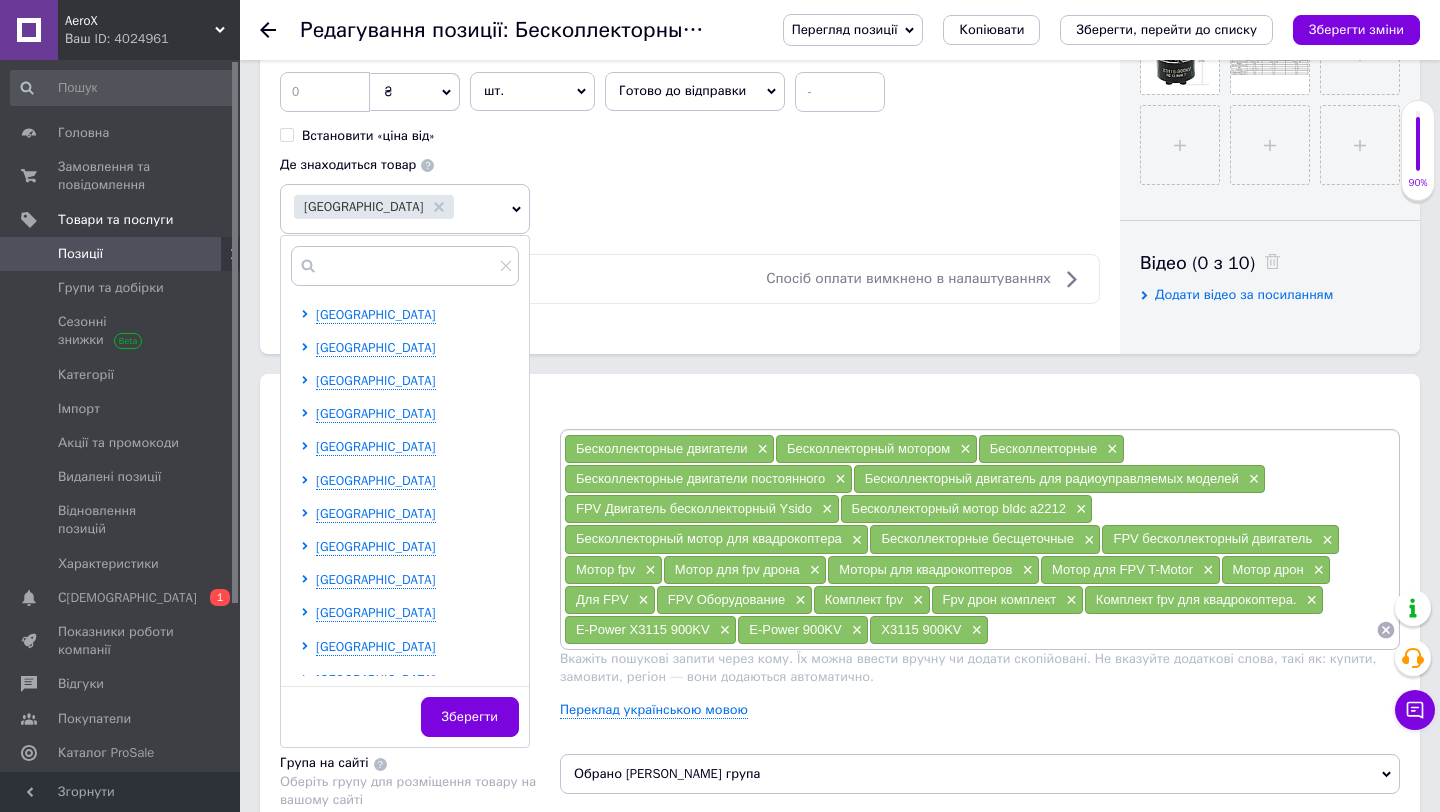 click on "[GEOGRAPHIC_DATA] [GEOGRAPHIC_DATA] [GEOGRAPHIC_DATA] [GEOGRAPHIC_DATA] [GEOGRAPHIC_DATA] [GEOGRAPHIC_DATA] [GEOGRAPHIC_DATA] [GEOGRAPHIC_DATA] [GEOGRAPHIC_DATA] [GEOGRAPHIC_DATA] [GEOGRAPHIC_DATA] [GEOGRAPHIC_DATA] [GEOGRAPHIC_DATA] [GEOGRAPHIC_DATA] [GEOGRAPHIC_DATA] [GEOGRAPHIC_DATA] [GEOGRAPHIC_DATA] [GEOGRAPHIC_DATA] [GEOGRAPHIC_DATA] [GEOGRAPHIC_DATA] [GEOGRAPHIC_DATA] [GEOGRAPHIC_DATA] [GEOGRAPHIC_DATA] [GEOGRAPHIC_DATA]" at bounding box center [409, 697] 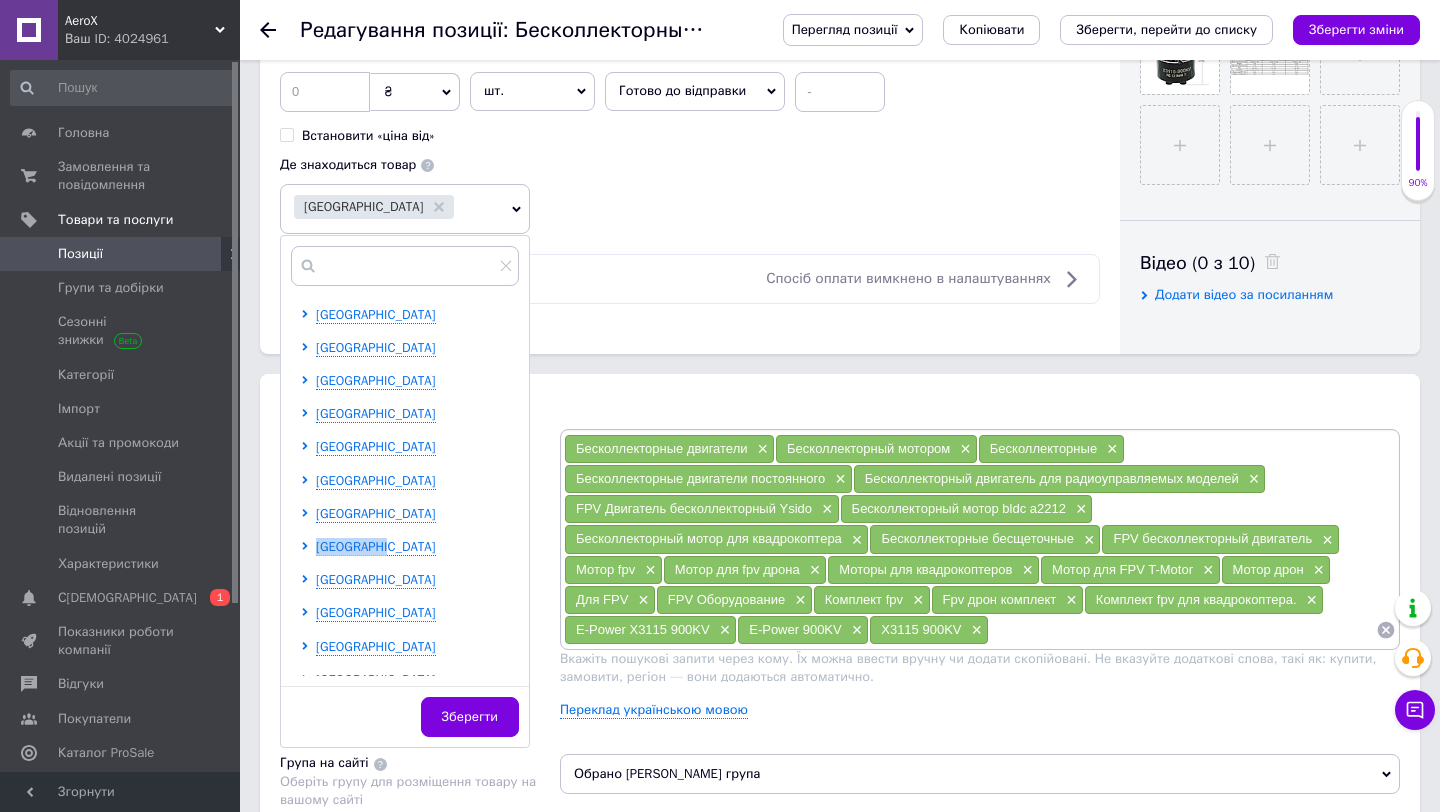 click on "[GEOGRAPHIC_DATA]" at bounding box center (417, 547) 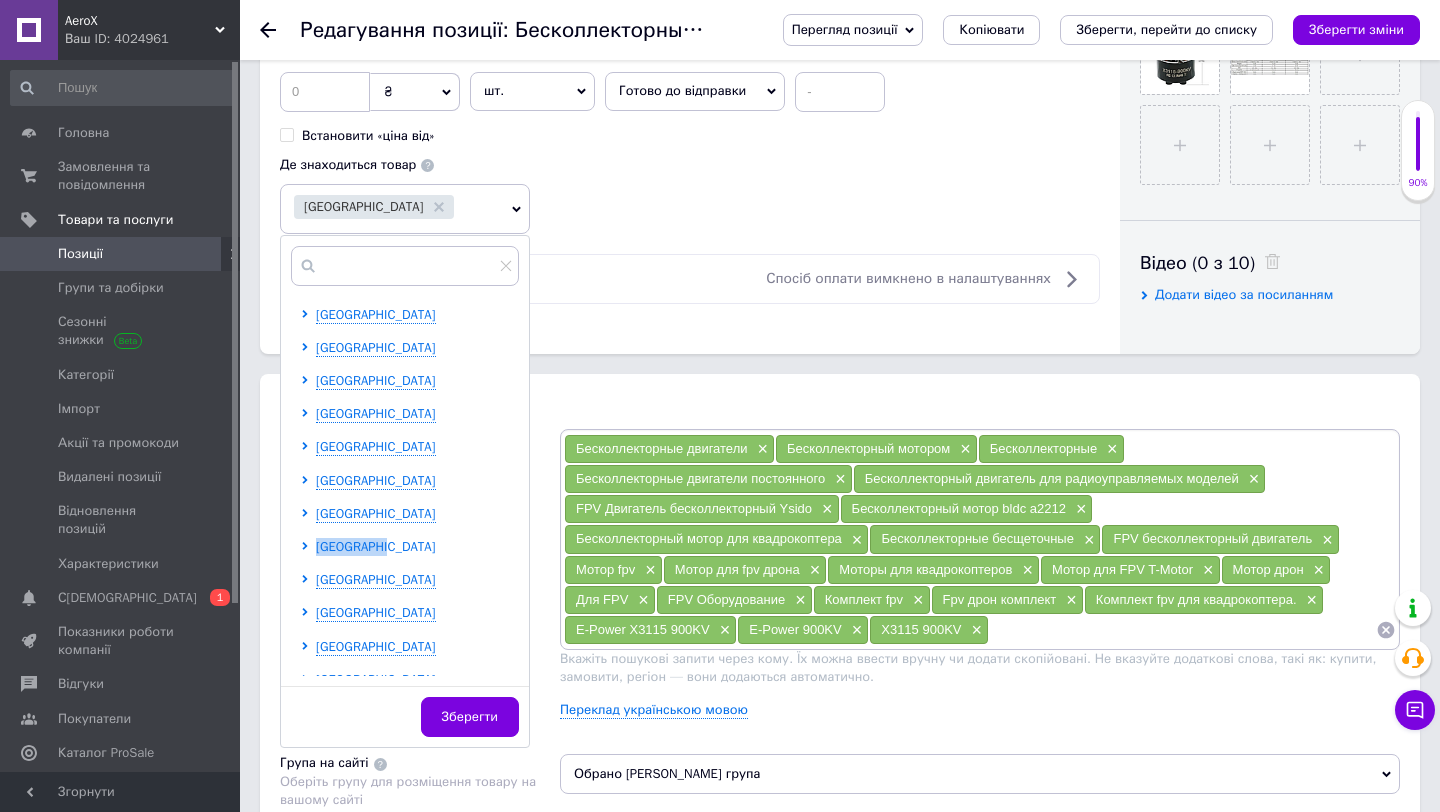 click on "[GEOGRAPHIC_DATA]" at bounding box center [376, 546] 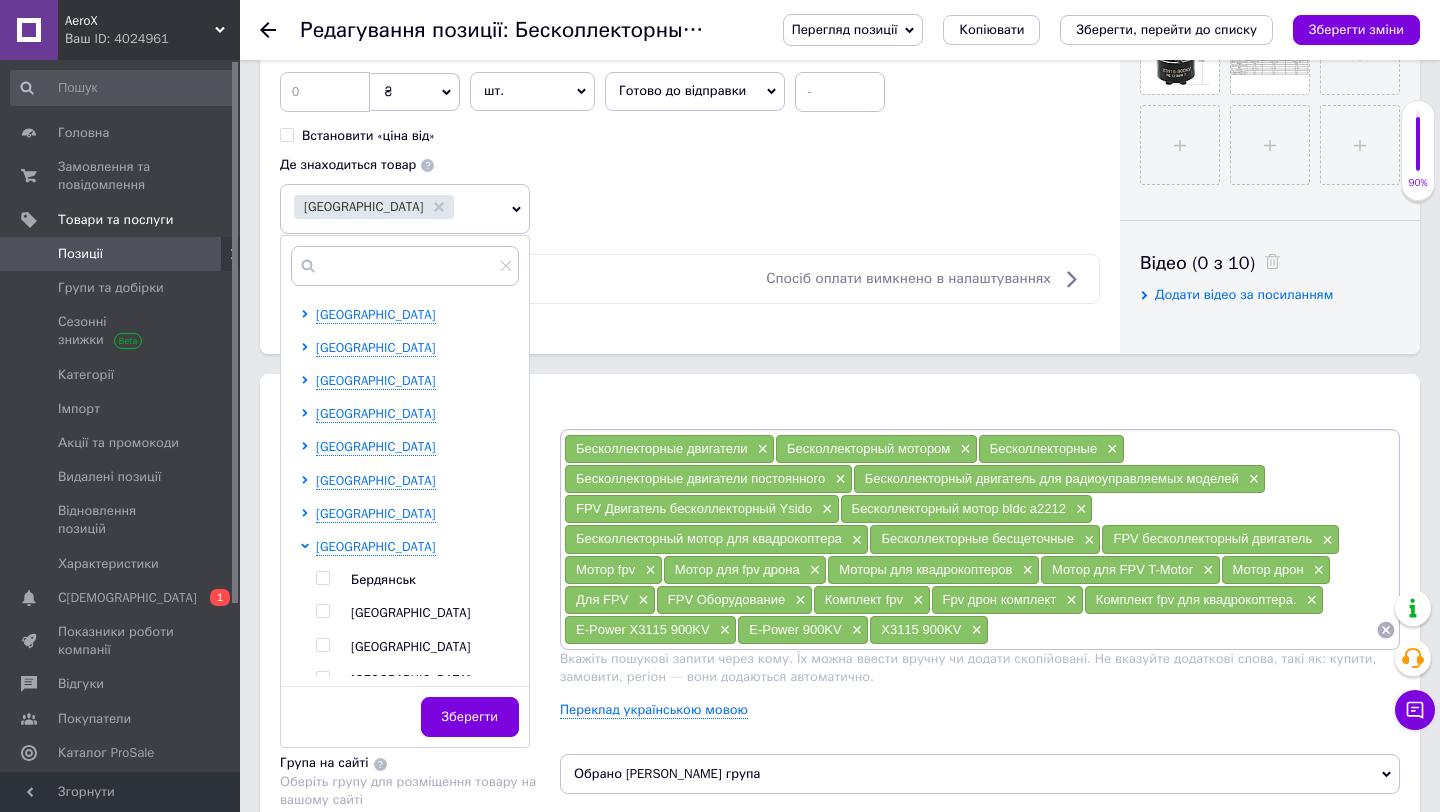 click at bounding box center [322, 645] 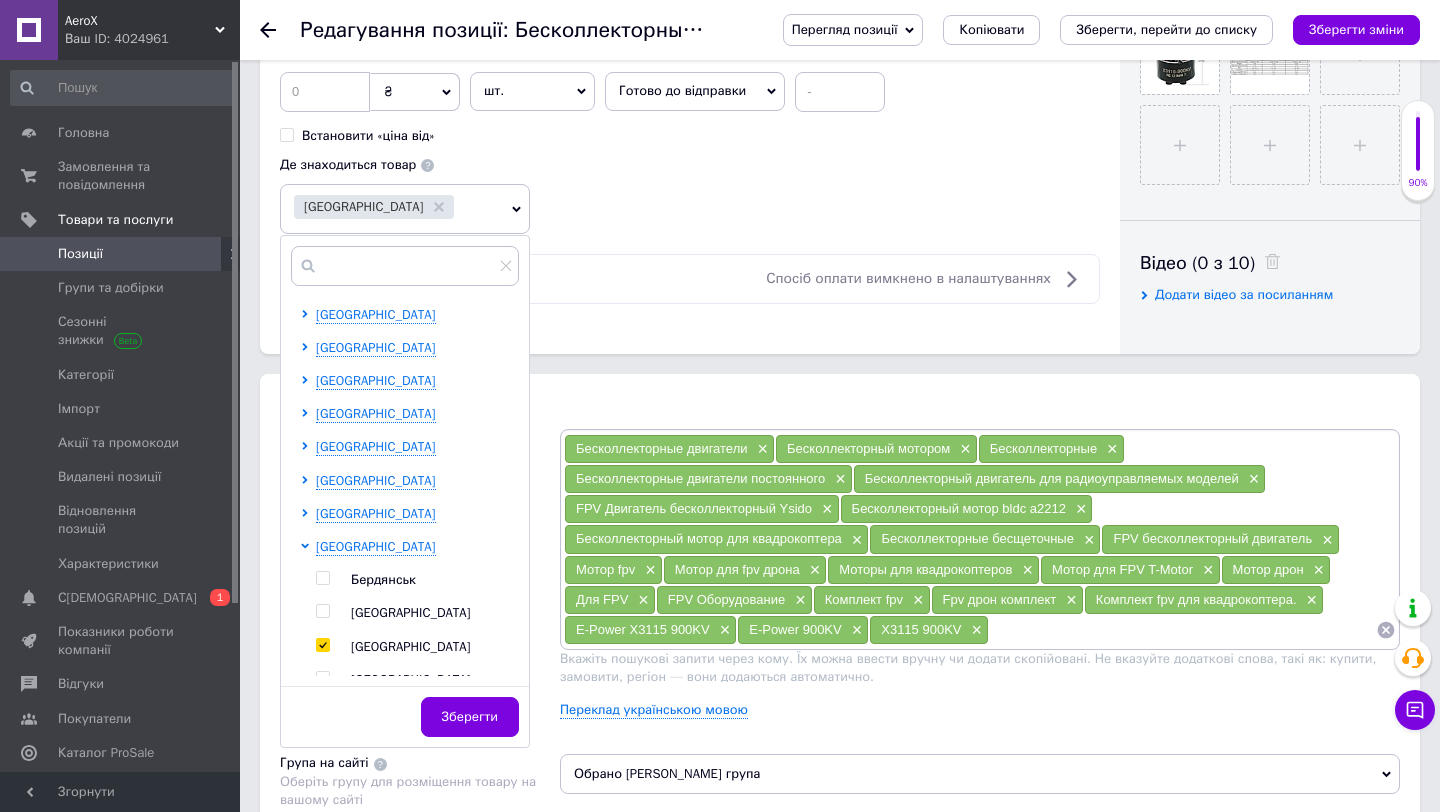 checkbox on "true" 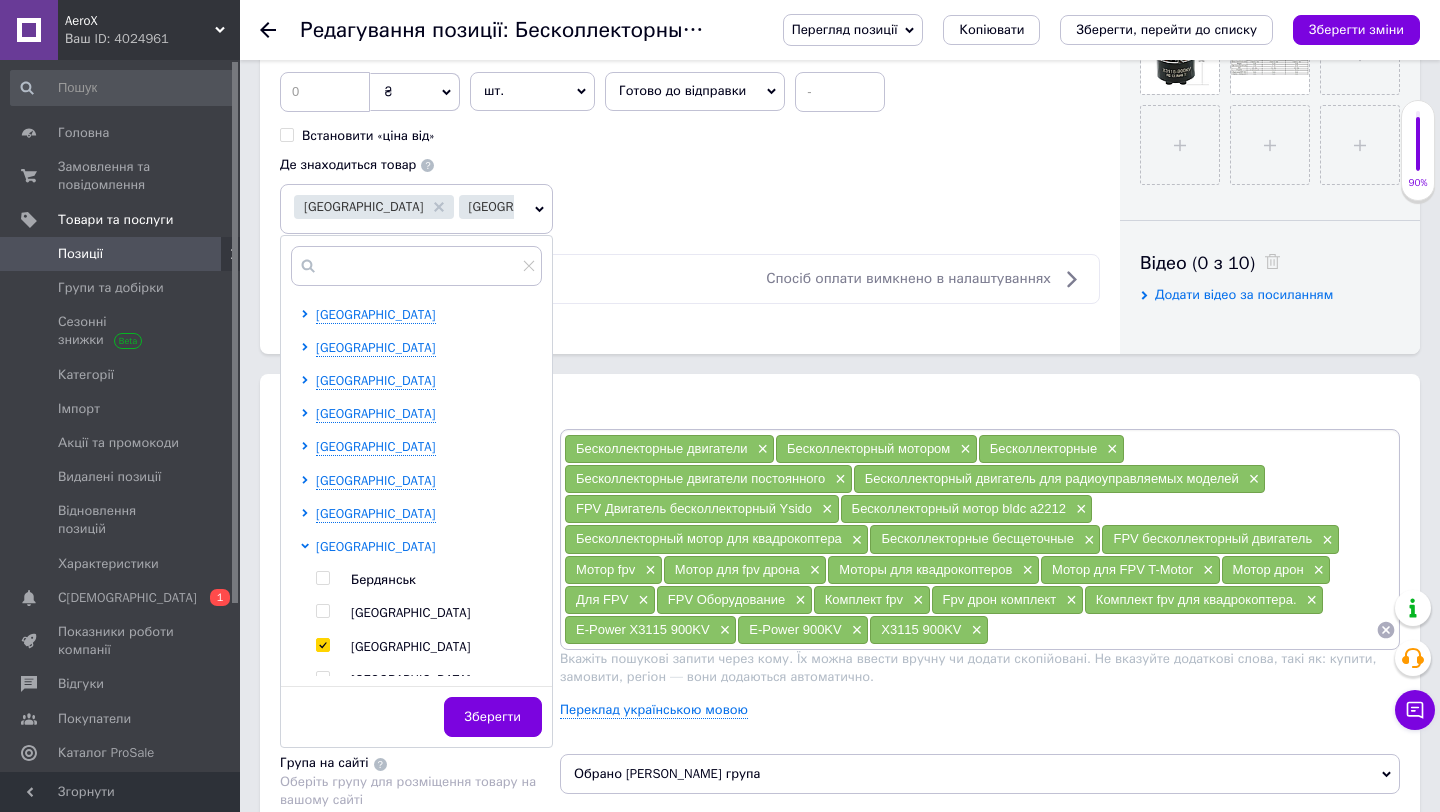 click on "[GEOGRAPHIC_DATA]" at bounding box center [376, 546] 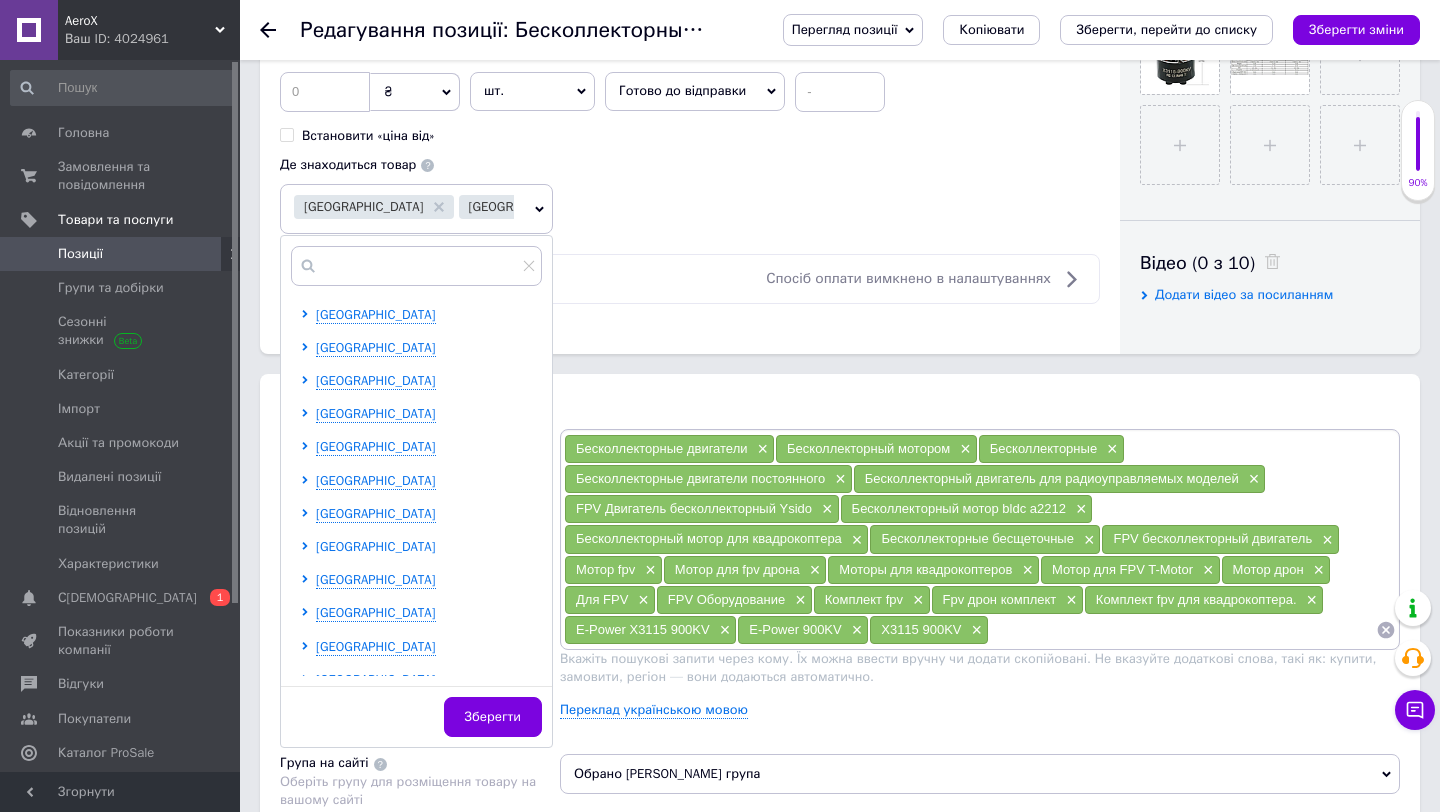 scroll, scrollTop: 411, scrollLeft: 0, axis: vertical 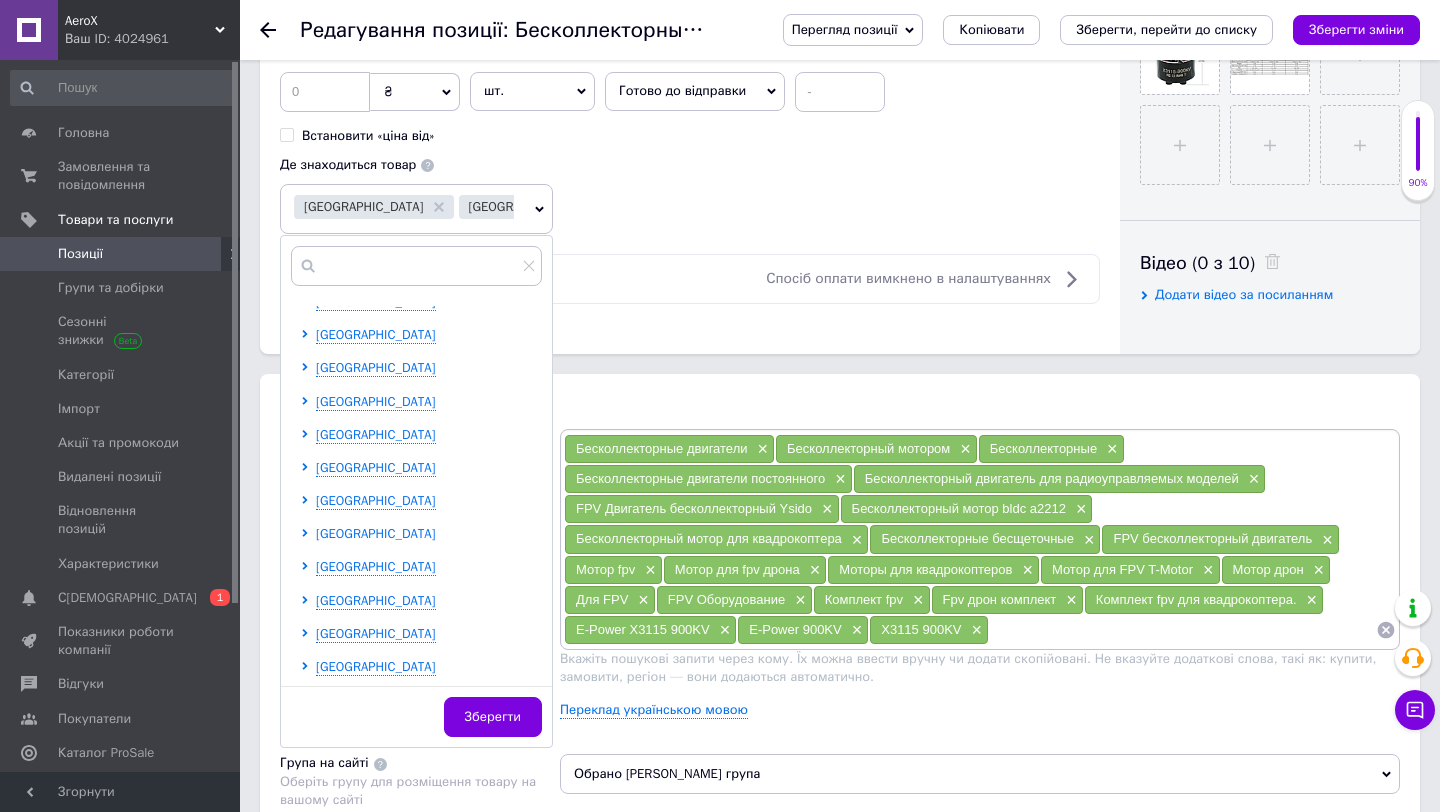 click on "[GEOGRAPHIC_DATA]" at bounding box center [376, 533] 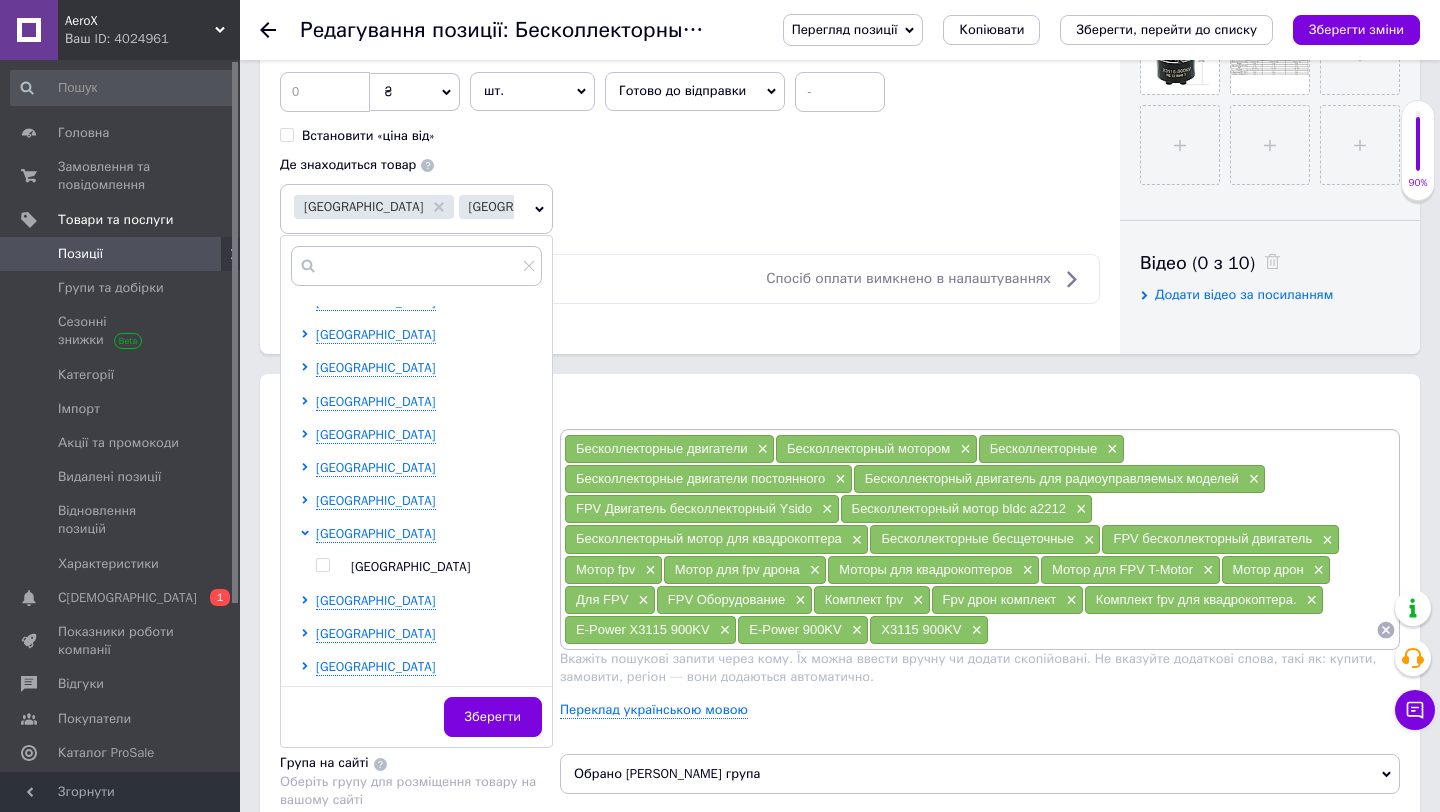 click on "[GEOGRAPHIC_DATA] [GEOGRAPHIC_DATA]" at bounding box center [428, 550] 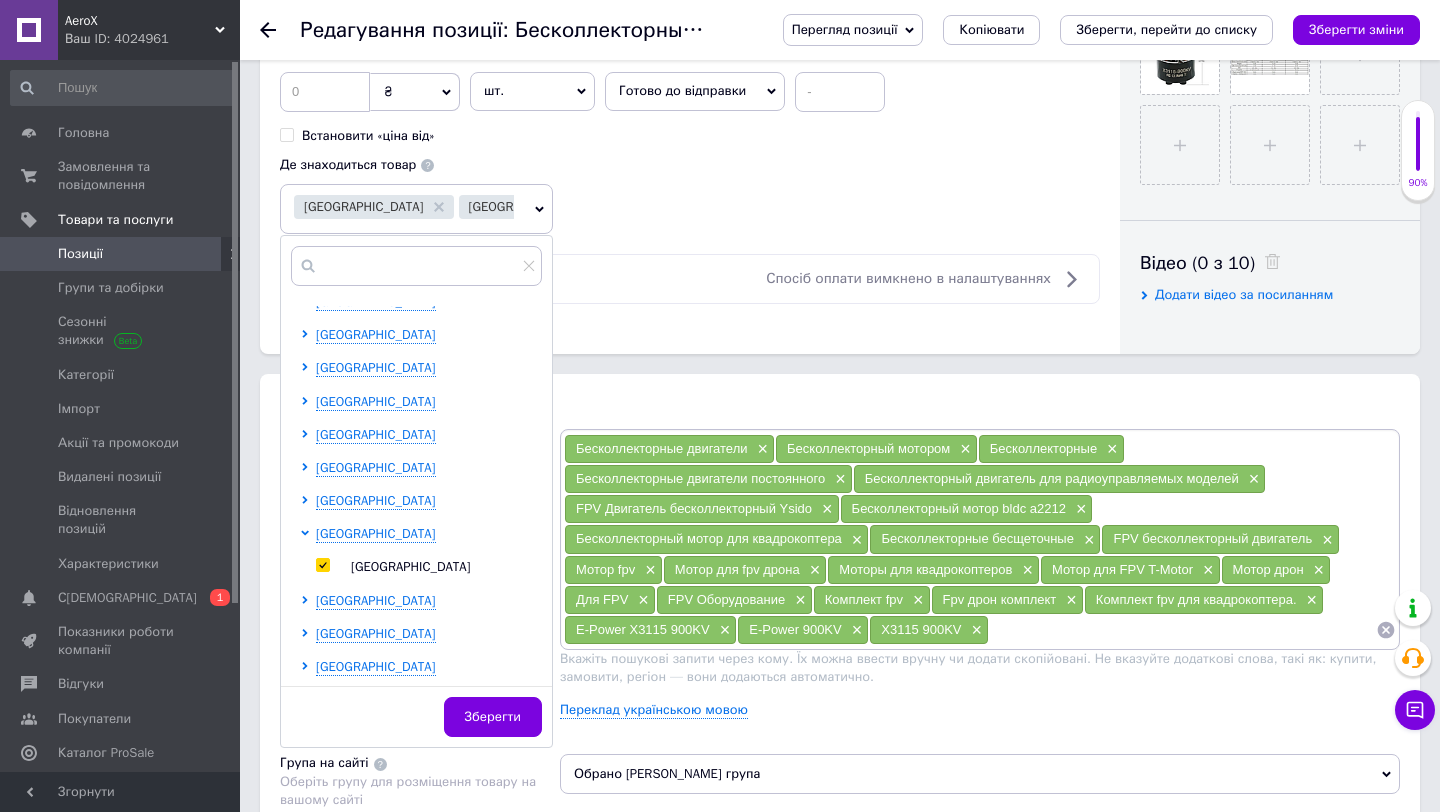 checkbox on "true" 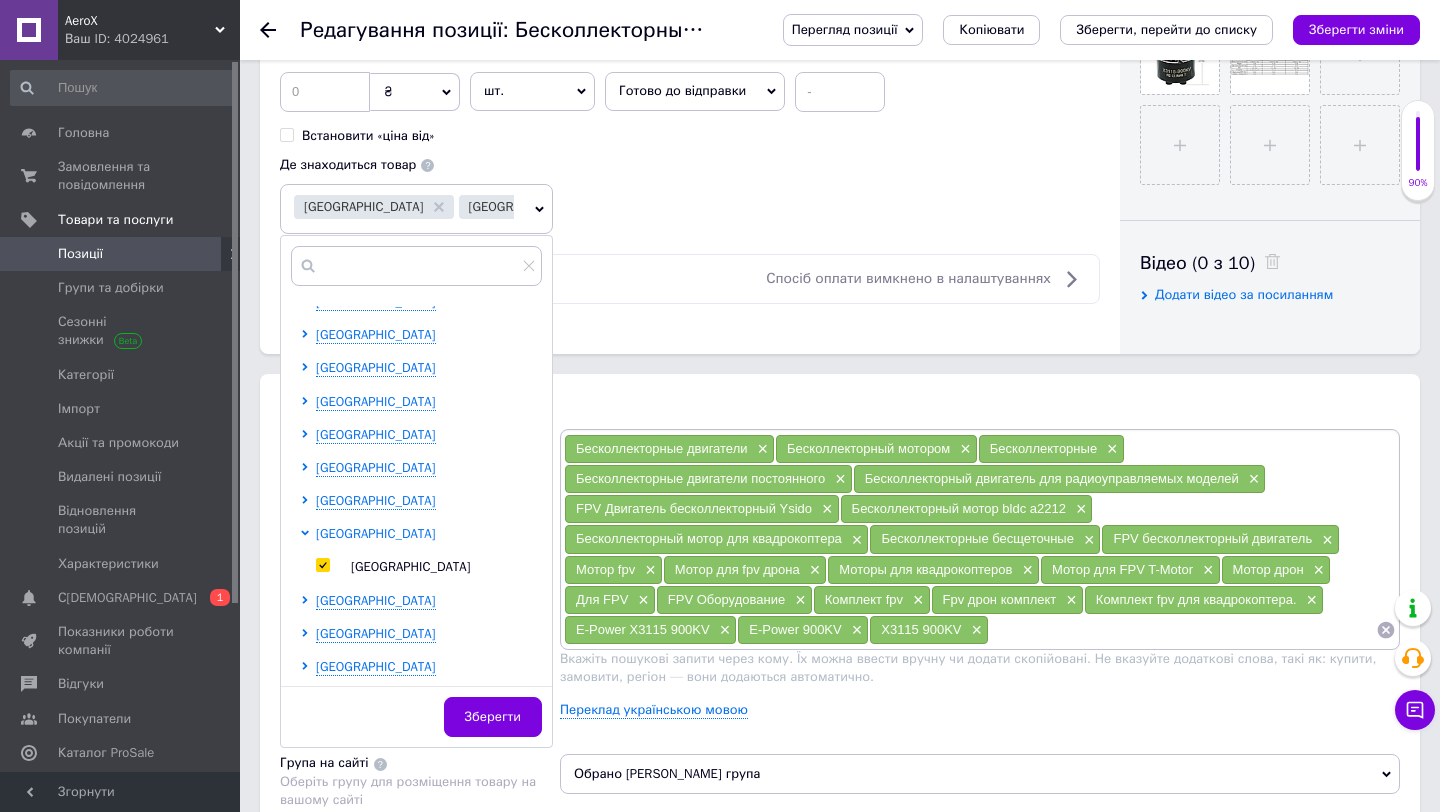 click on "[GEOGRAPHIC_DATA]" at bounding box center [376, 533] 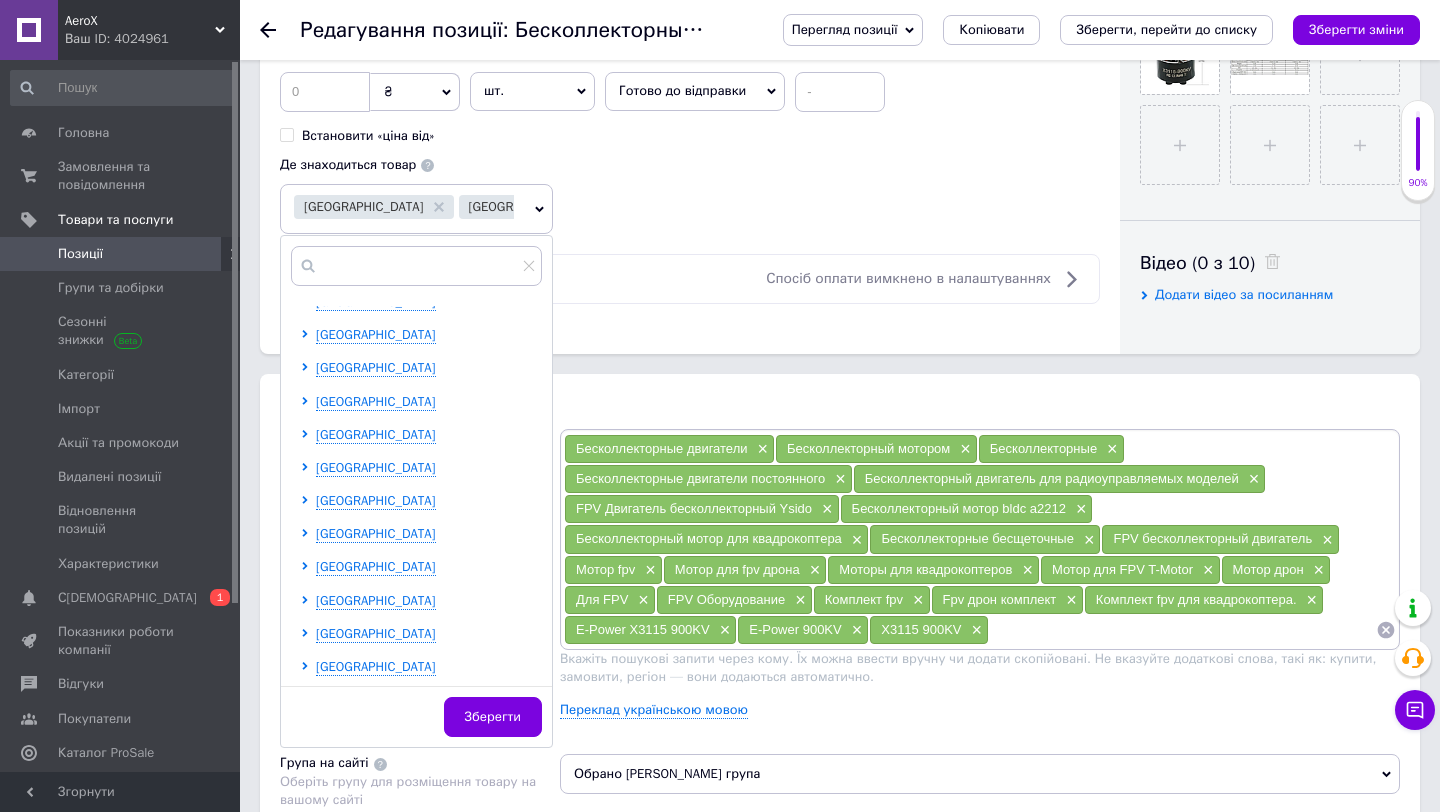 click on "Основна інформація Назва позиції (Російська) ✱ Бесколлекторные моторы Angel X3115 900KV (набор из 4 шт.) — для FPV, фпв, квадрокоптеров, [PERSON_NAME] 9–10 дюймов Код/Артикул Опис (Російська) ✱ Бесколлекторные моторы Angel  X3115 900KV (набор из 4 шт.) — для FPV, фпв, квадрокоптеров, [PERSON_NAME] 9–10 дюймов
✅  Особенности:
Идеально подходят для тяжёлых FPV-сборок с 9–10 дюймовыми пропеллерами
Высокая мощность и стабильная работа даже при максимальных нагрузках
Подходят для рам Mark4, Mark 4 V2 и аналогичных
Продуманная конструкция с надёжным охлаждением
⚙️" at bounding box center (840, 647) 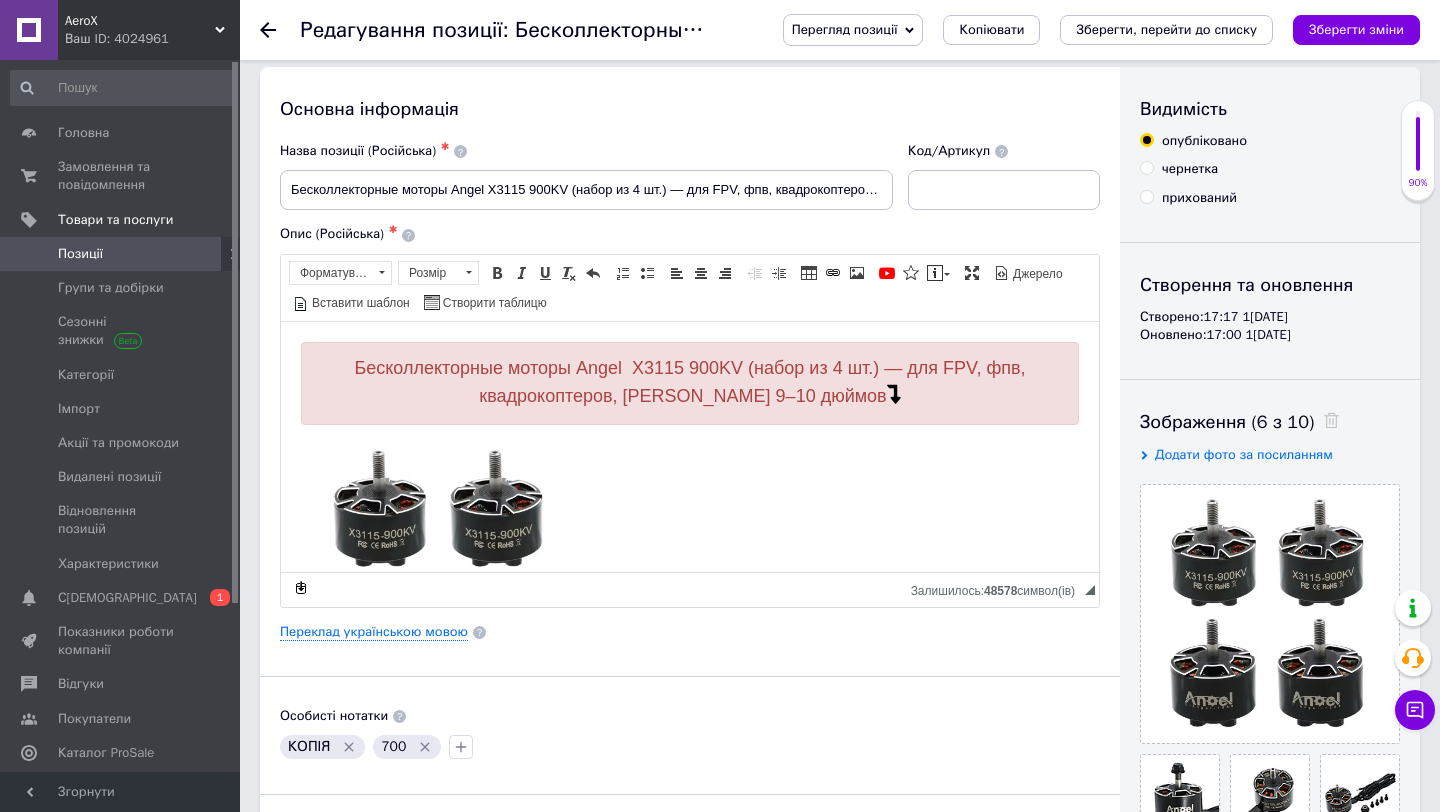 scroll, scrollTop: 0, scrollLeft: 0, axis: both 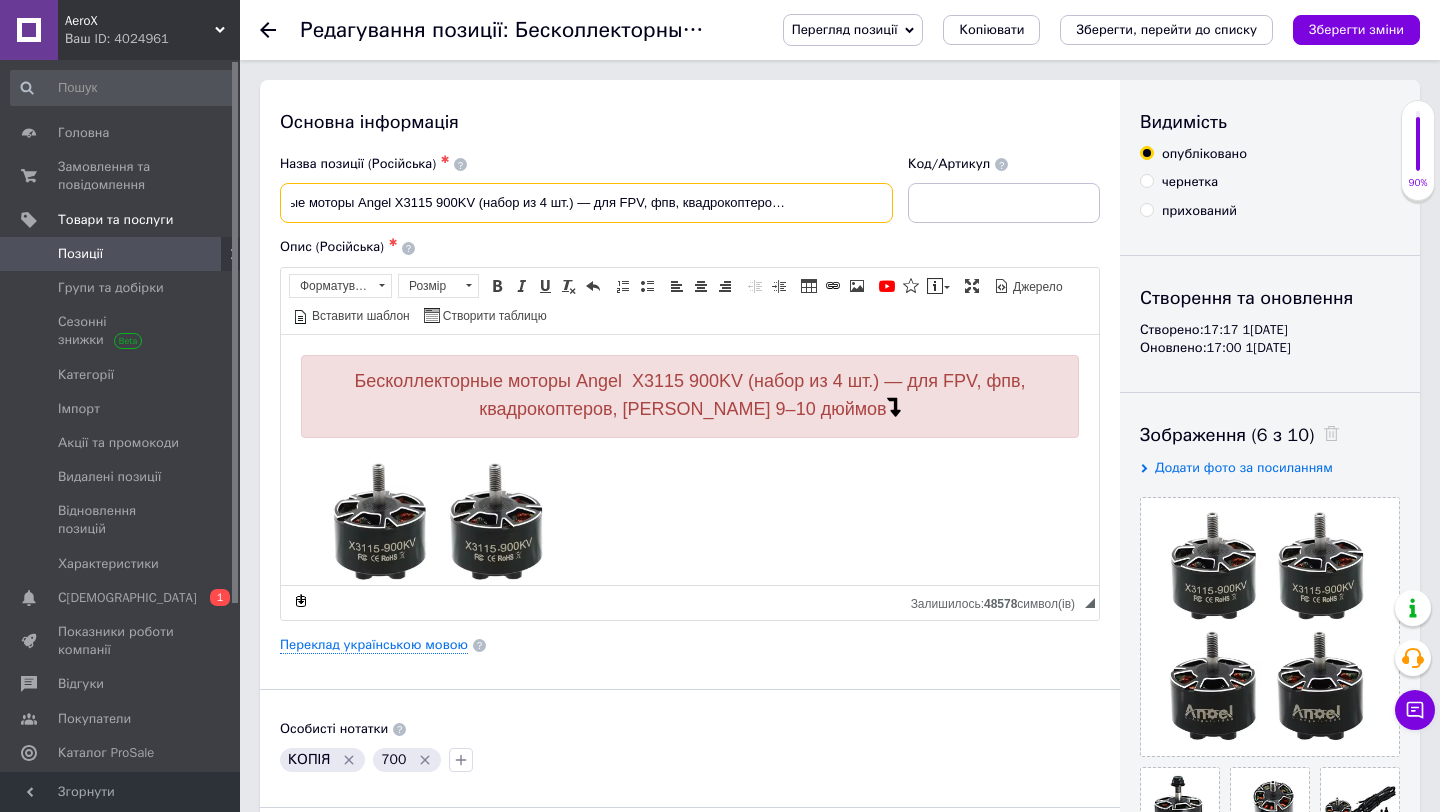 drag, startPoint x: 853, startPoint y: 205, endPoint x: 917, endPoint y: 204, distance: 64.00781 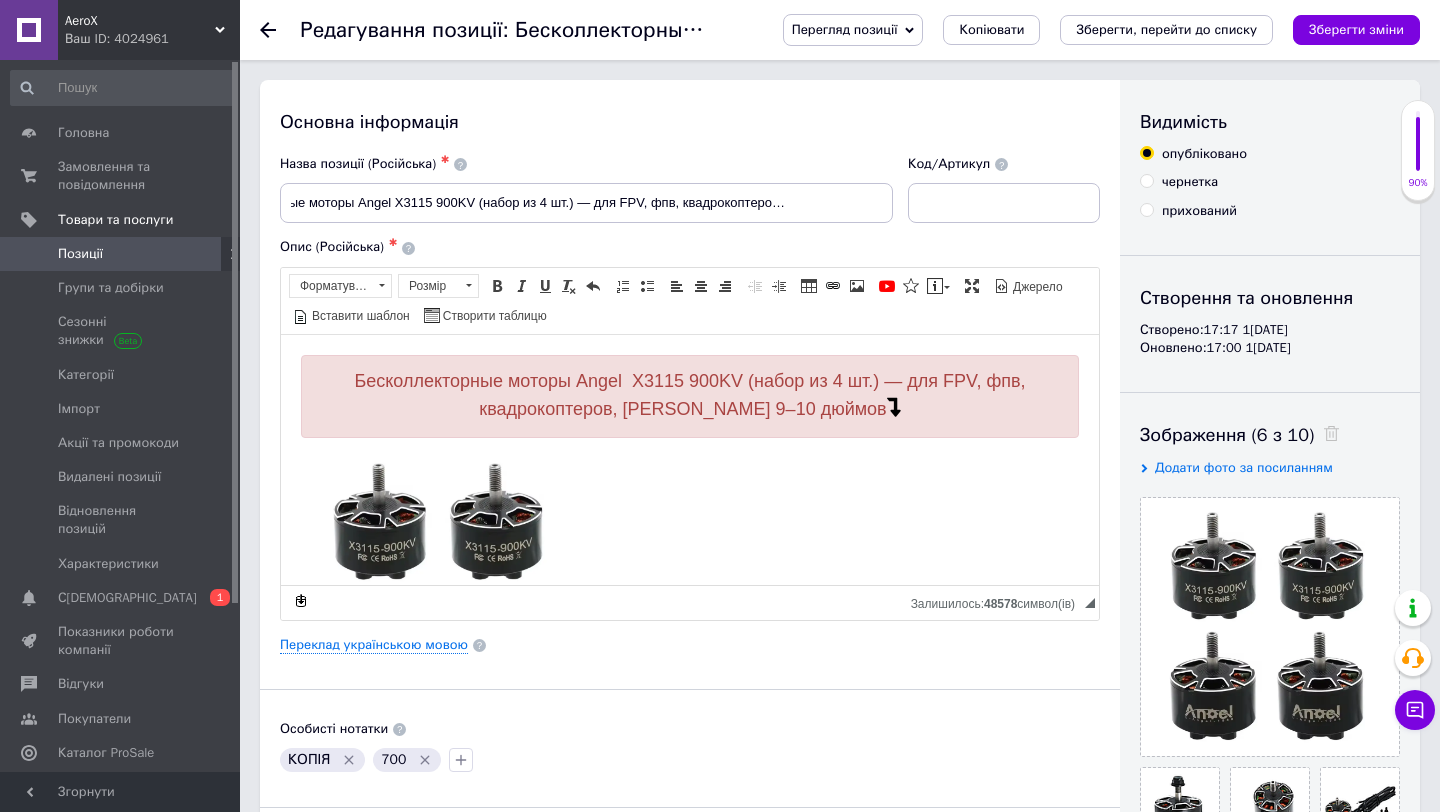 click on "Назва позиції (Російська) ✱" at bounding box center (586, 164) 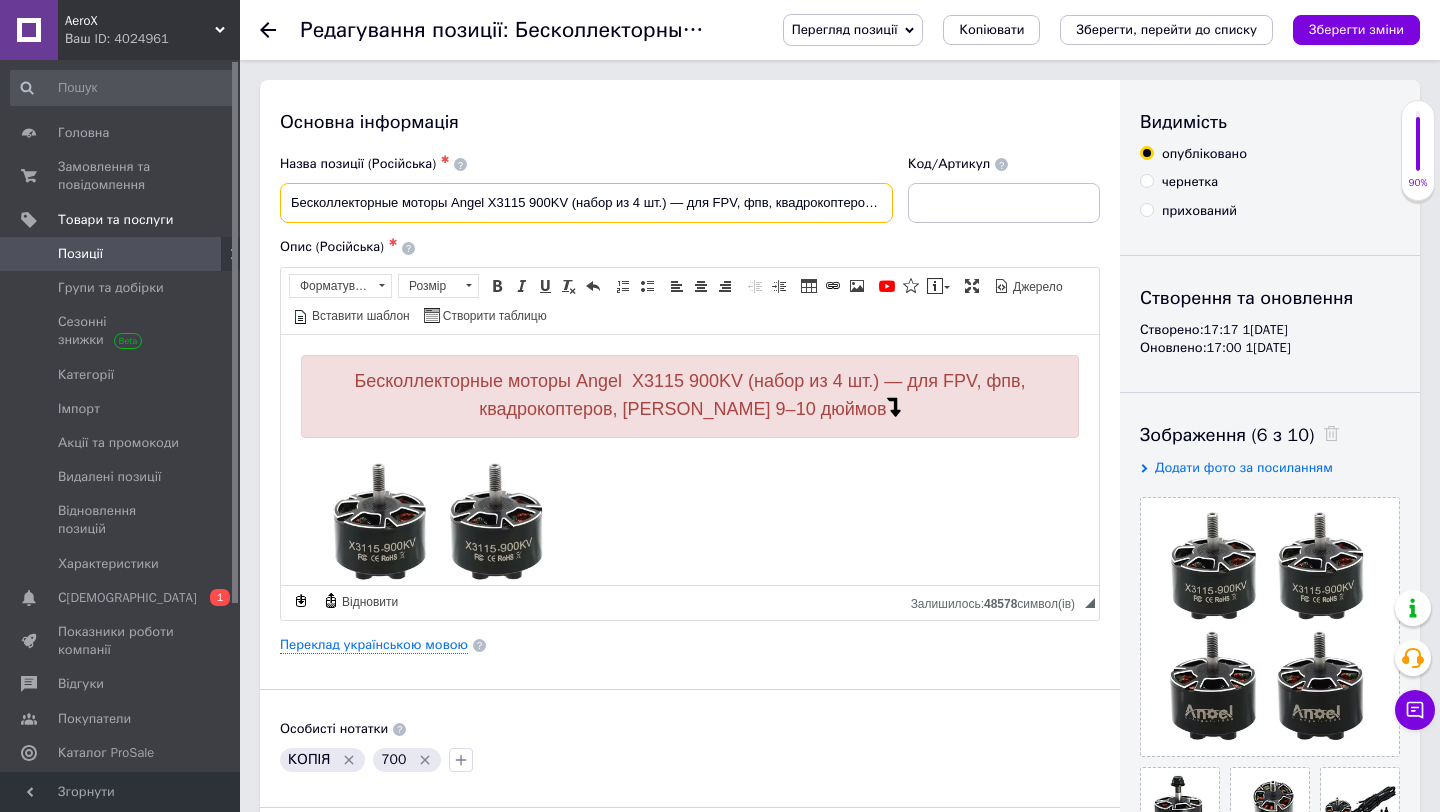 drag, startPoint x: 667, startPoint y: 204, endPoint x: 574, endPoint y: 204, distance: 93 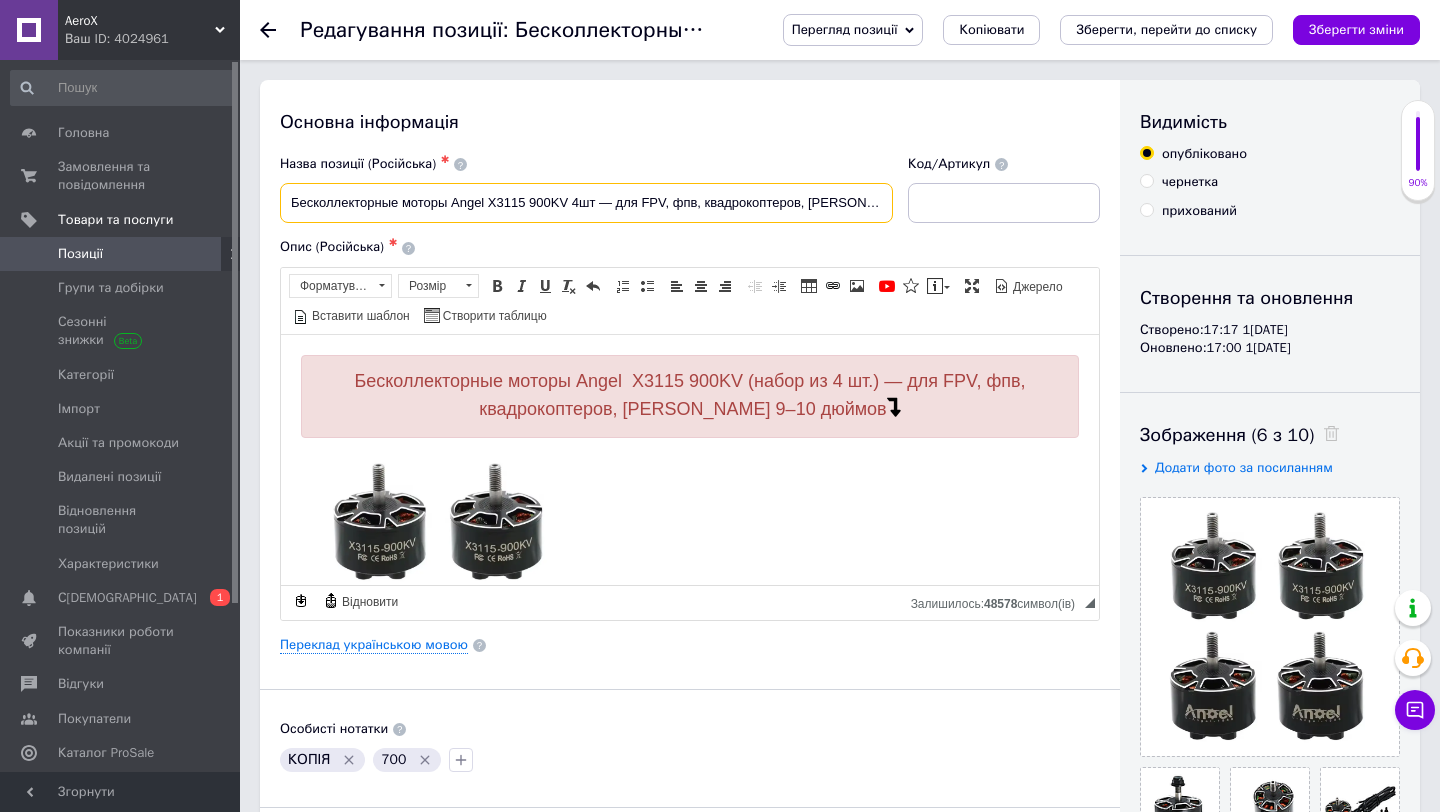 scroll, scrollTop: 0, scrollLeft: 21, axis: horizontal 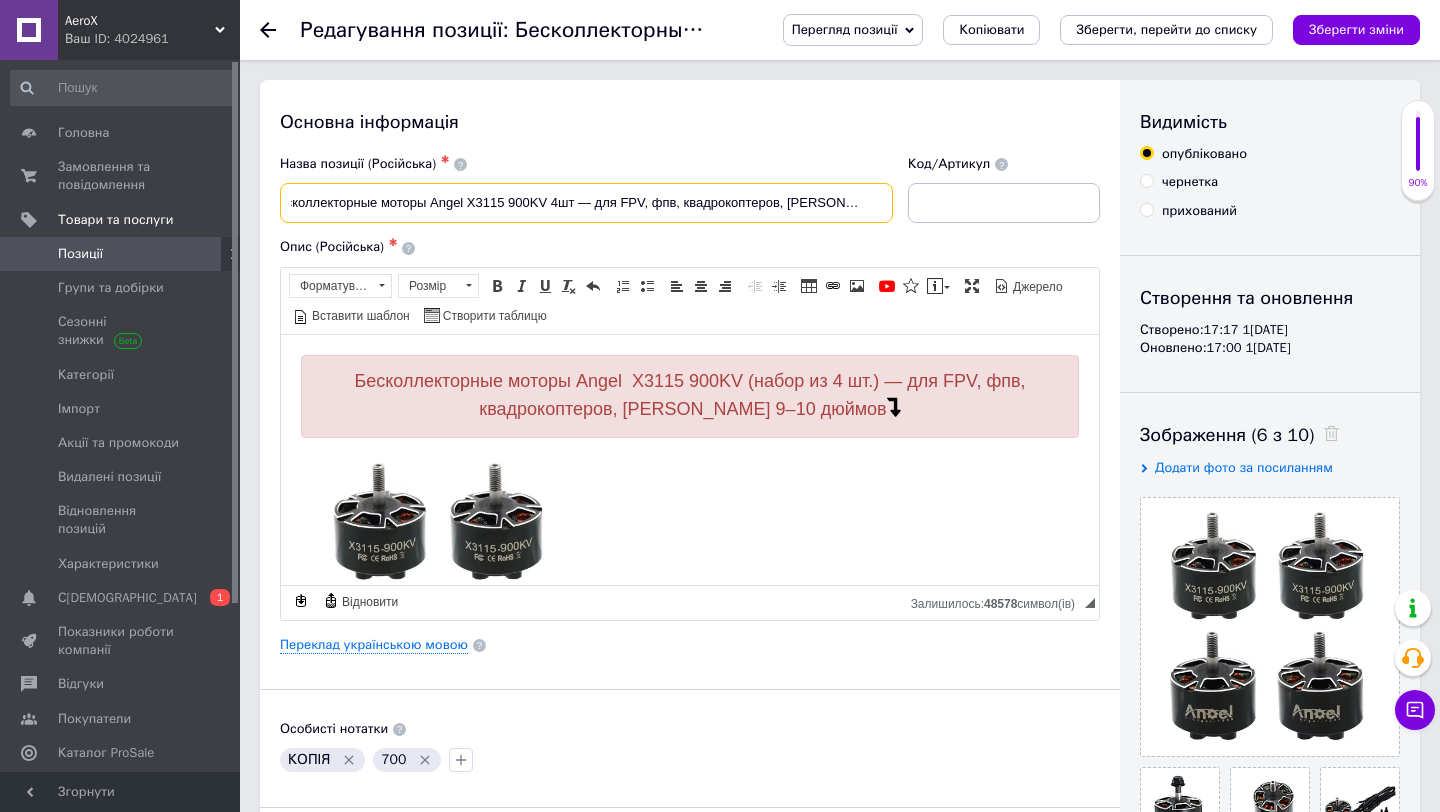 drag, startPoint x: 821, startPoint y: 206, endPoint x: 919, endPoint y: 206, distance: 98 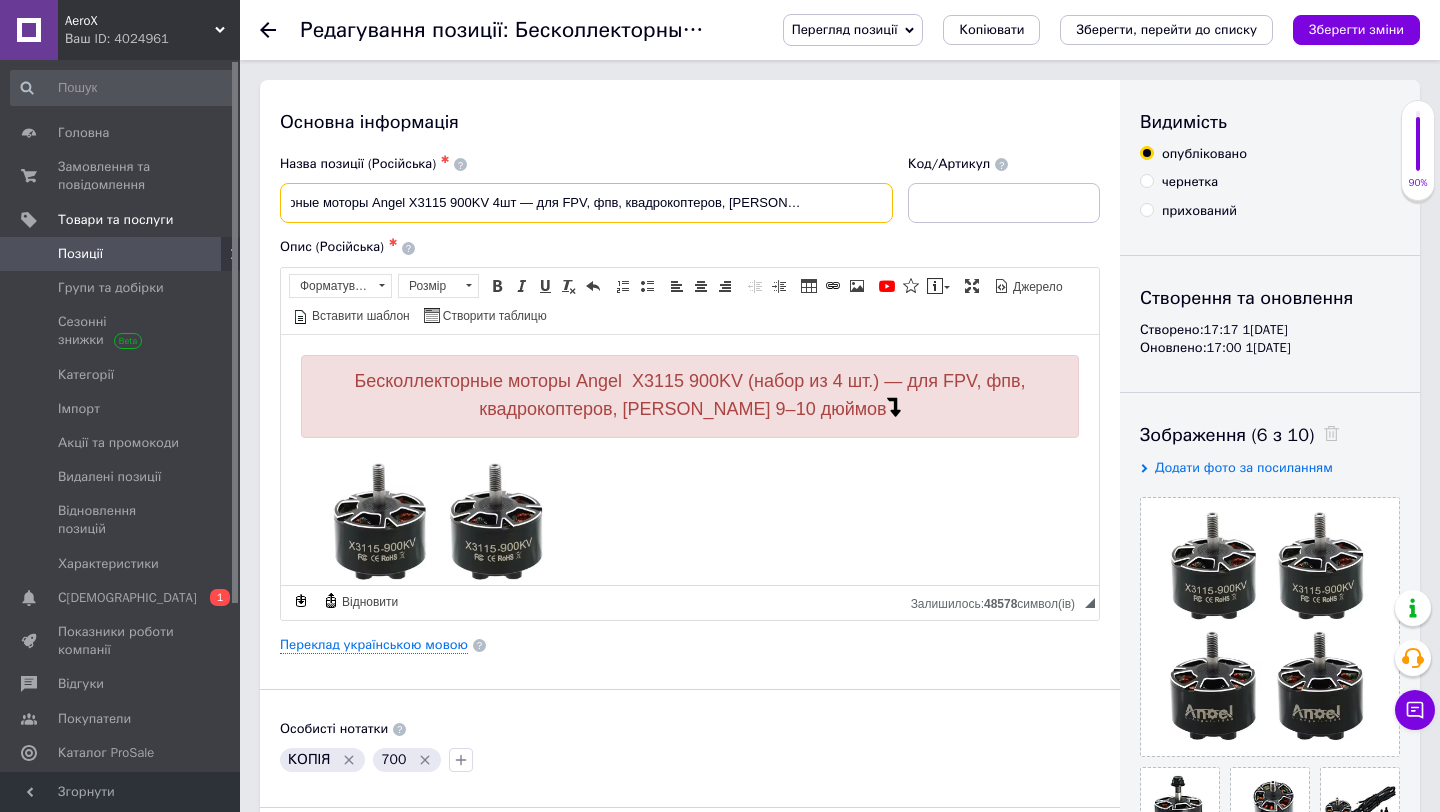 scroll, scrollTop: 0, scrollLeft: 88, axis: horizontal 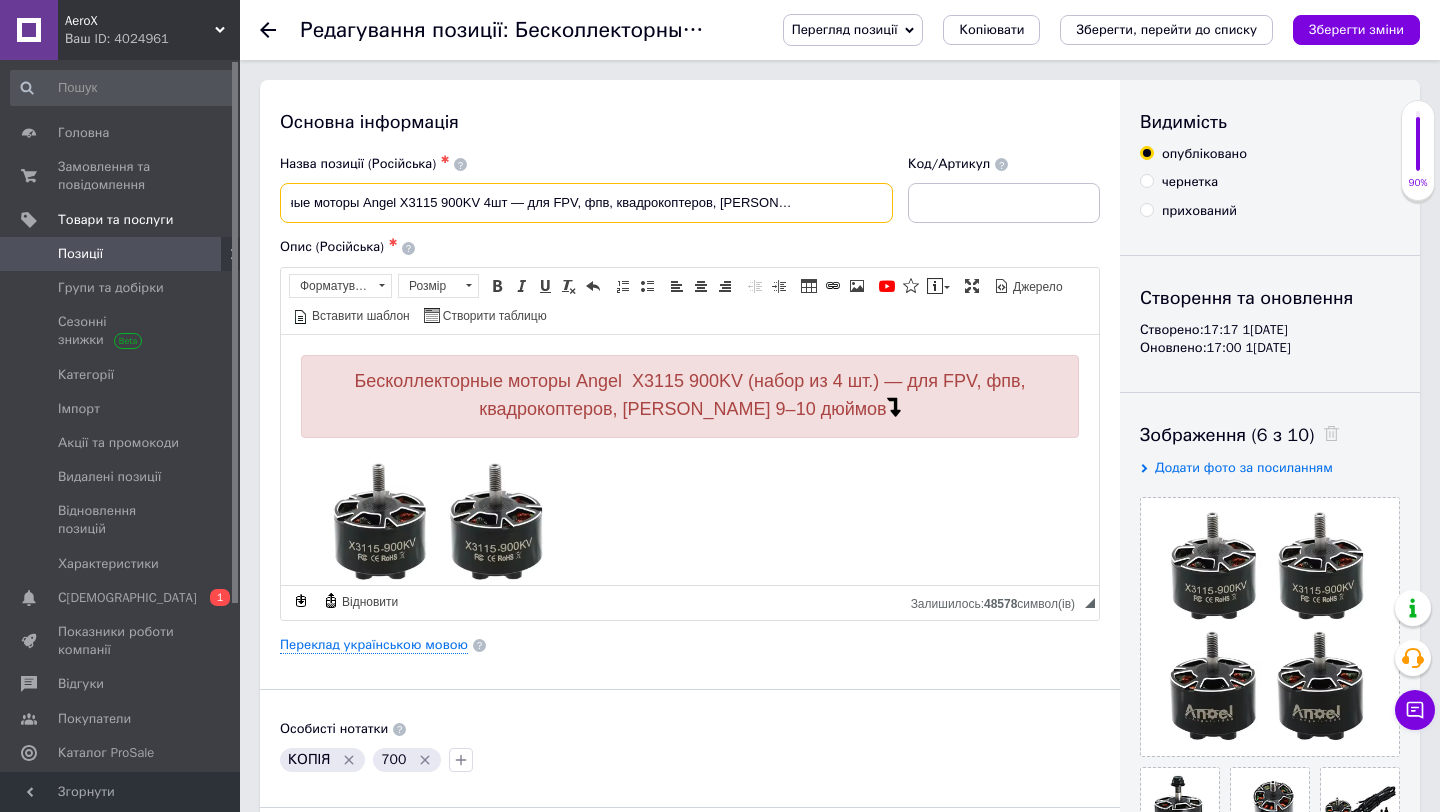 type on "Бесколлекторные моторы Angel X3115 900KV 4шт — для FPV, фпв, квадрокоптеров, [PERSON_NAME], бпла ART.AEROXSHOP" 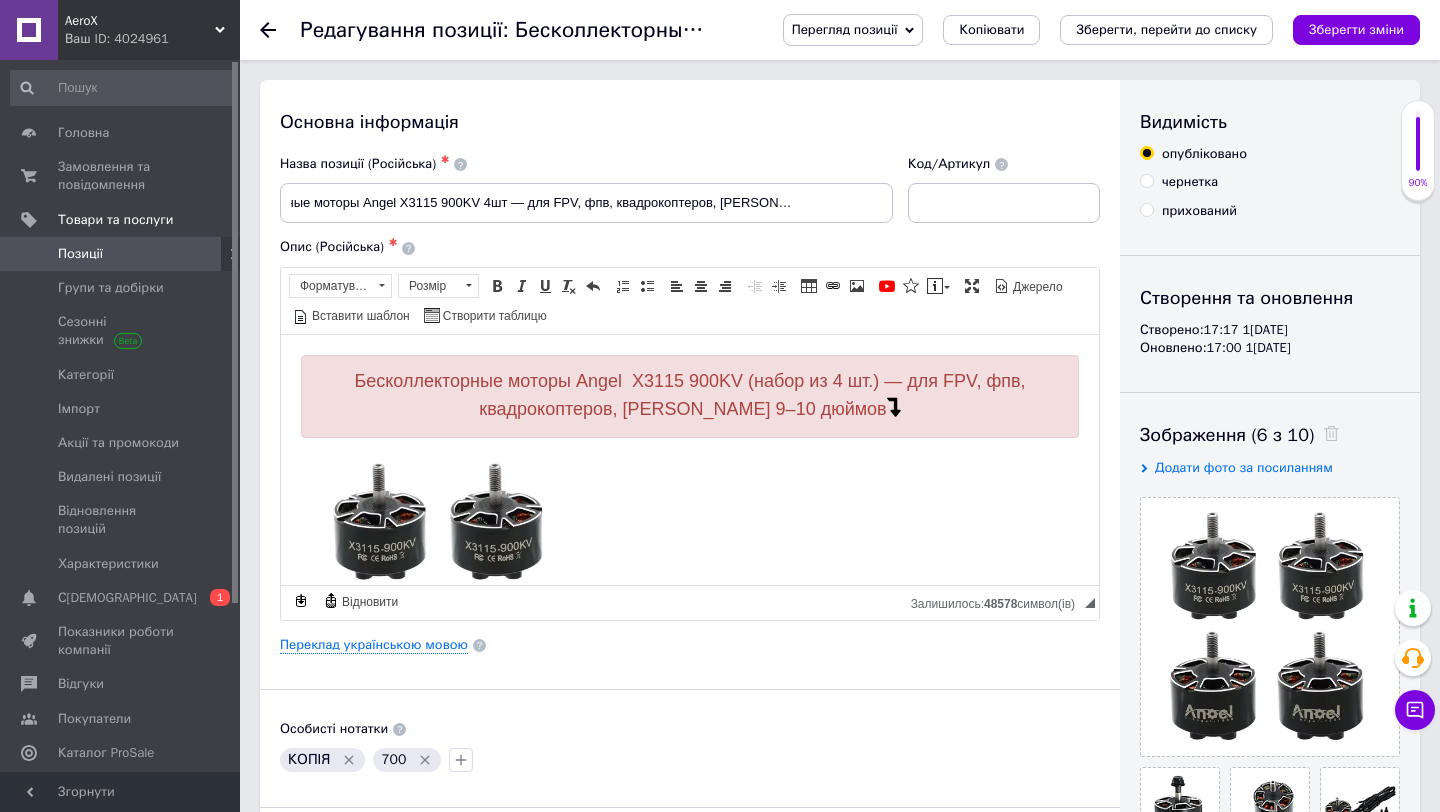 scroll, scrollTop: 0, scrollLeft: 0, axis: both 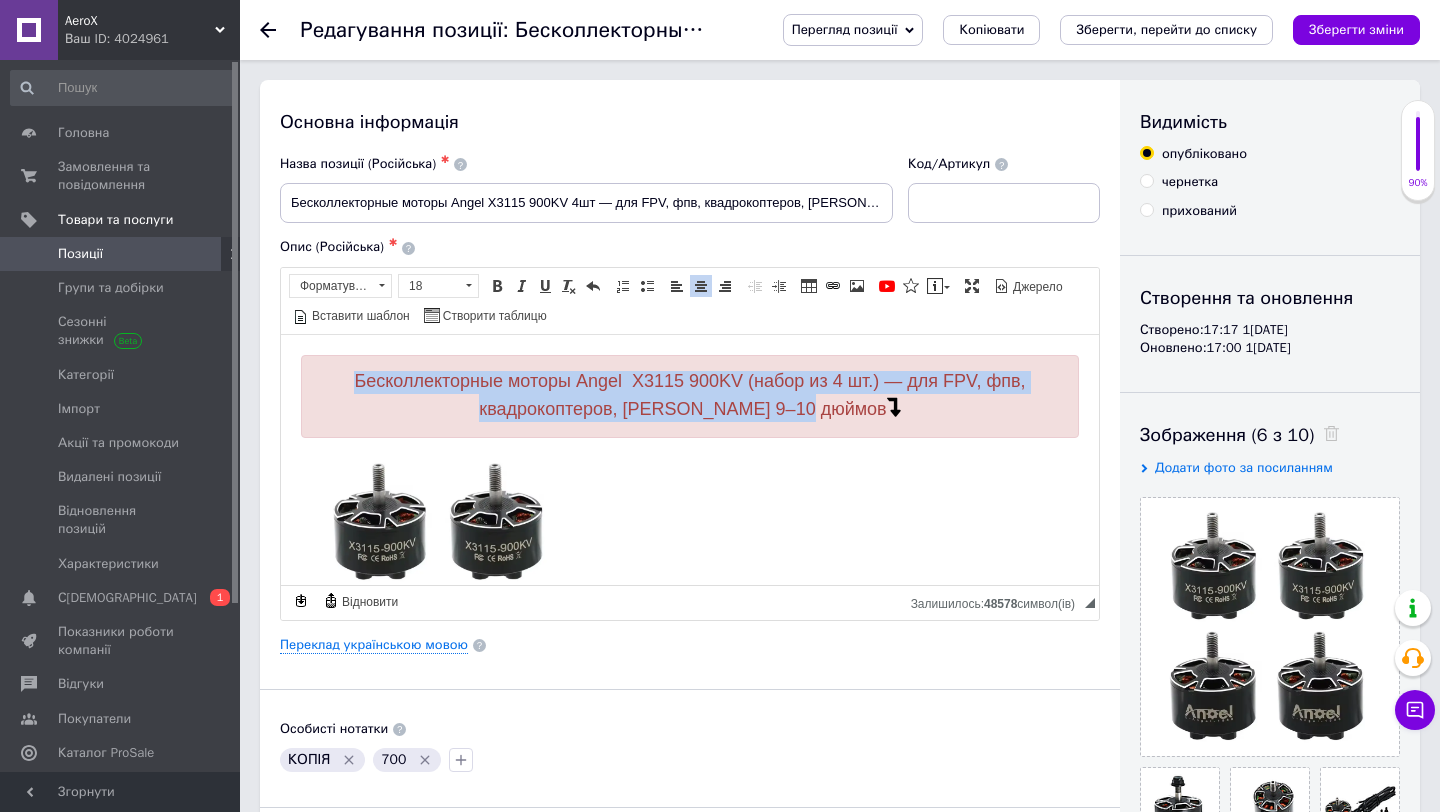 drag, startPoint x: 843, startPoint y: 406, endPoint x: 347, endPoint y: 384, distance: 496.48767 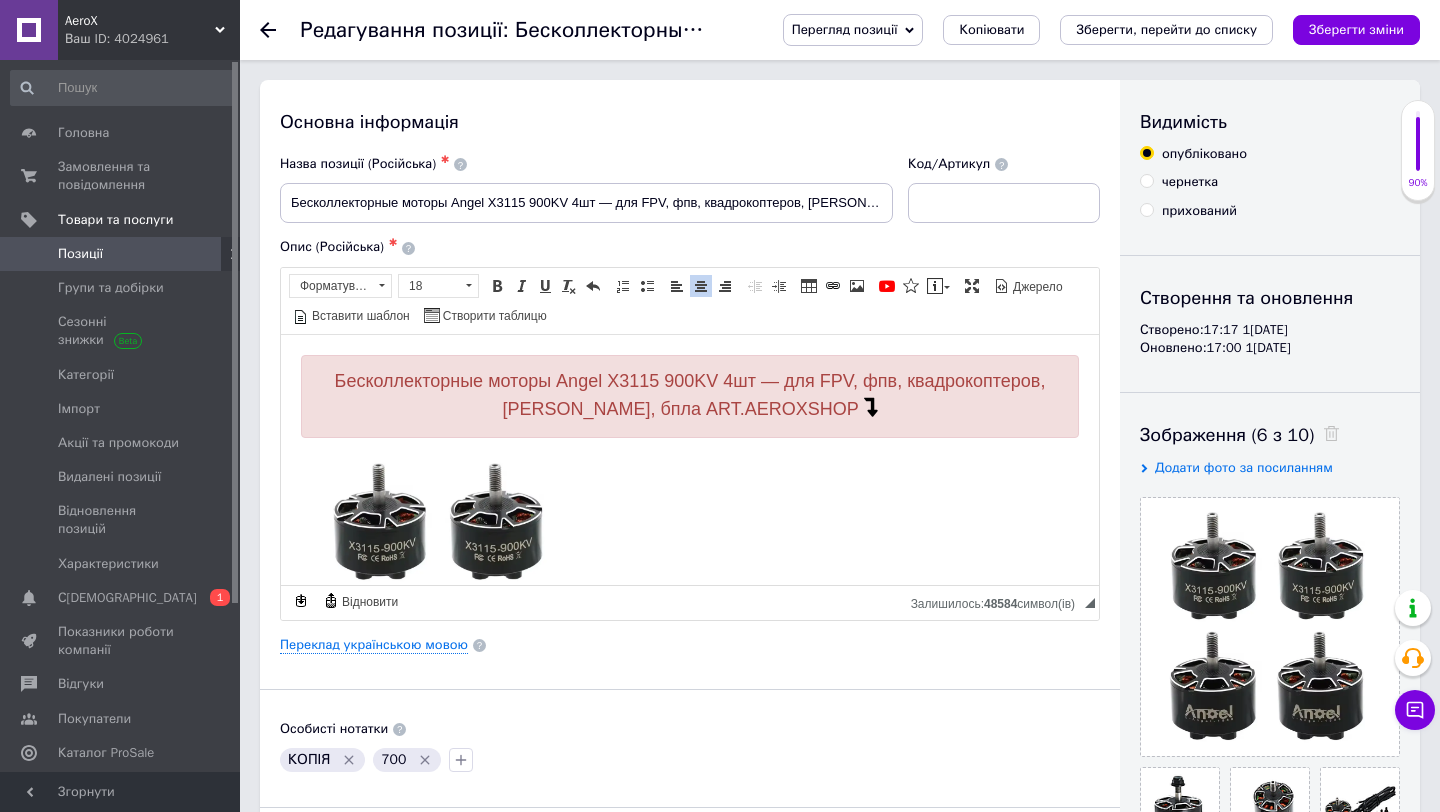 click on "Основна інформація Назва позиції (Російська) ✱ Бесколлекторные моторы Angel X3115 900KV 4шт — для FPV, фпв, квадрокоптеров, [PERSON_NAME], бпла ART.AEROXSHOP Код/Артикул Опис (Російська) ✱ Бесколлекторные моторы Angel X3115 900KV 4шт — для FPV, фпв, квадрокоптеров, [PERSON_NAME], бпла ART.AEROXSHOP
✅  Особенности:
Идеально подходят для тяжёлых FPV-сборок с 9–10 дюймовыми пропеллерами
Высокая мощность и стабильная работа даже при максимальных нагрузках
Подходят для рам Mark4, Mark 4 V2 и аналогичных
Продуманная конструкция с надёжным охлаждением
⚙️
Обороты на вольт (KV):" at bounding box center (690, 638) 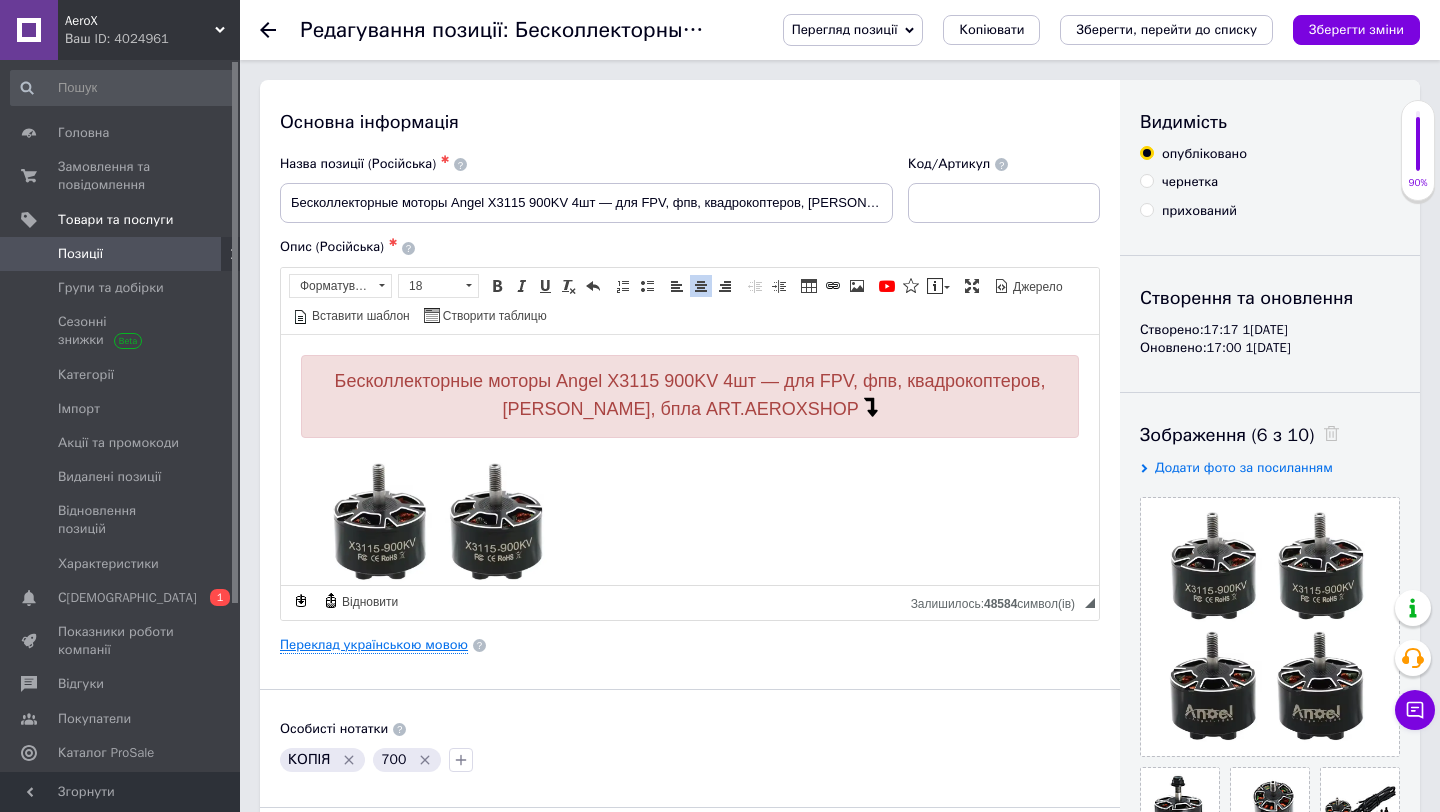 click on "Переклад українською мовою" at bounding box center [374, 645] 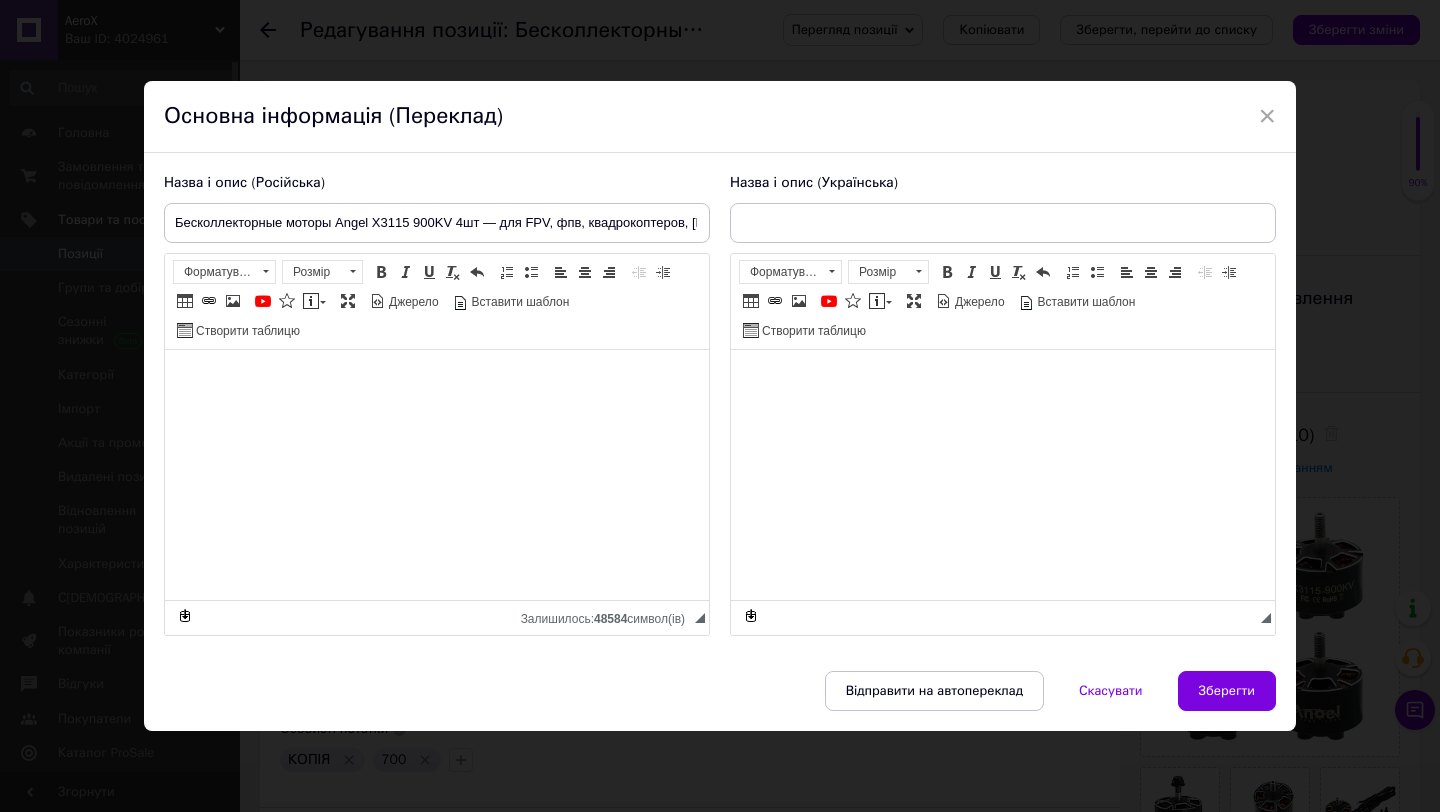 type on "Безколекторні мотори Angel X3115 900KV (набір із 4 шт.) — для FPV, фпв, квадрокоптерів, дронів 9-10 дюймів" 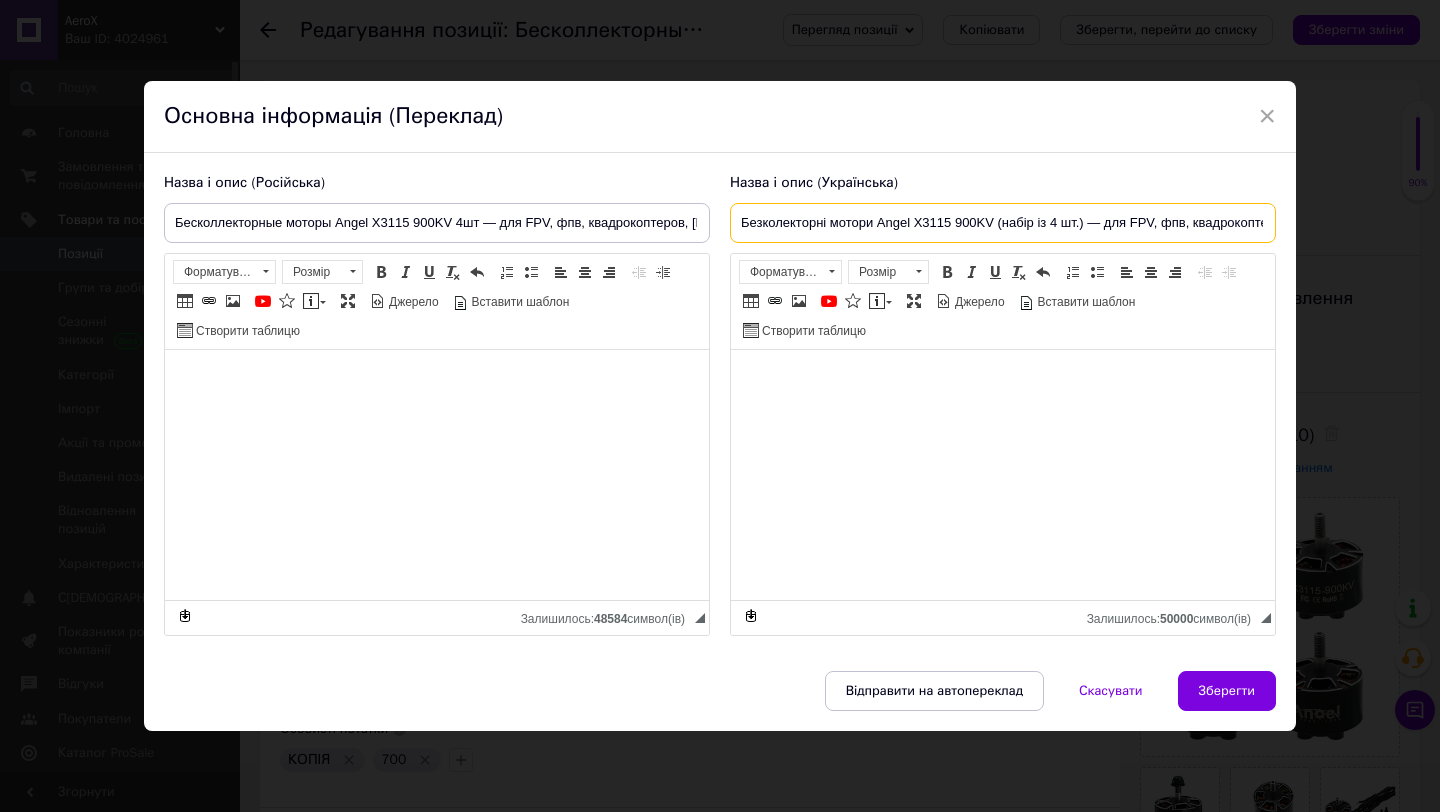 click on "Безколекторні мотори Angel X3115 900KV (набір із 4 шт.) — для FPV, фпв, квадрокоптерів, дронів 9-10 дюймів" at bounding box center [1003, 223] 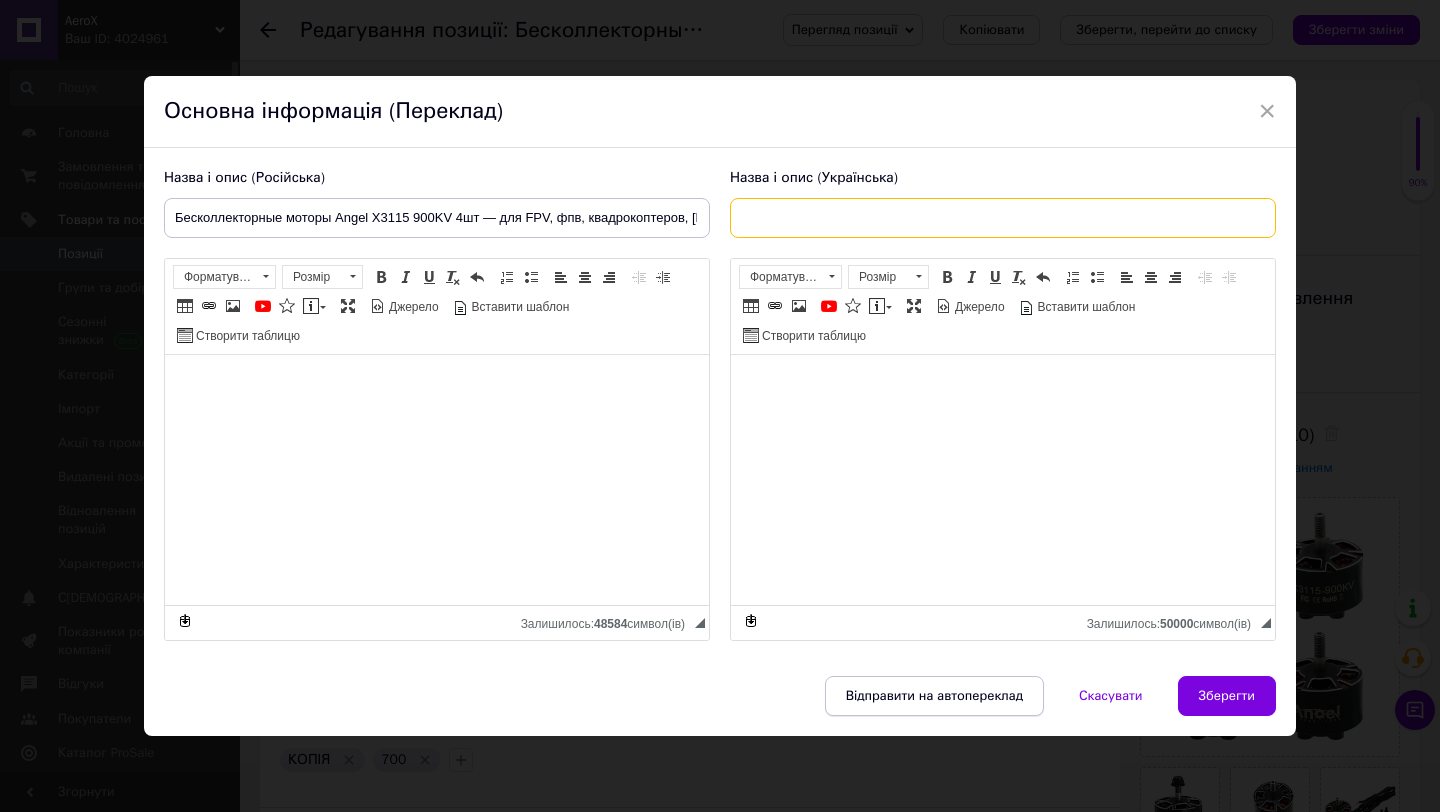 type 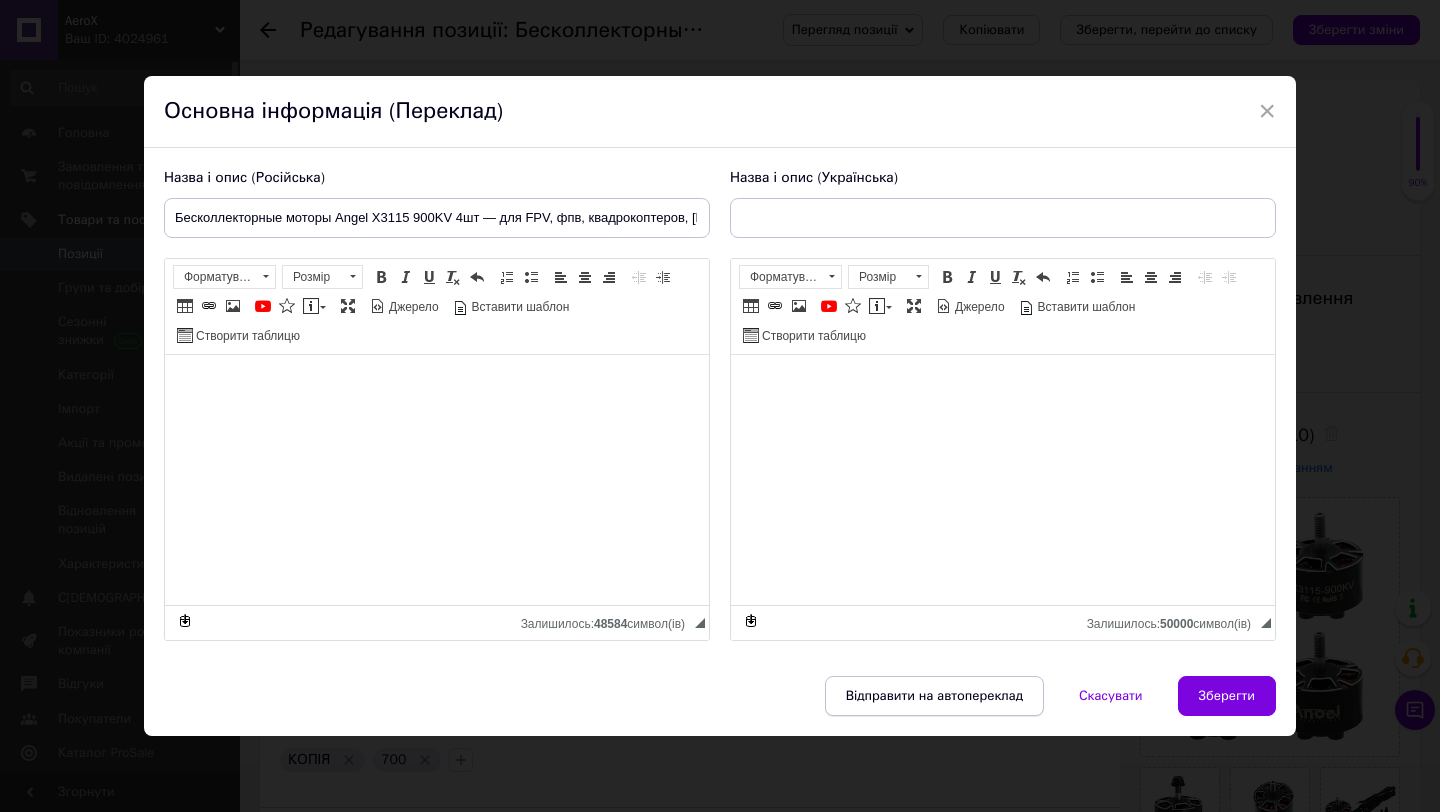 click on "Відправити на автопереклад" at bounding box center (934, 696) 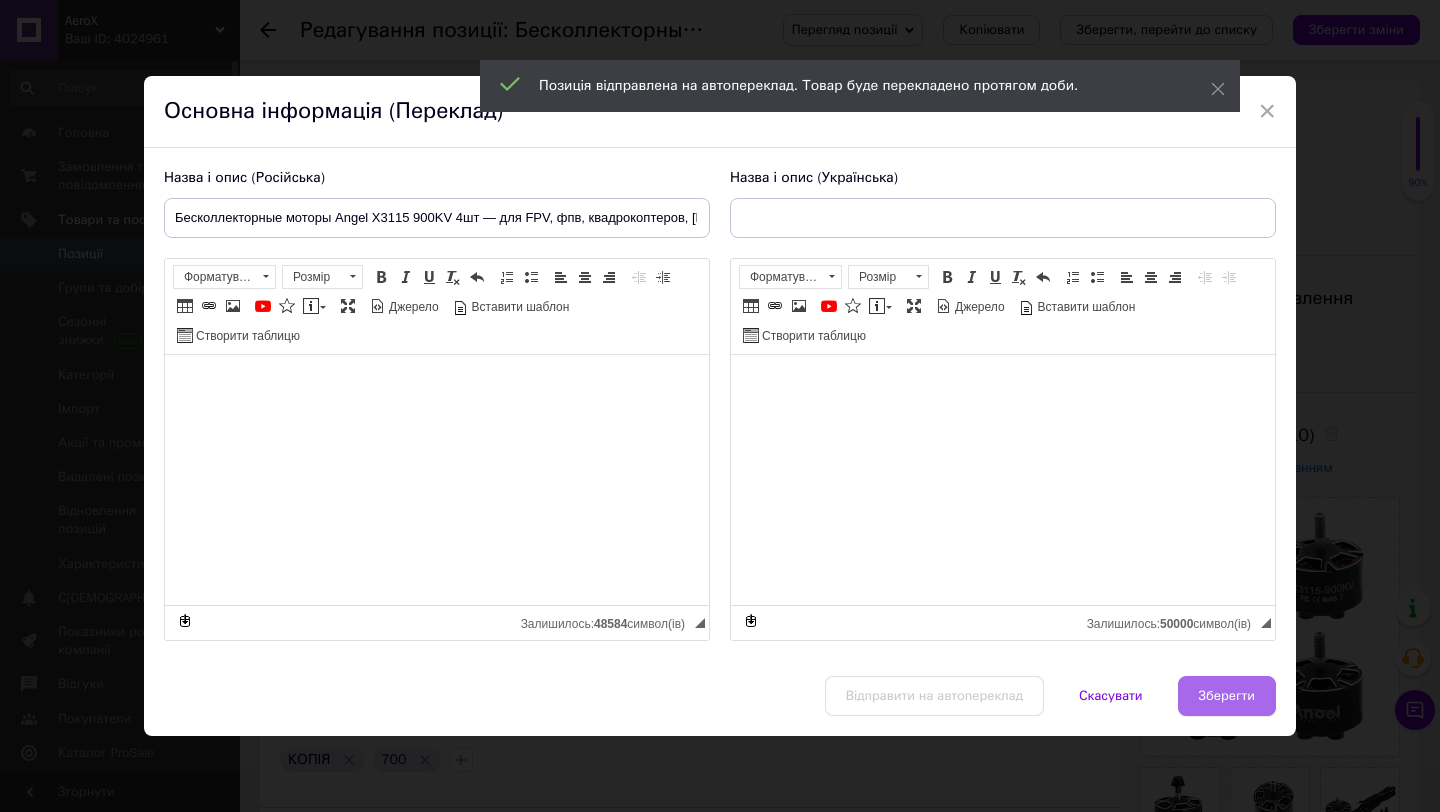 click on "Зберегти" at bounding box center (1227, 696) 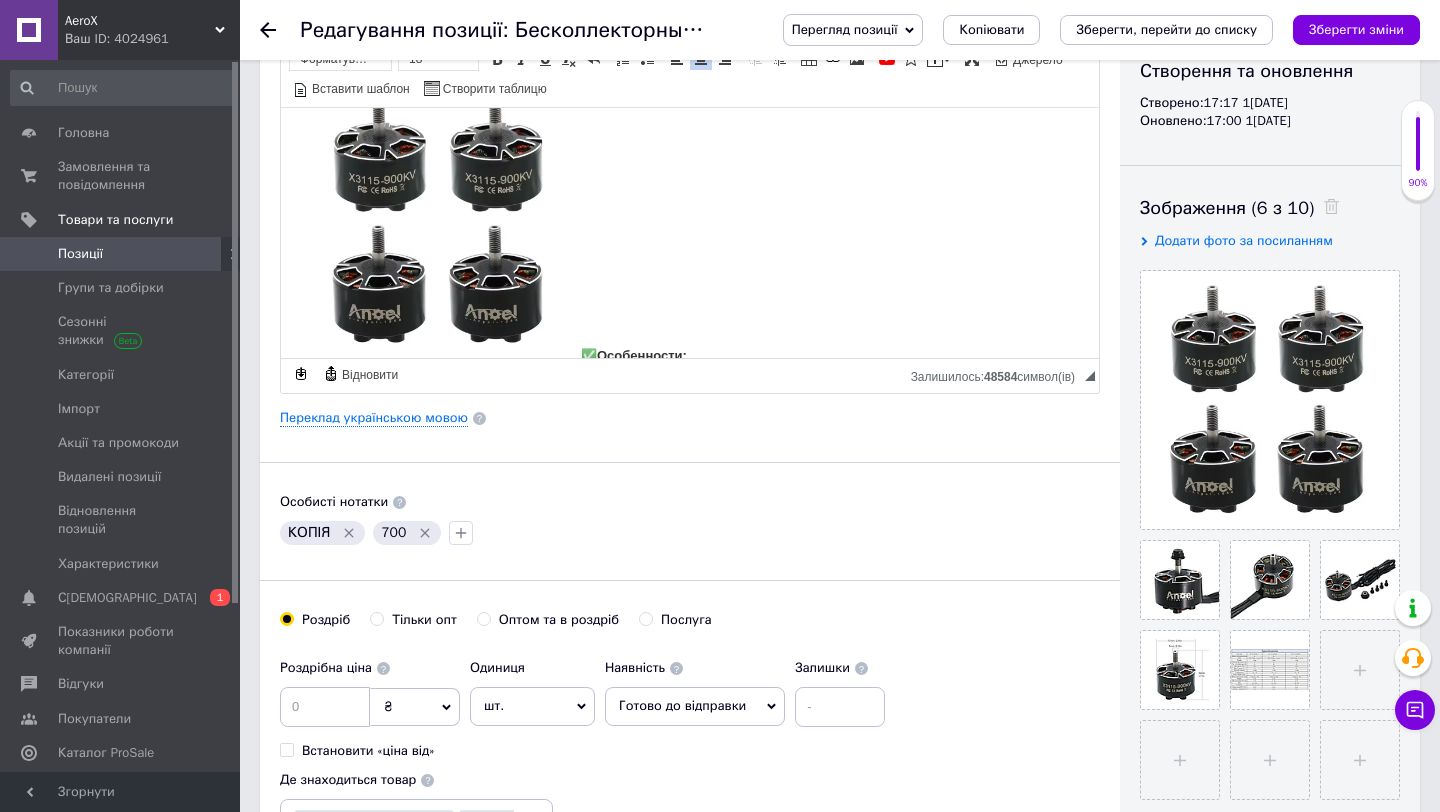 scroll, scrollTop: 249, scrollLeft: 0, axis: vertical 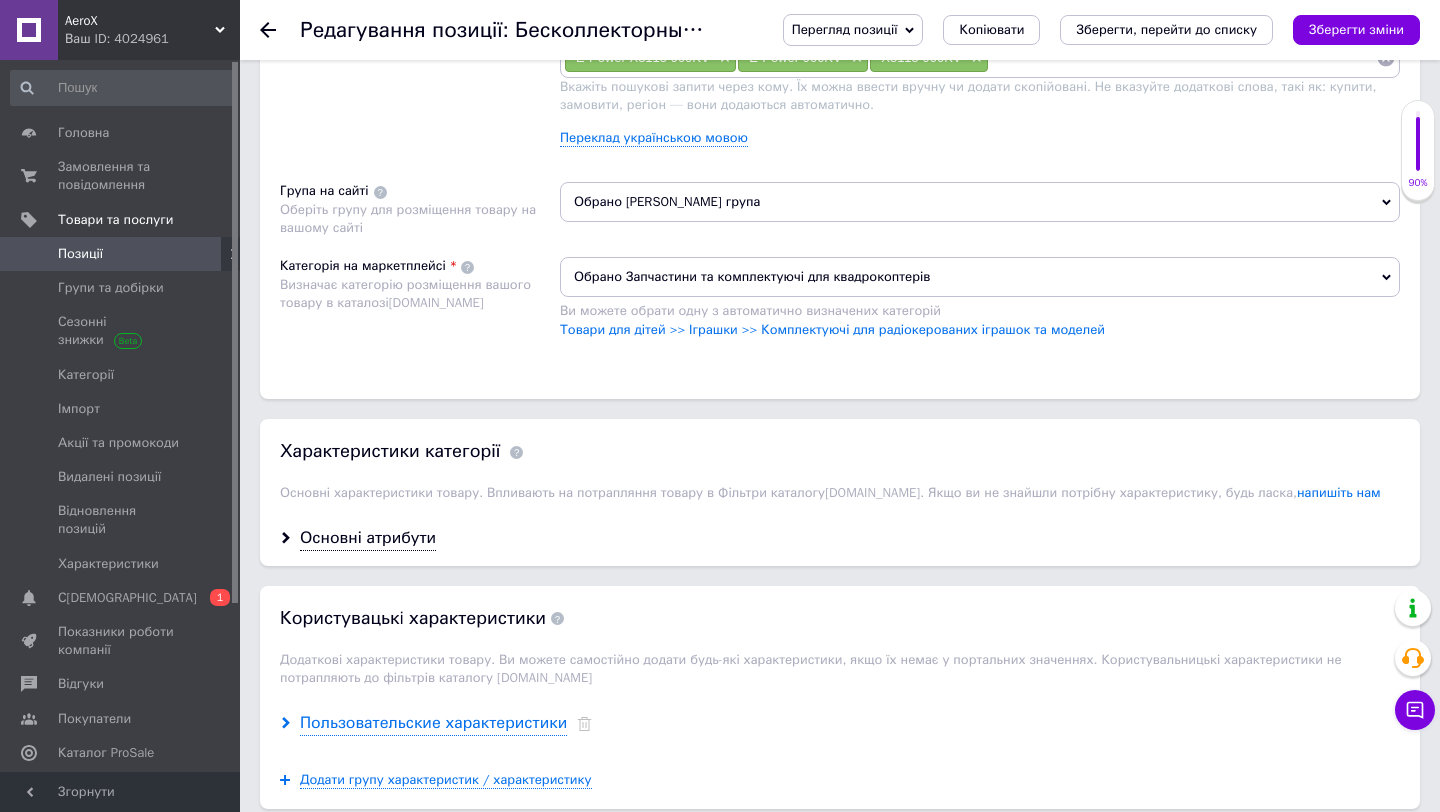 click on "Пользовательские характеристики" at bounding box center [433, 723] 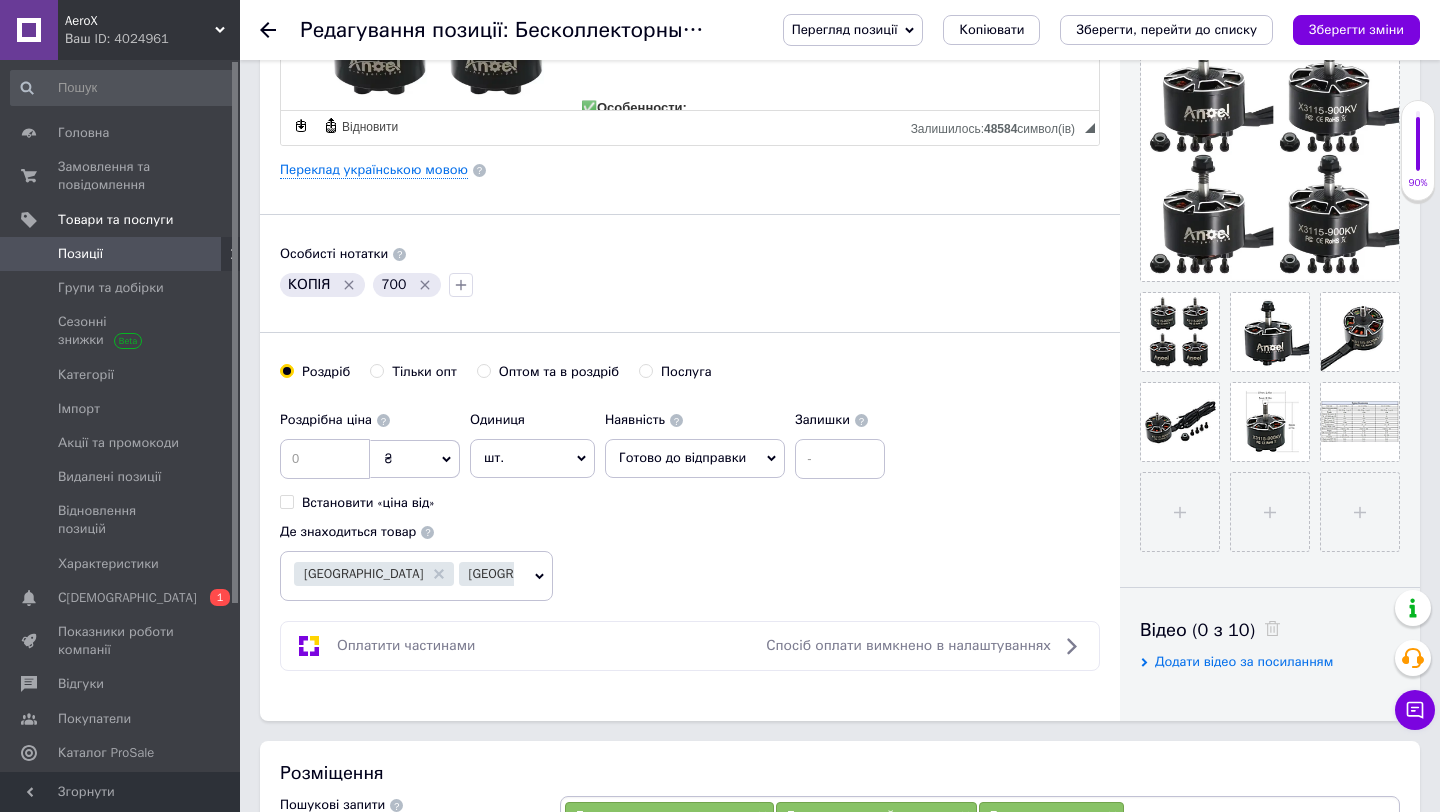 scroll, scrollTop: 5, scrollLeft: 0, axis: vertical 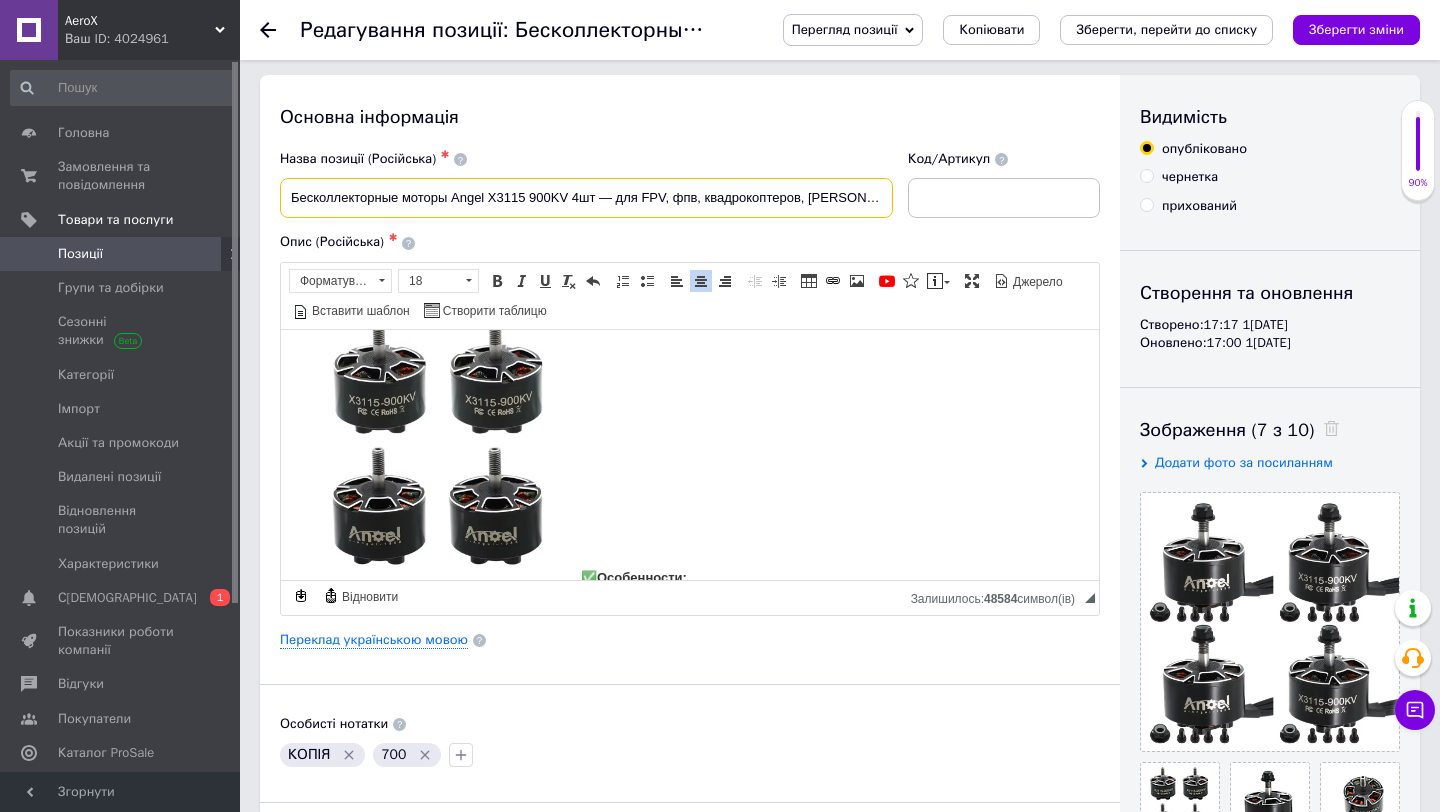 click on "Бесколлекторные моторы Angel X3115 900KV 4шт — для FPV, фпв, квадрокоптеров, [PERSON_NAME], бпла ART.AEROXSHOP" at bounding box center [586, 198] 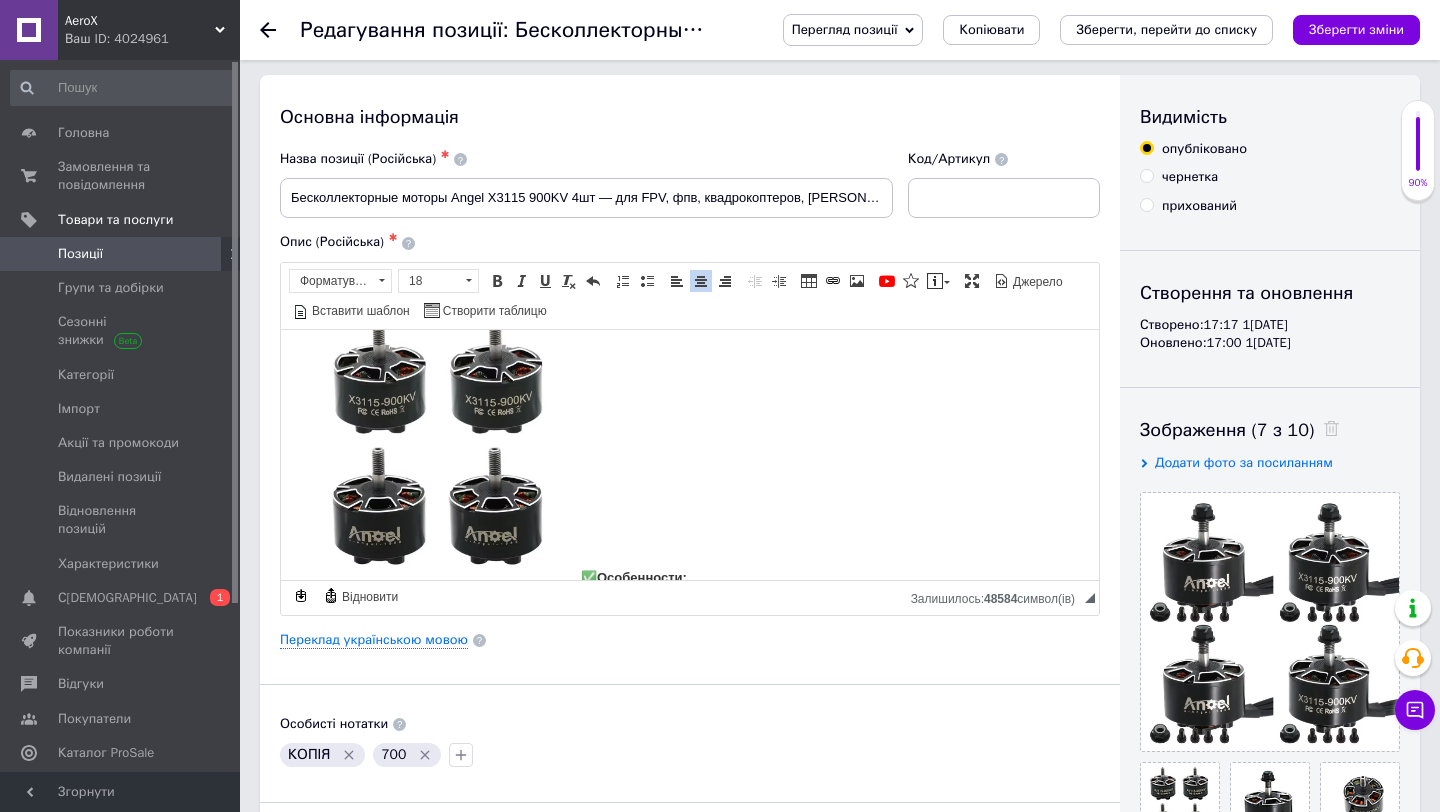 click on "Основна інформація Назва позиції (Російська) ✱ Бесколлекторные моторы Angel X3115 900KV 4шт — для FPV, фпв, квадрокоптеров, [PERSON_NAME], бпла ART.AEROXSHOP Код/Артикул Опис (Російська) ✱ Бесколлекторные моторы Angel X3115 900KV 4шт — для FPV, фпв, квадрокоптеров, [PERSON_NAME], бпла ART.AEROXSHOP
✅  Особенности:
Идеально подходят для тяжёлых FPV-сборок с 9–10 дюймовыми пропеллерами
Высокая мощность и стабильная работа даже при максимальных нагрузках
Подходят для рам Mark4, Mark 4 V2 и аналогичных
Продуманная конструкция с надёжным охлаждением
⚙️
Обороты на вольт (KV):" at bounding box center (690, 633) 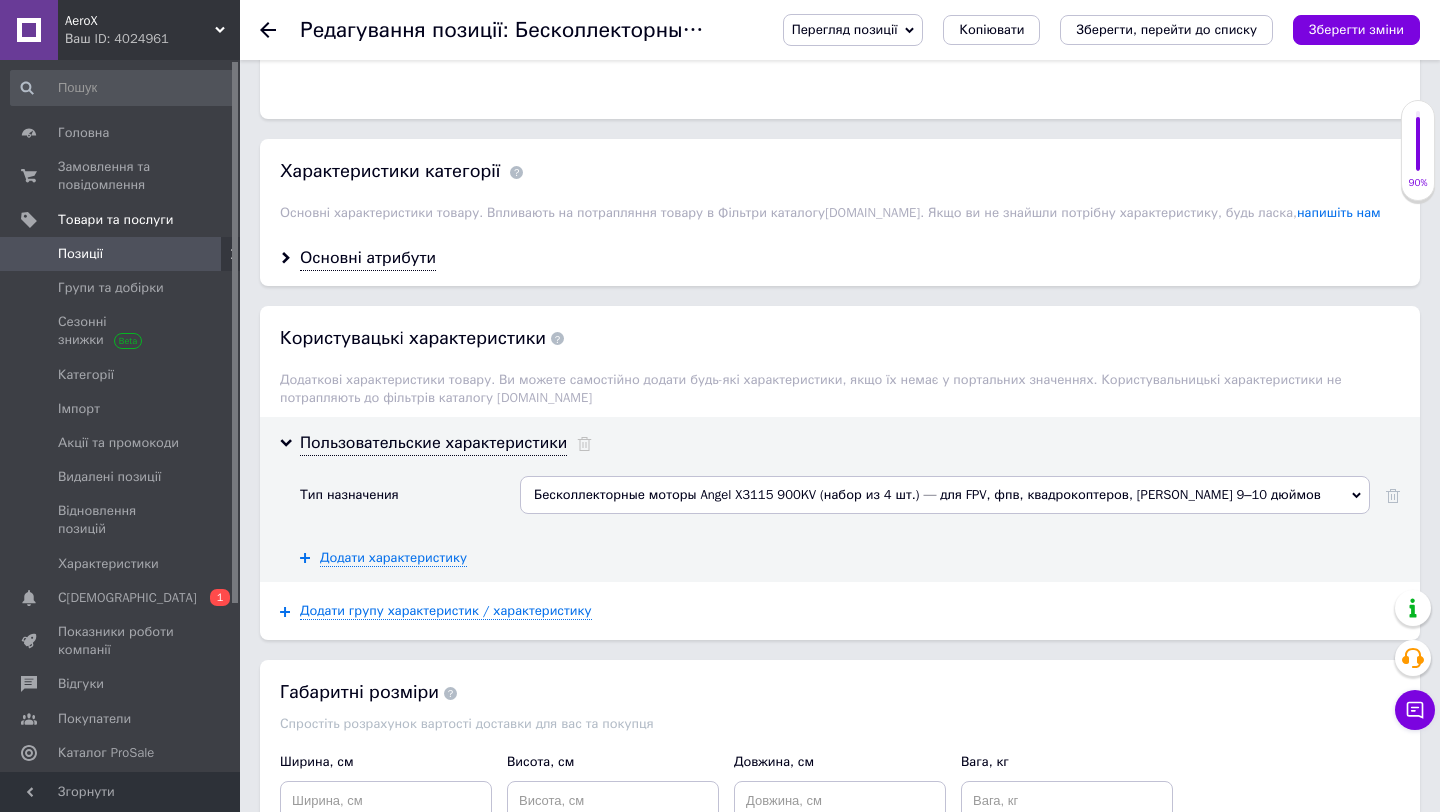 scroll, scrollTop: 1709, scrollLeft: 0, axis: vertical 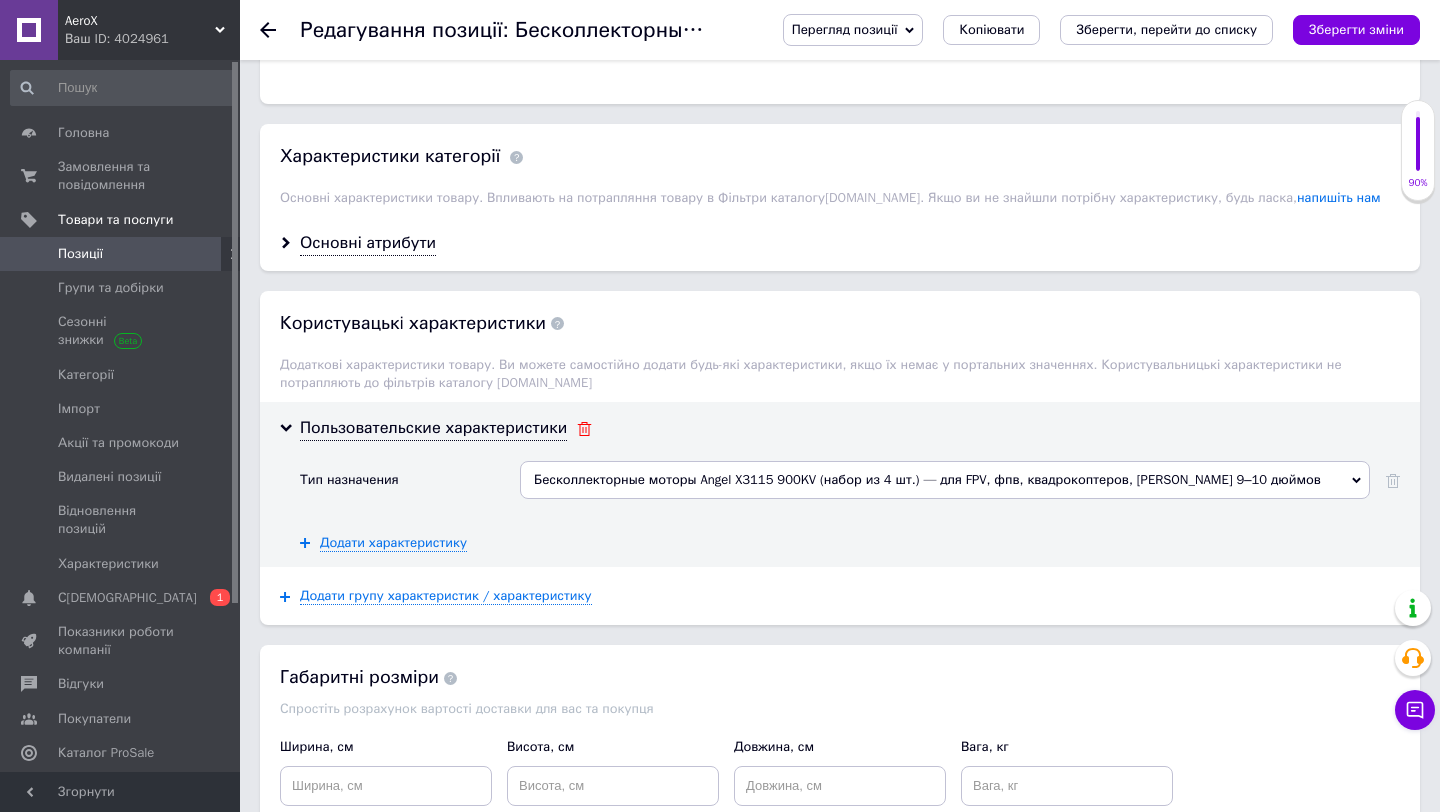 click 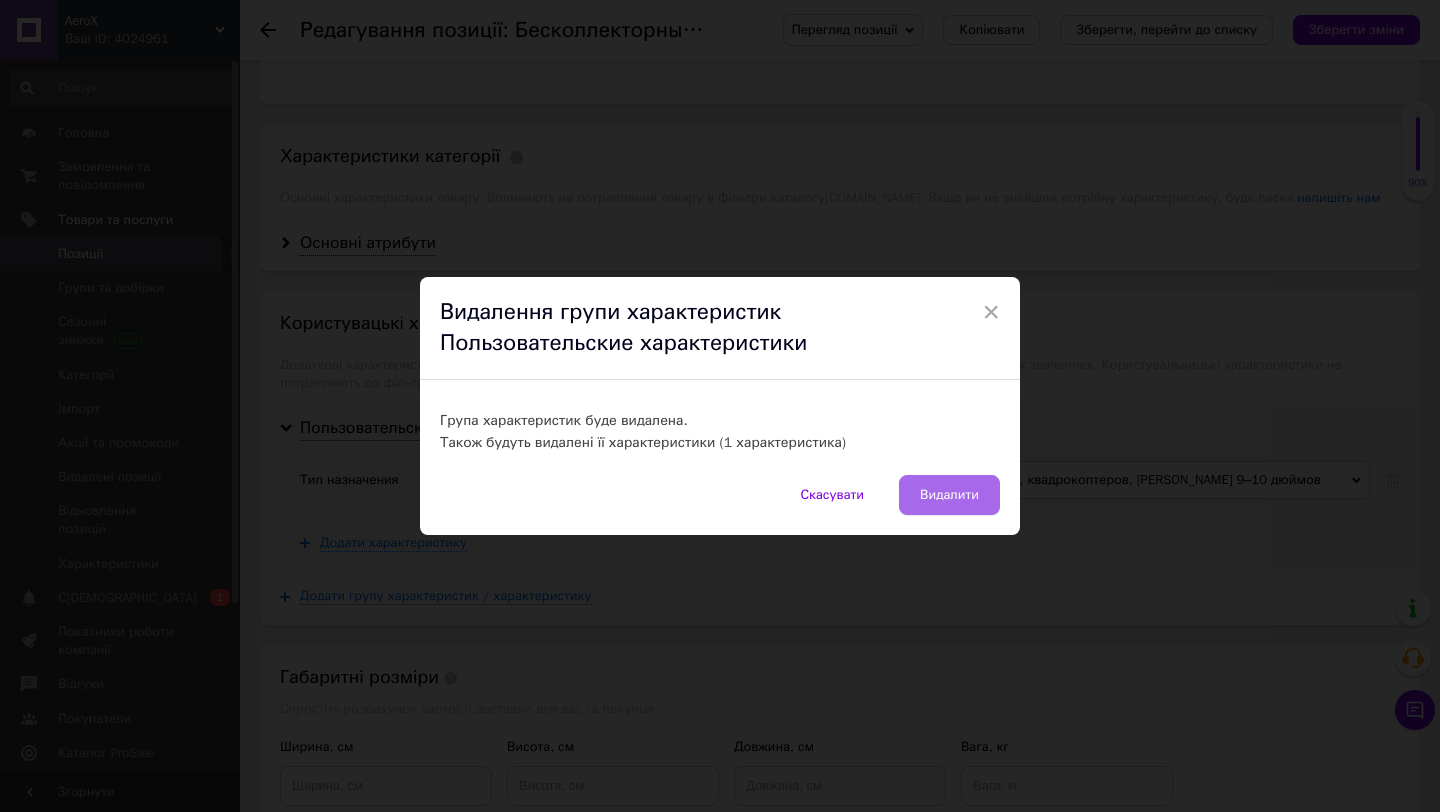 click on "Видалити" at bounding box center (949, 495) 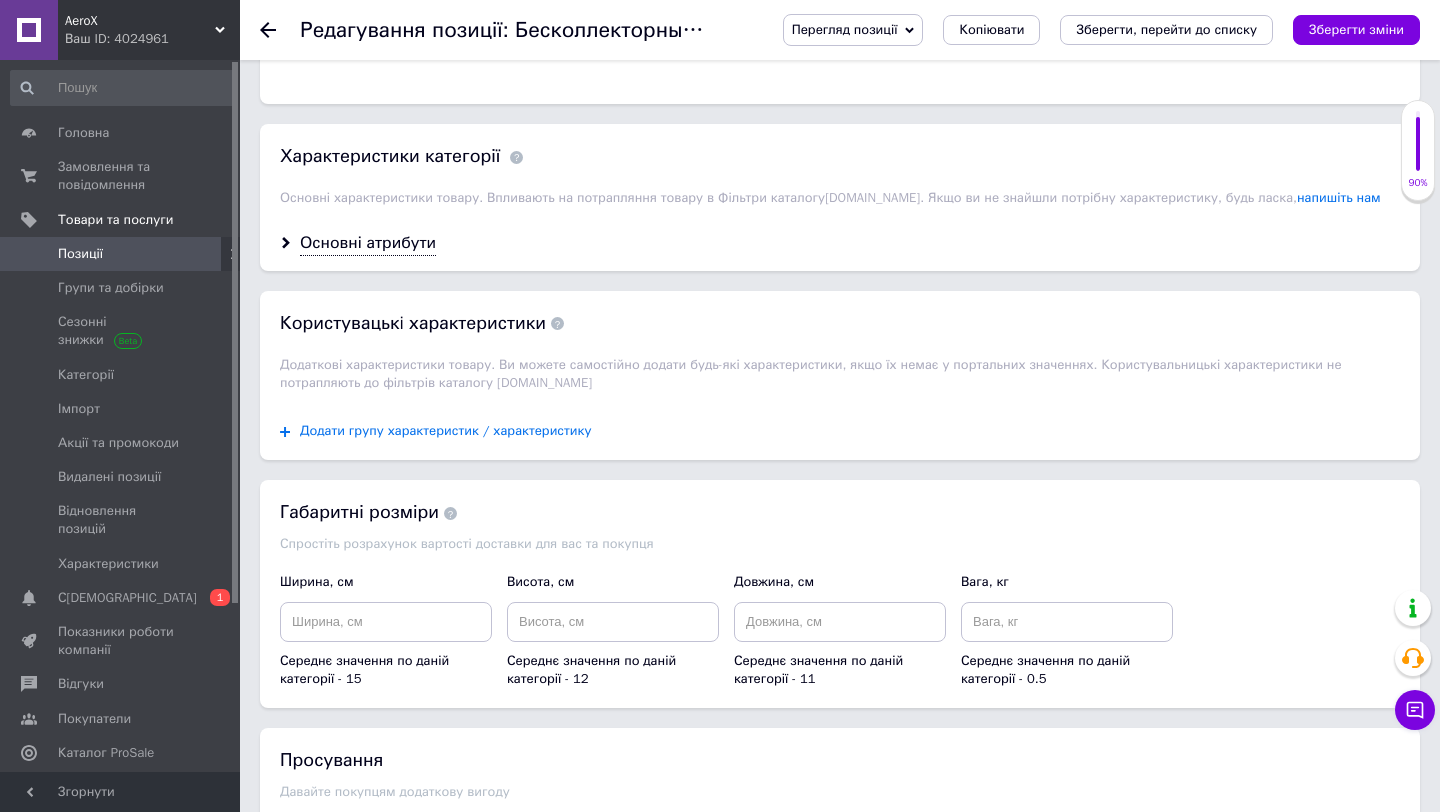 click on "Додати групу характеристик / характеристику" at bounding box center [446, 431] 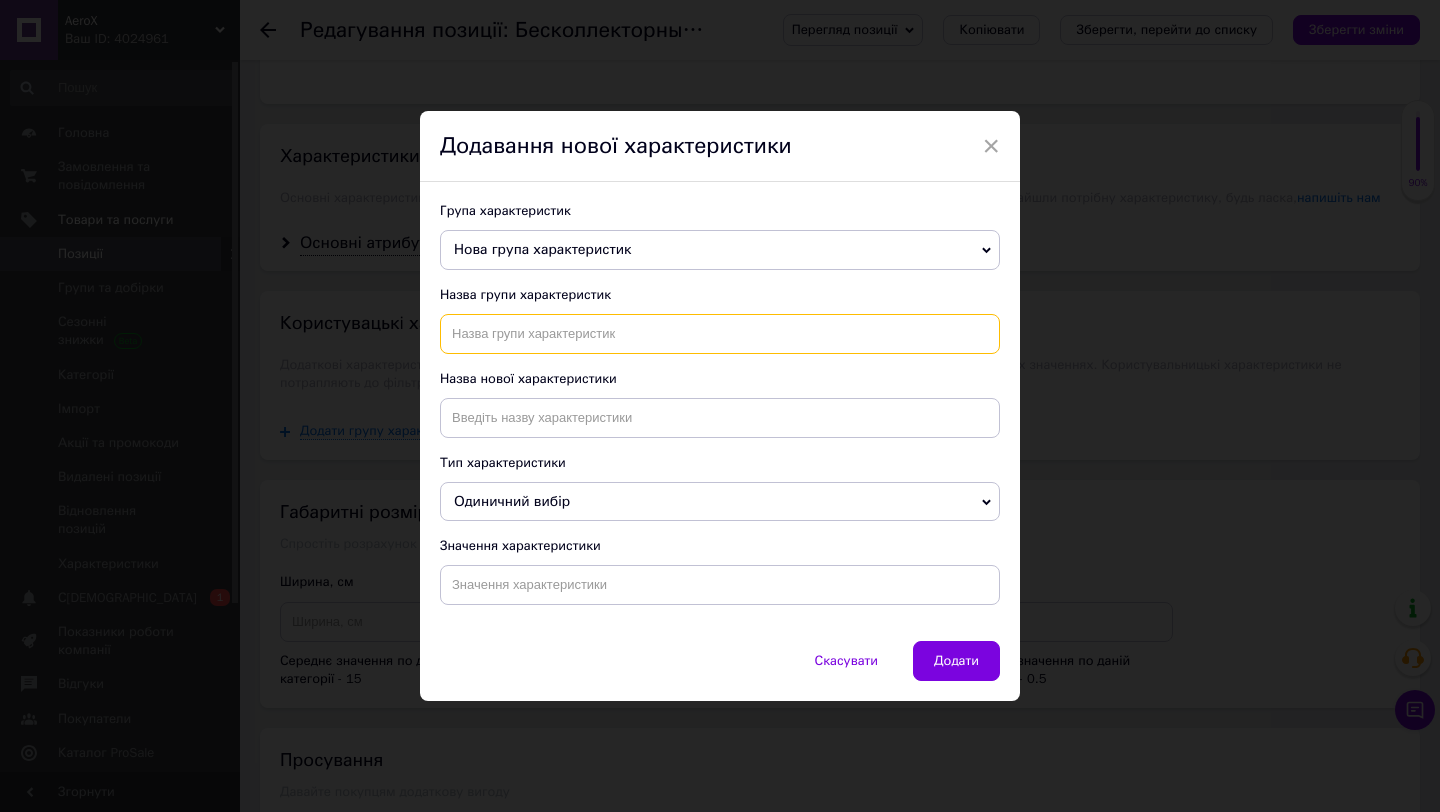 click at bounding box center [720, 334] 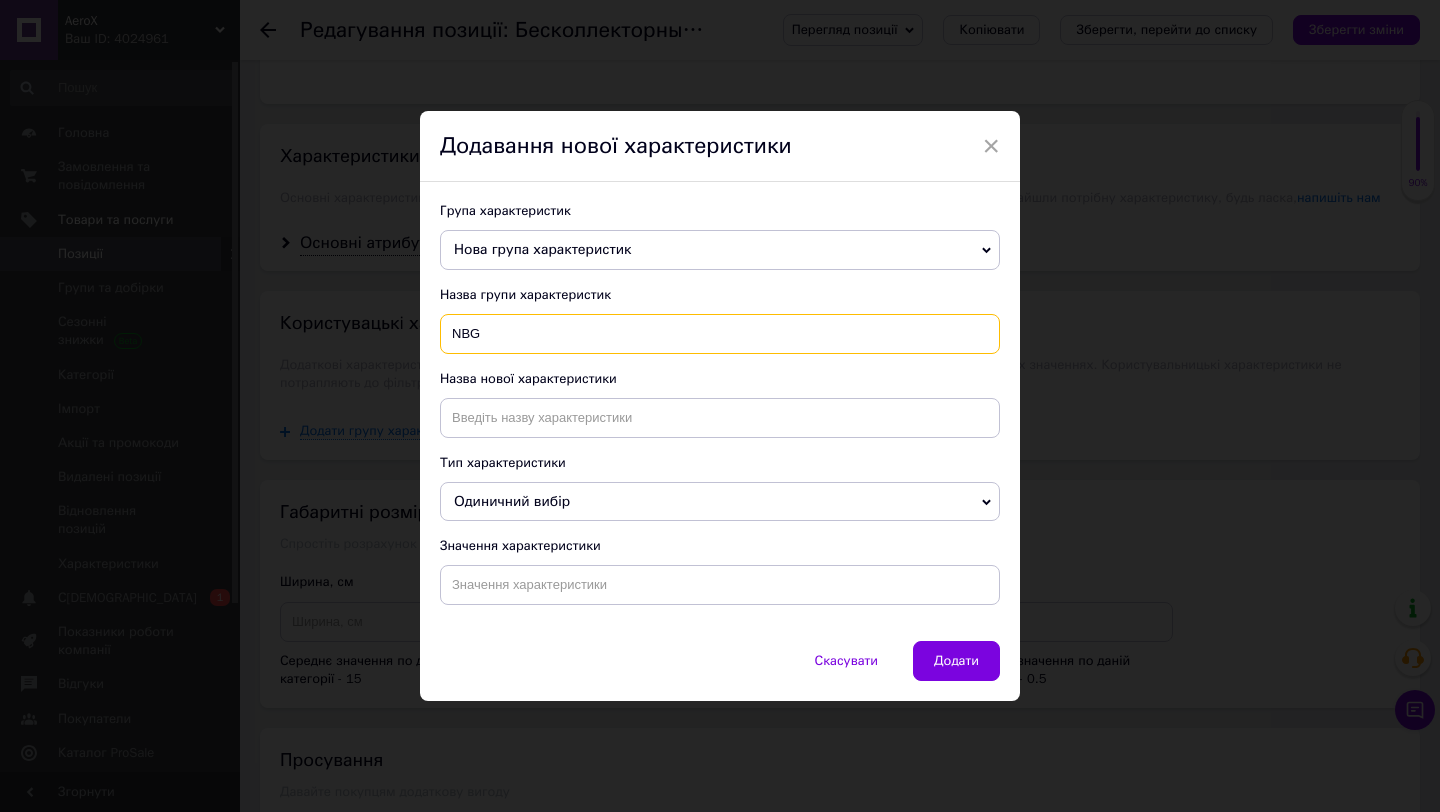 type on "NBG" 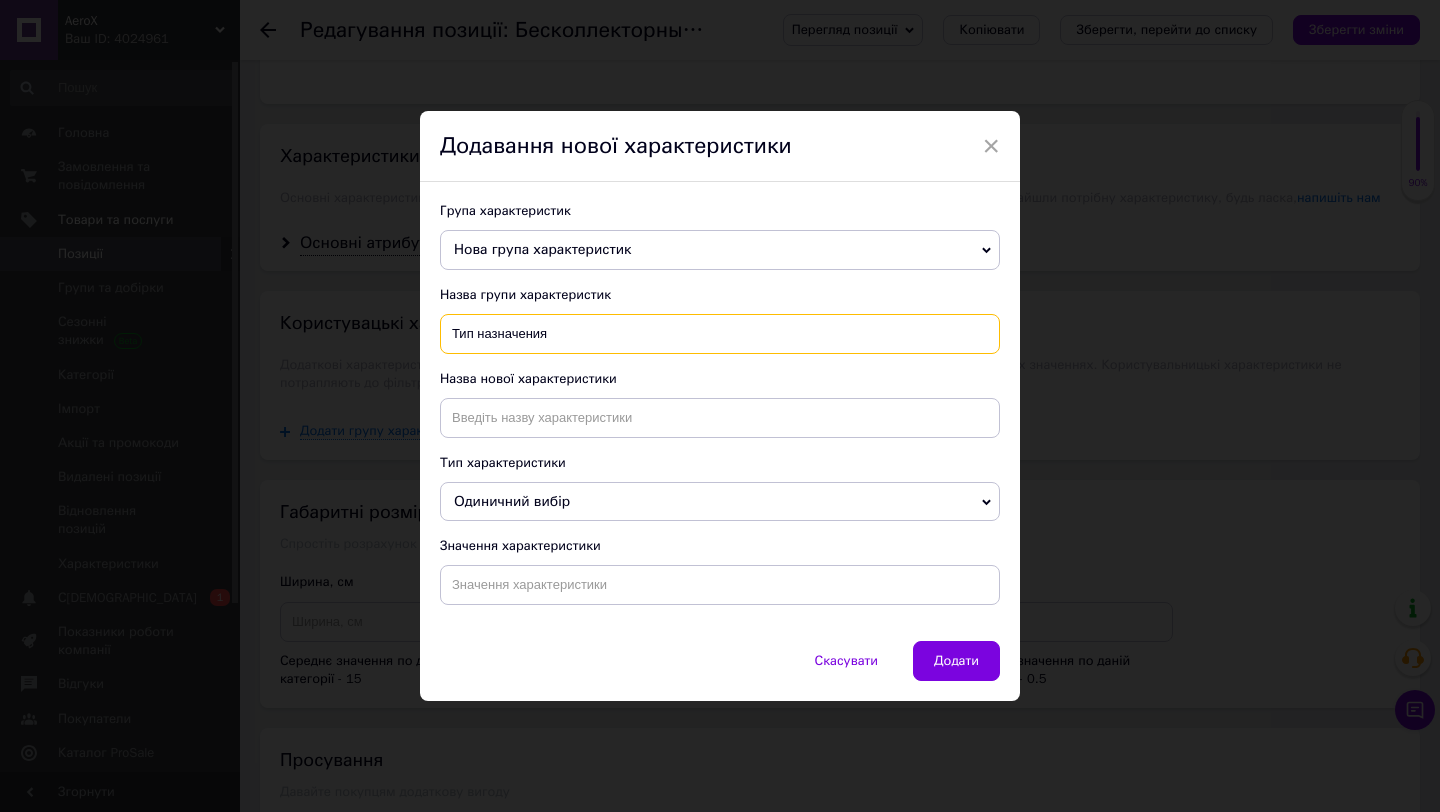 type on "Тип назначения" 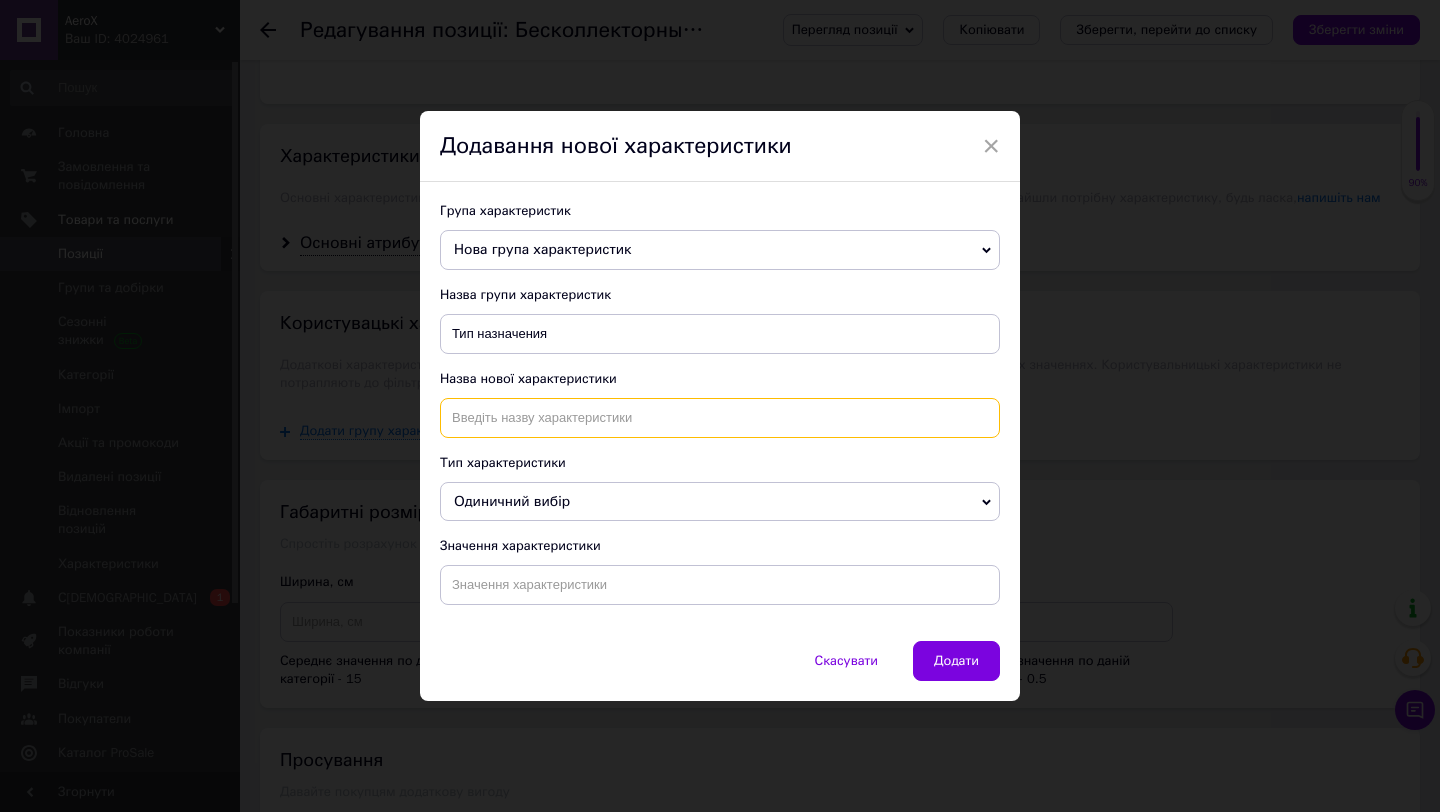 click at bounding box center [720, 418] 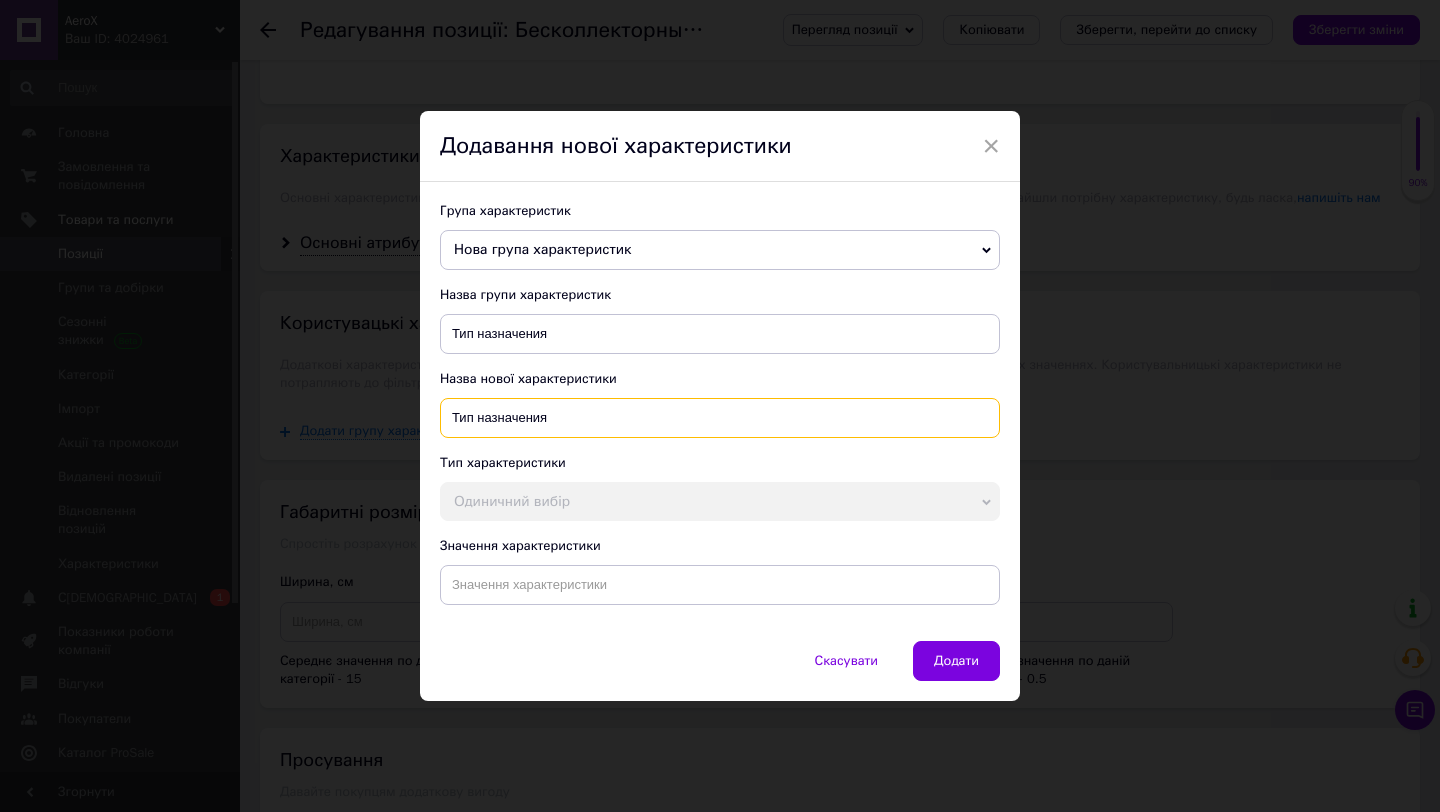 type on "Тип назначения" 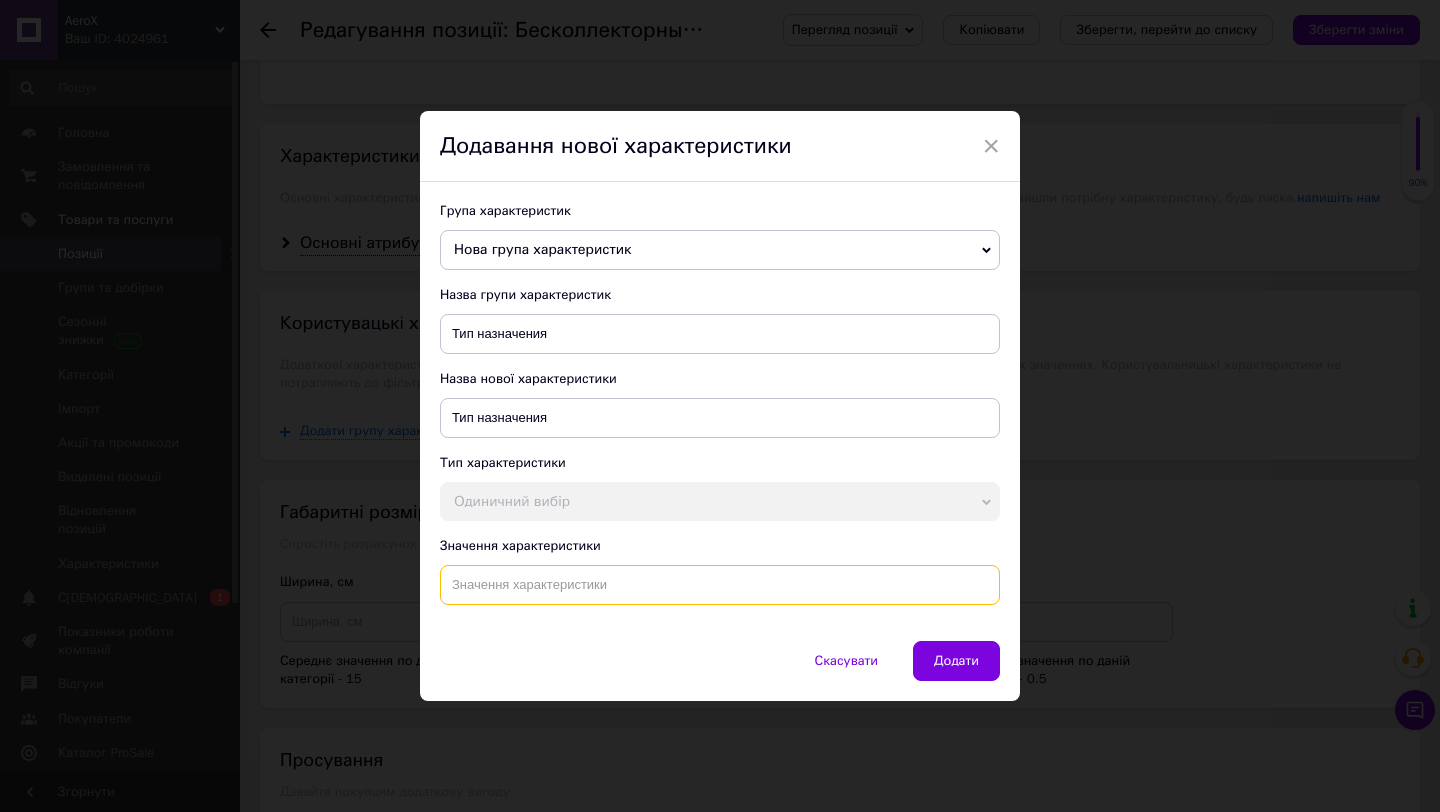 click at bounding box center (720, 585) 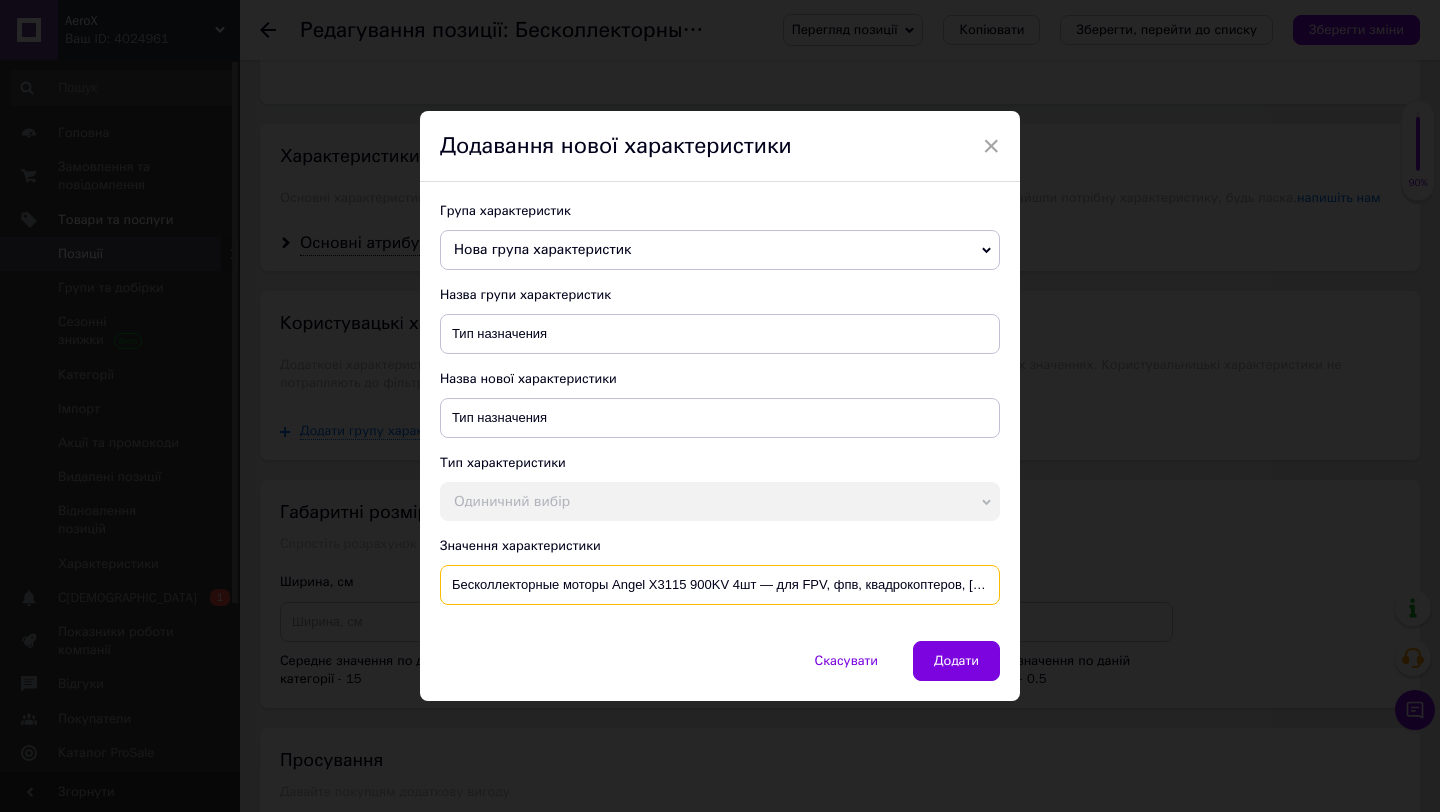 scroll, scrollTop: 0, scrollLeft: 173, axis: horizontal 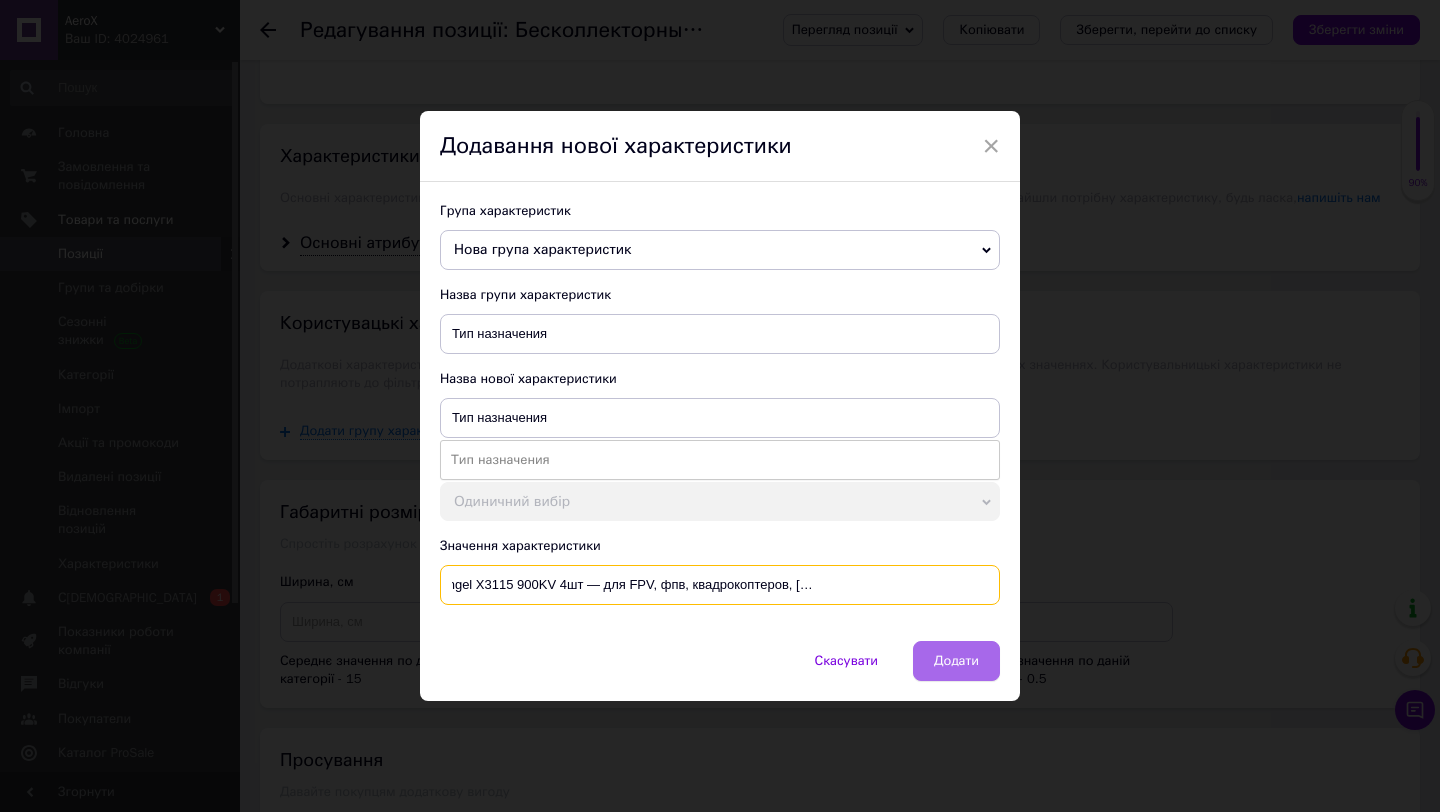 type on "Бесколлекторные моторы Angel X3115 900KV 4шт — для FPV, фпв, квадрокоптеров, [PERSON_NAME], бпла ART.AEROXSHOP" 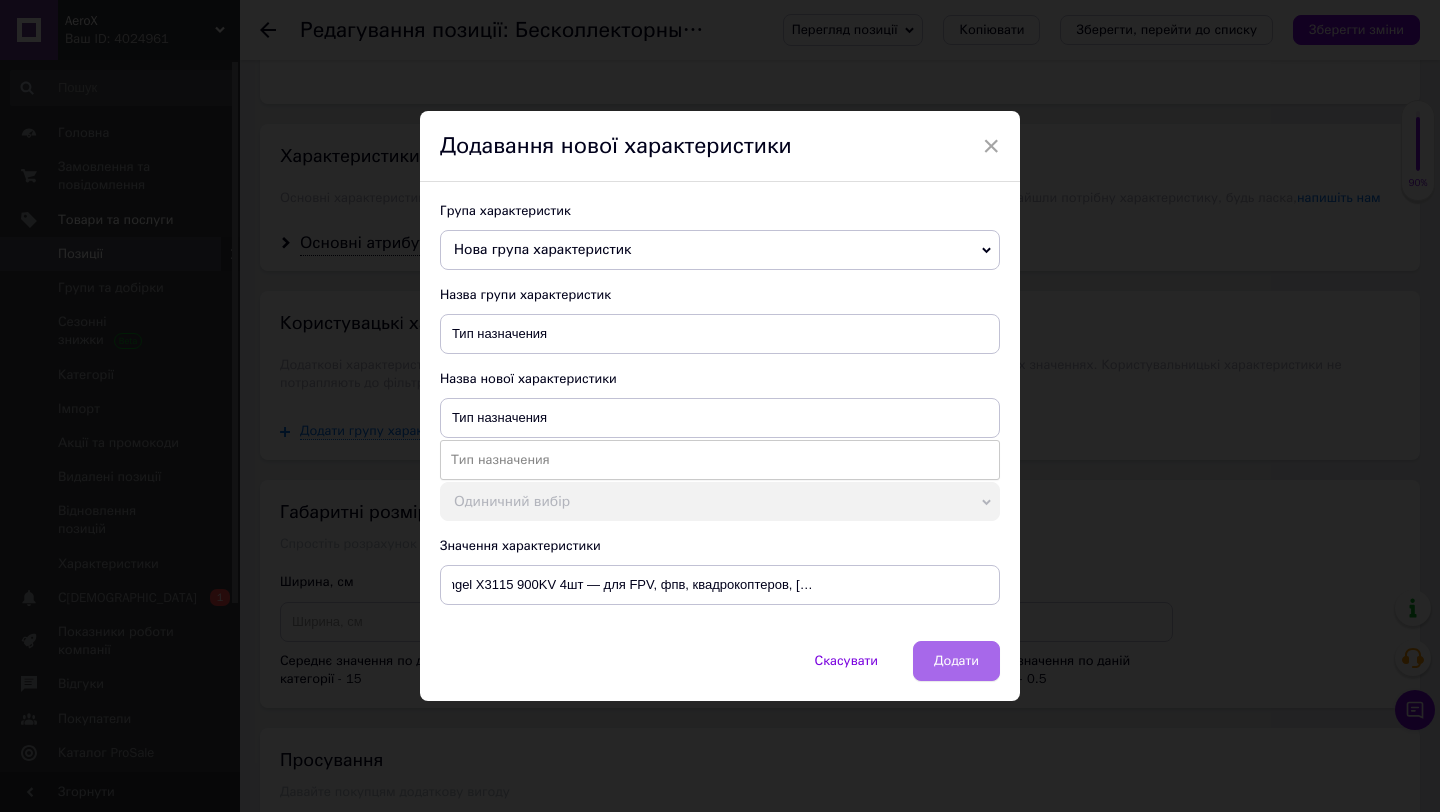 click on "Додати" at bounding box center [956, 661] 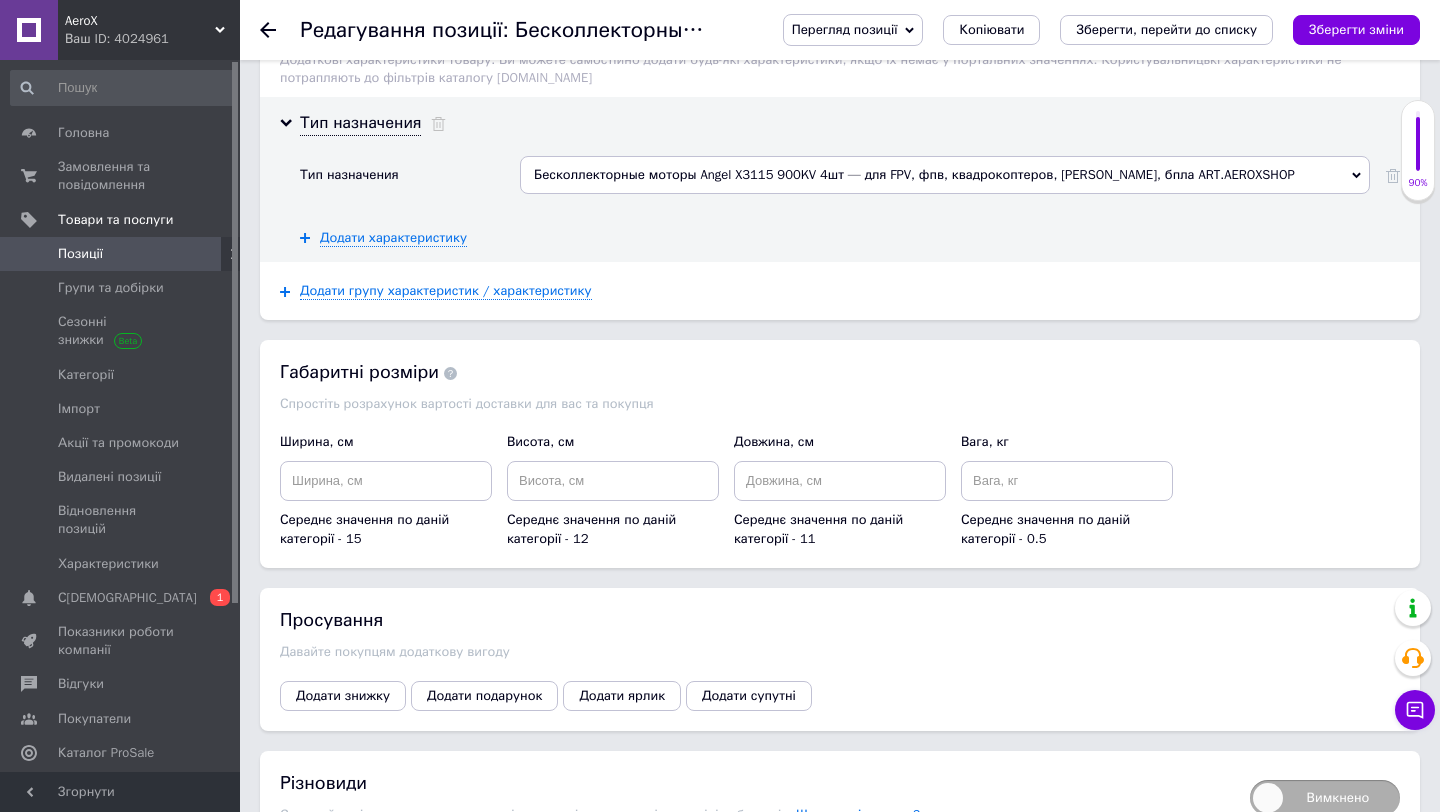 scroll, scrollTop: 2232, scrollLeft: 0, axis: vertical 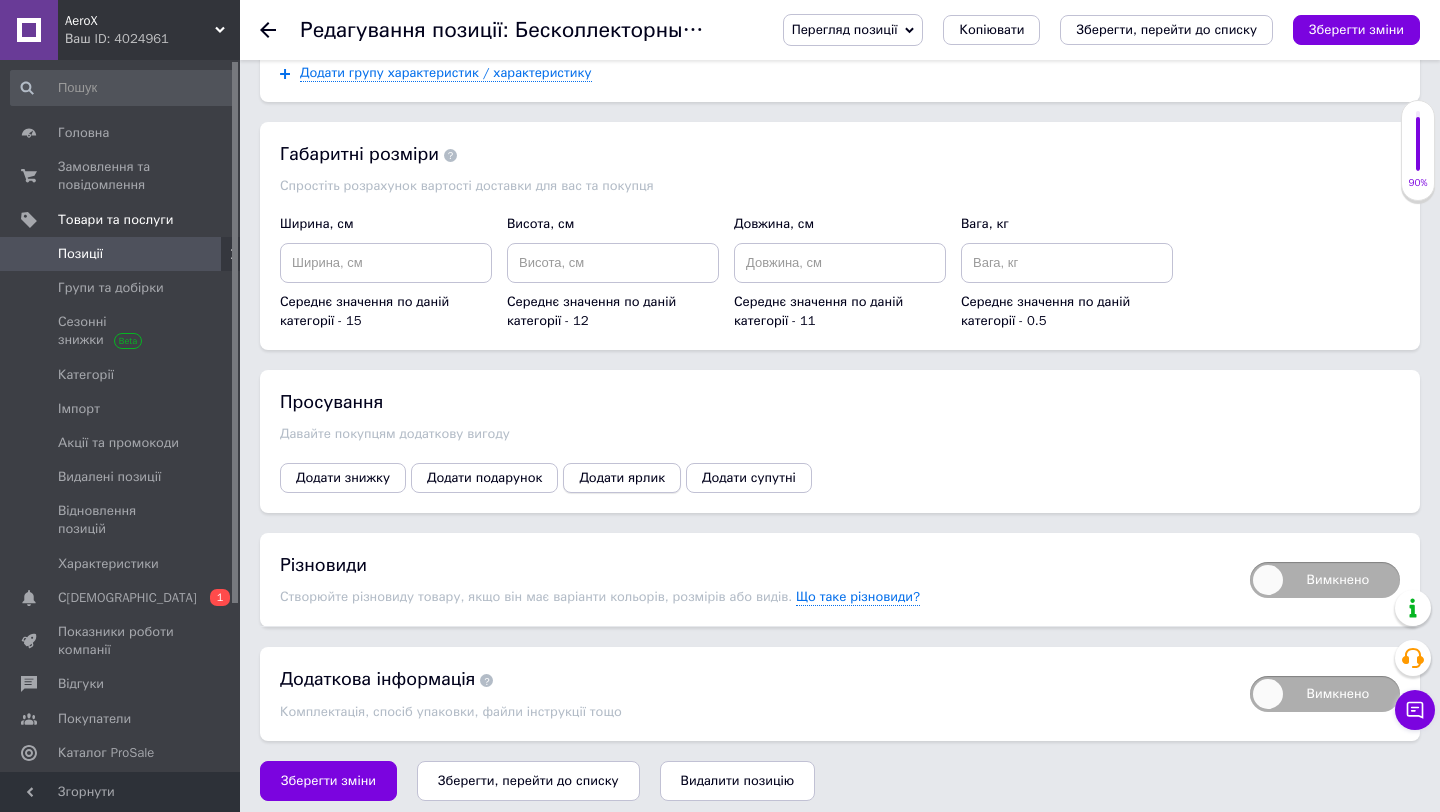 click on "Додати ярлик" at bounding box center [622, 478] 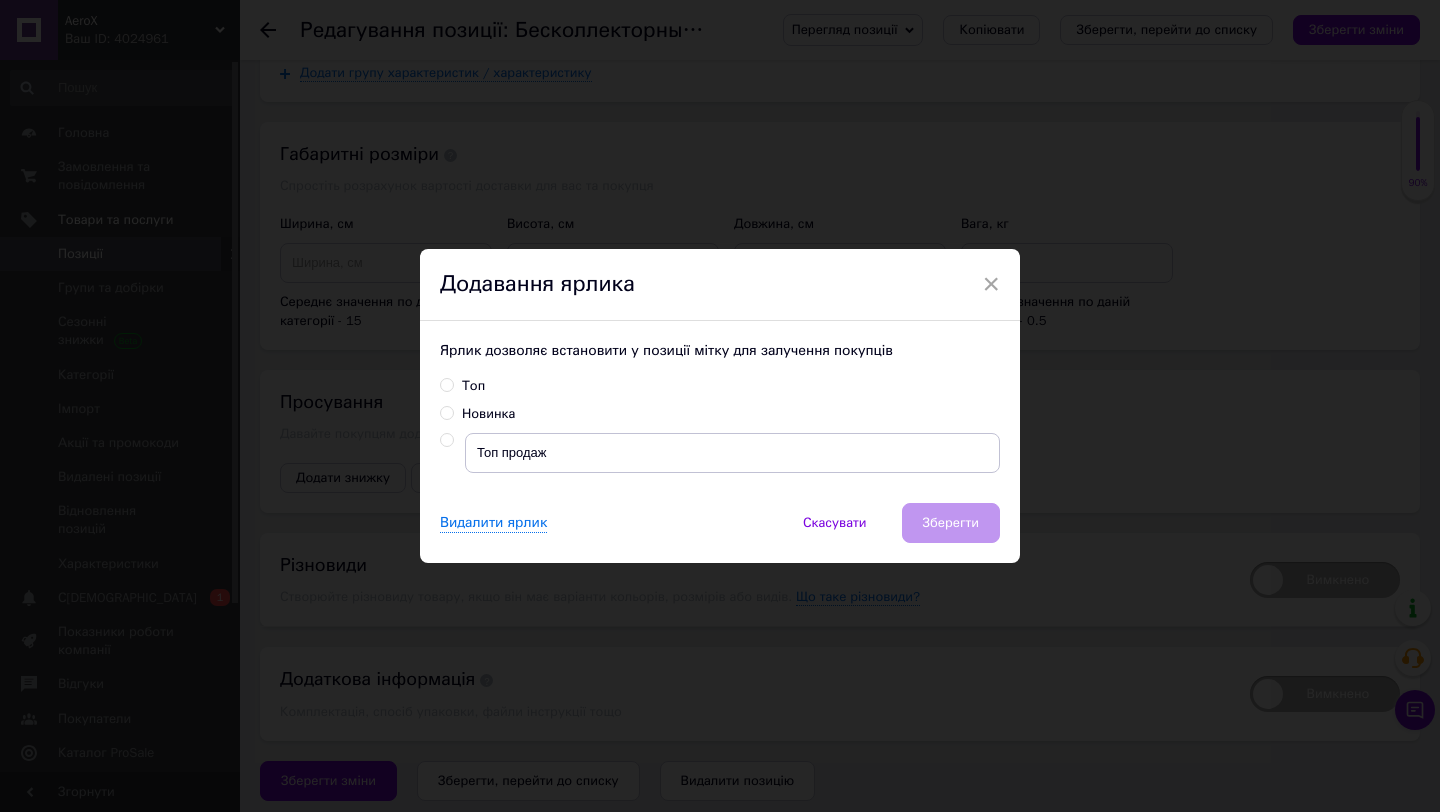 click at bounding box center (446, 440) 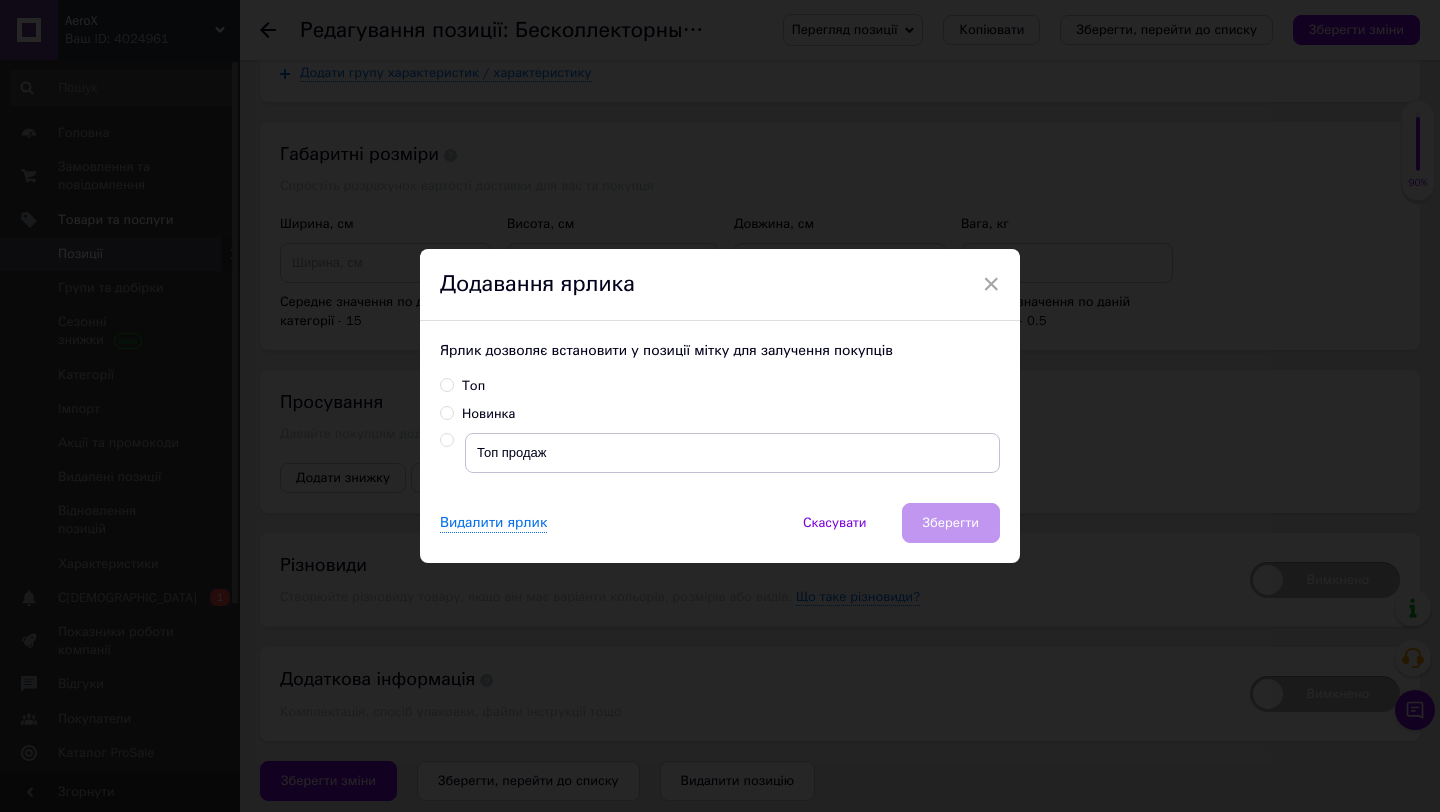radio on "true" 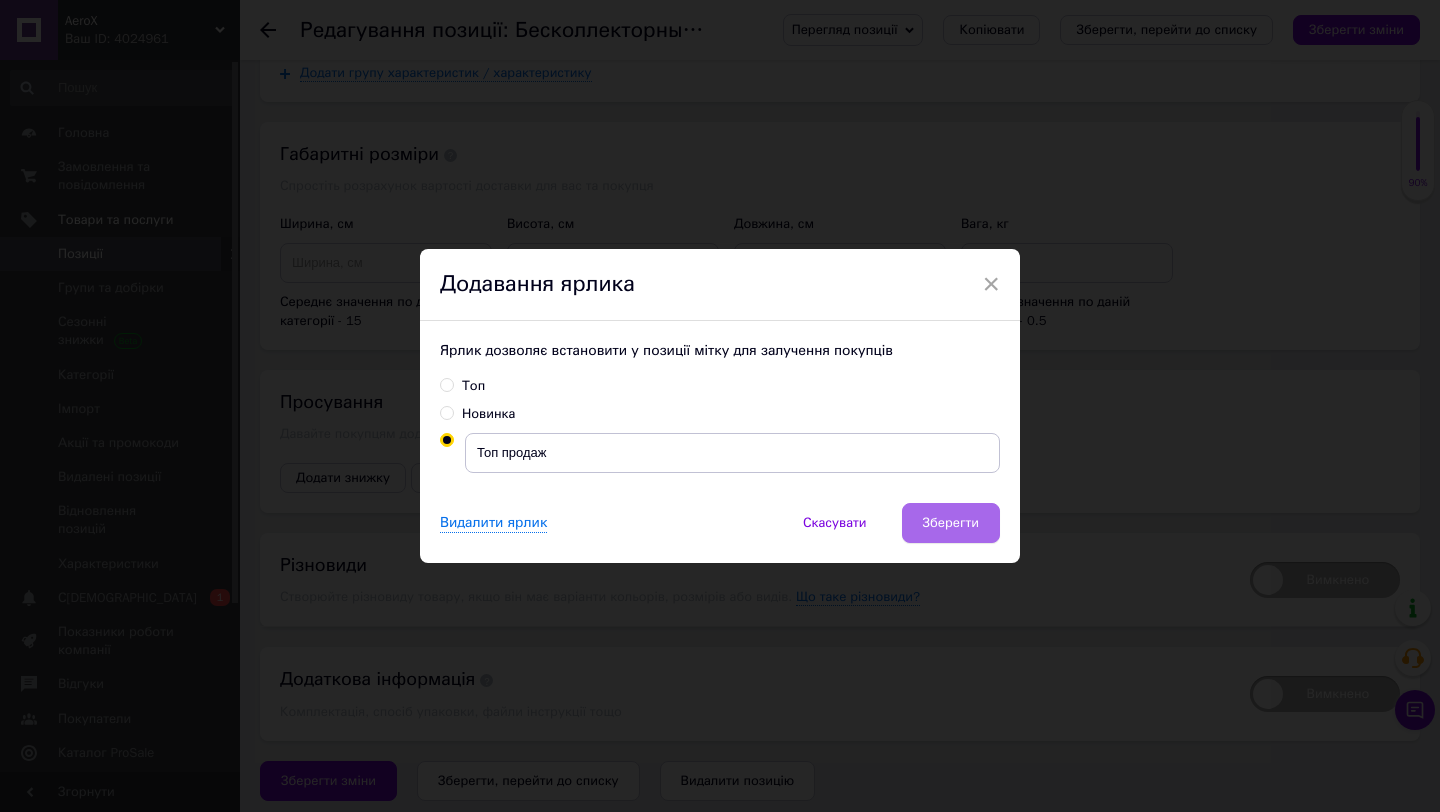 click on "Зберегти" at bounding box center (951, 523) 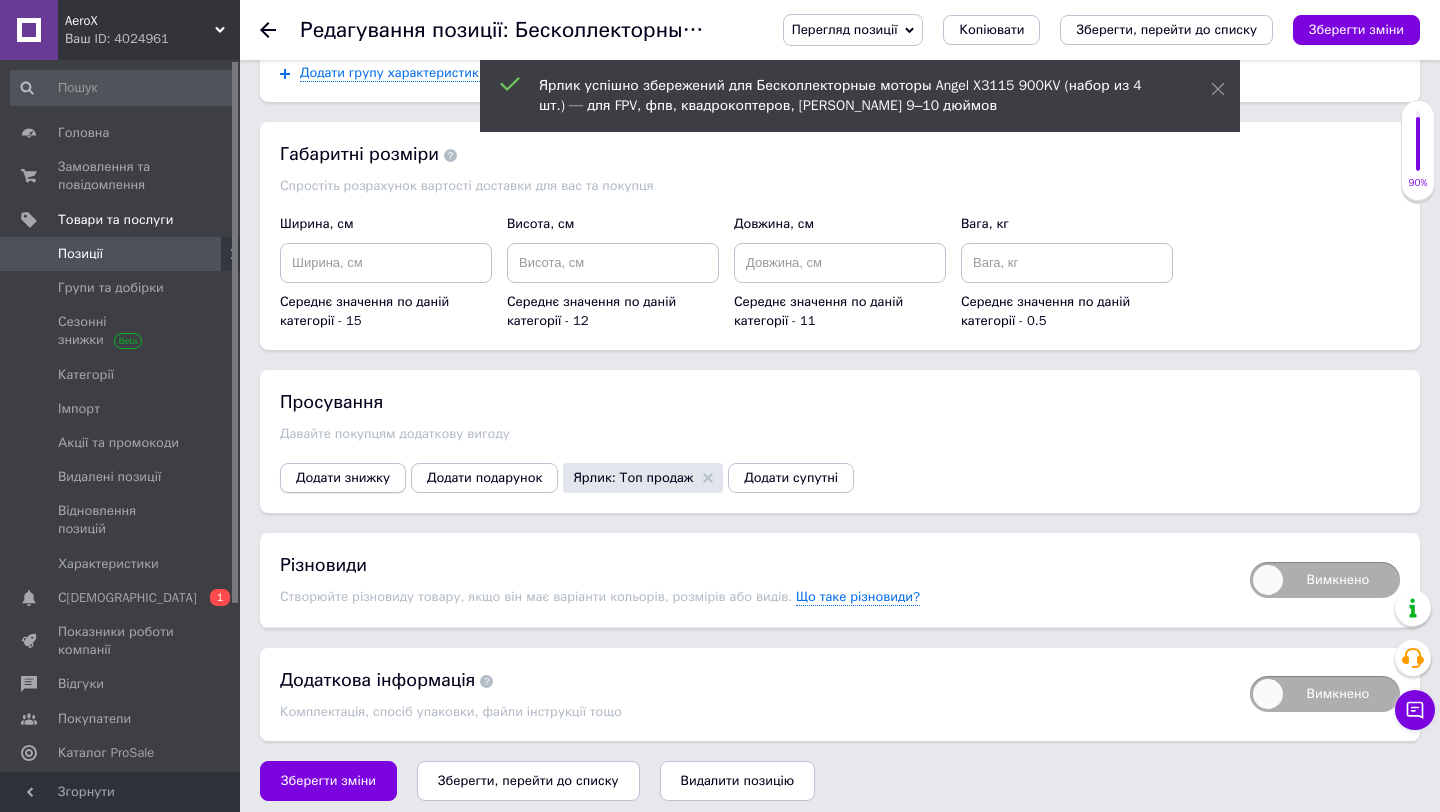 click on "Додати знижку" at bounding box center (343, 478) 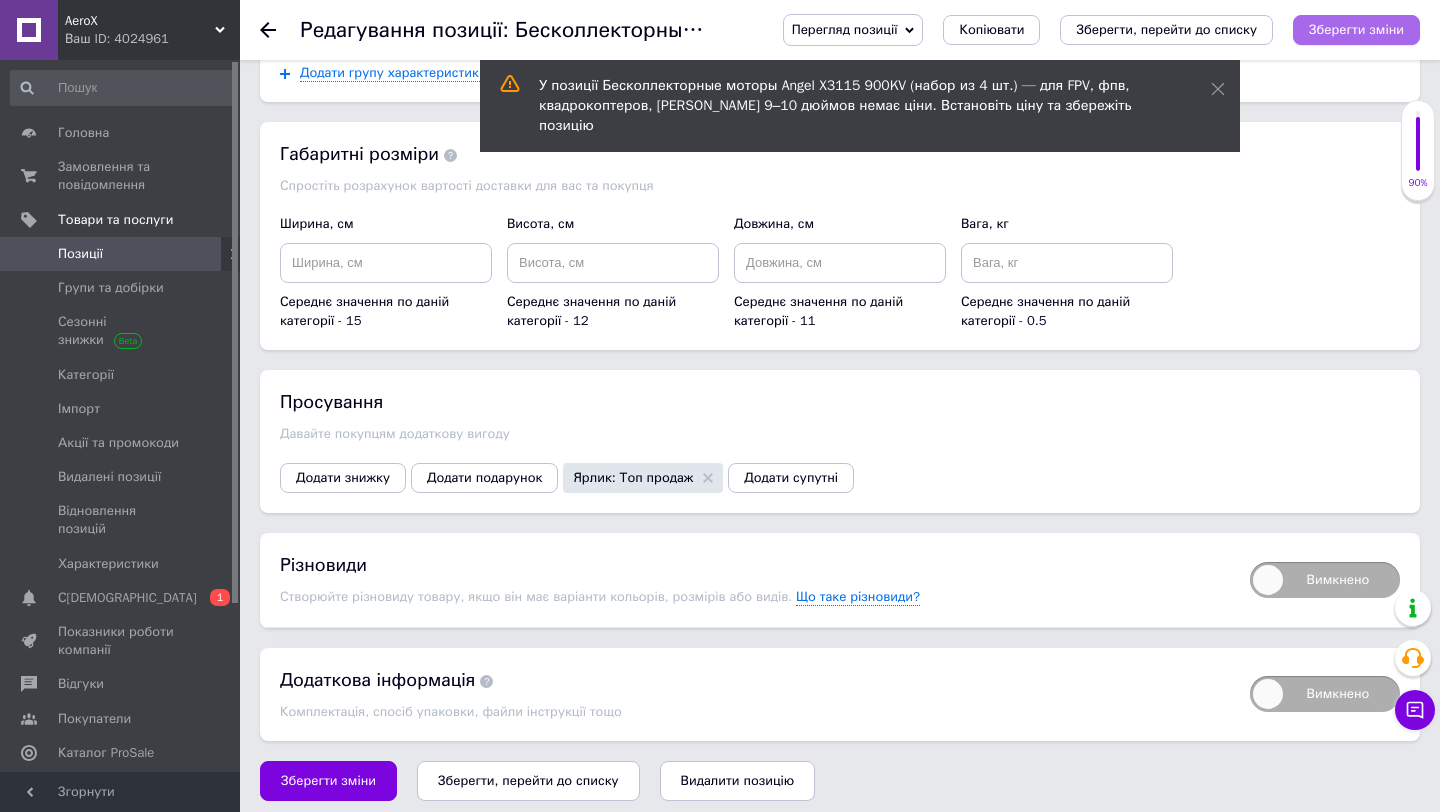 click on "Зберегти зміни" at bounding box center (1356, 29) 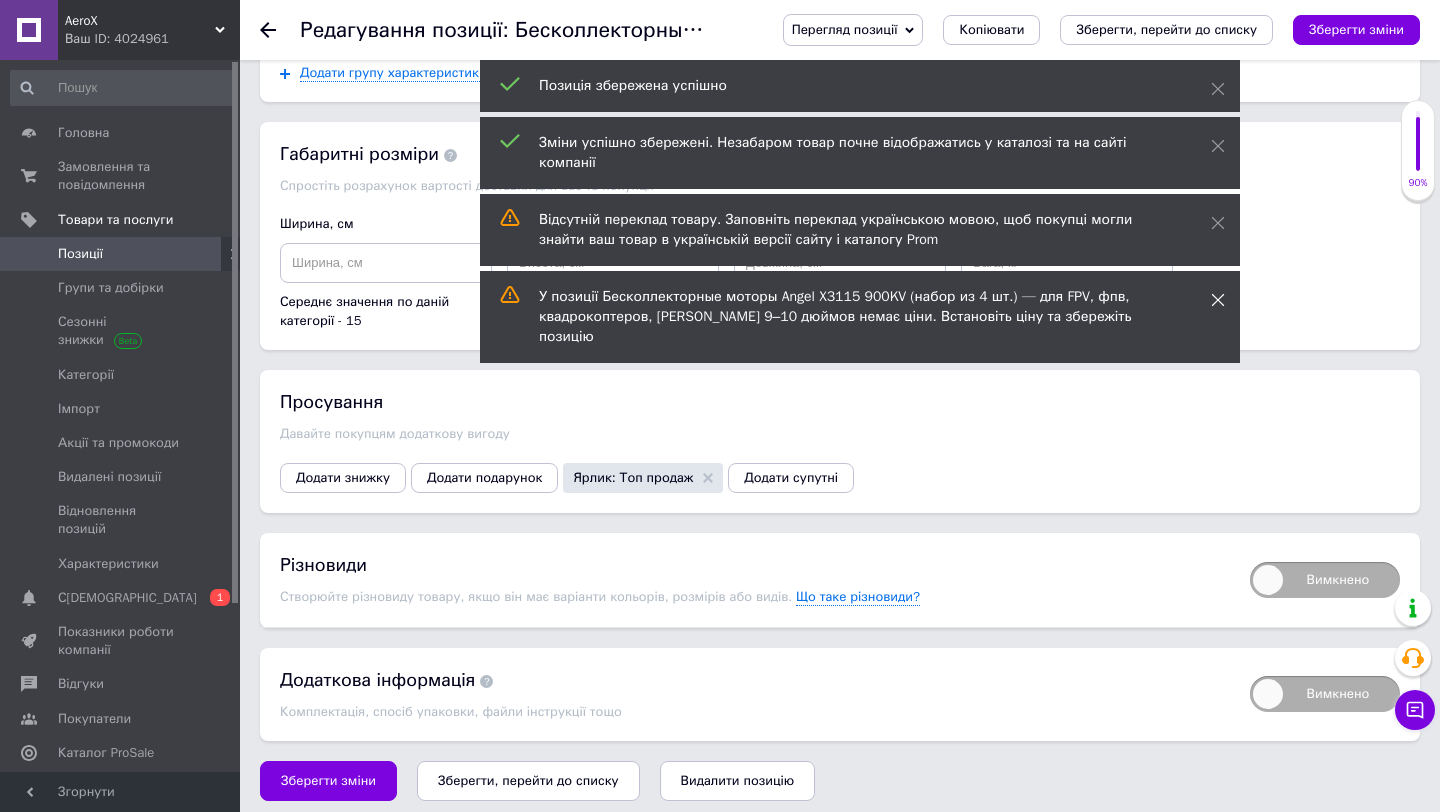 click 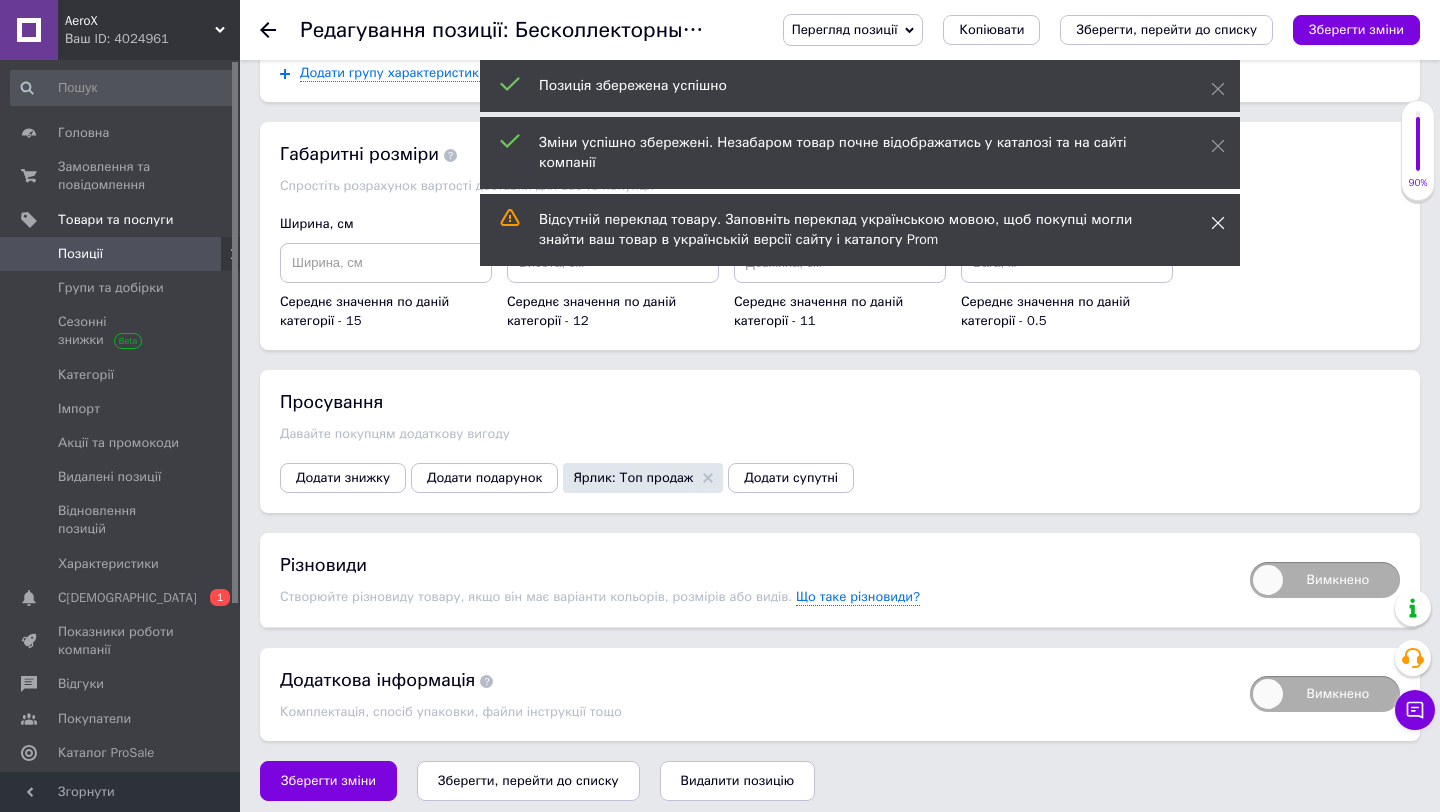 click 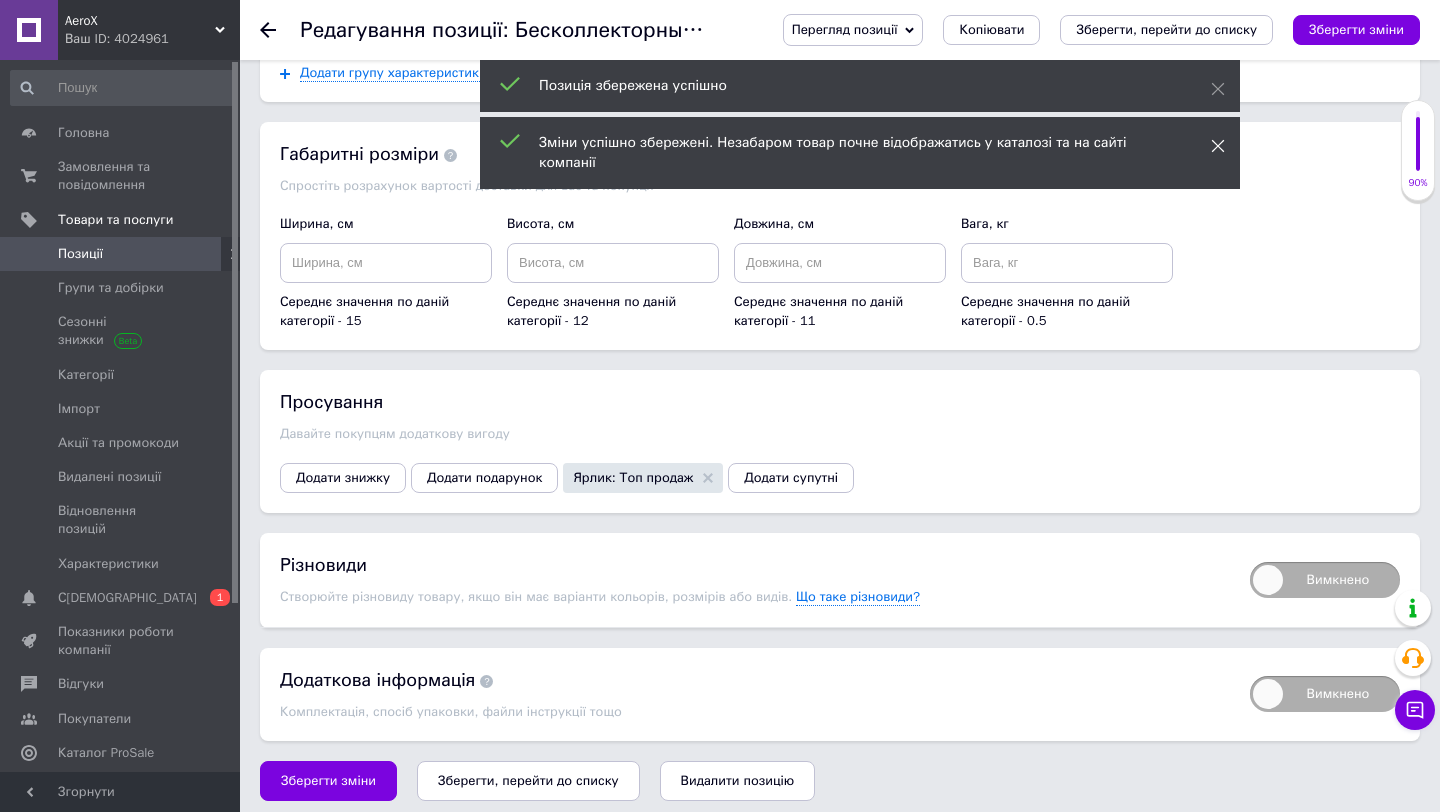 click 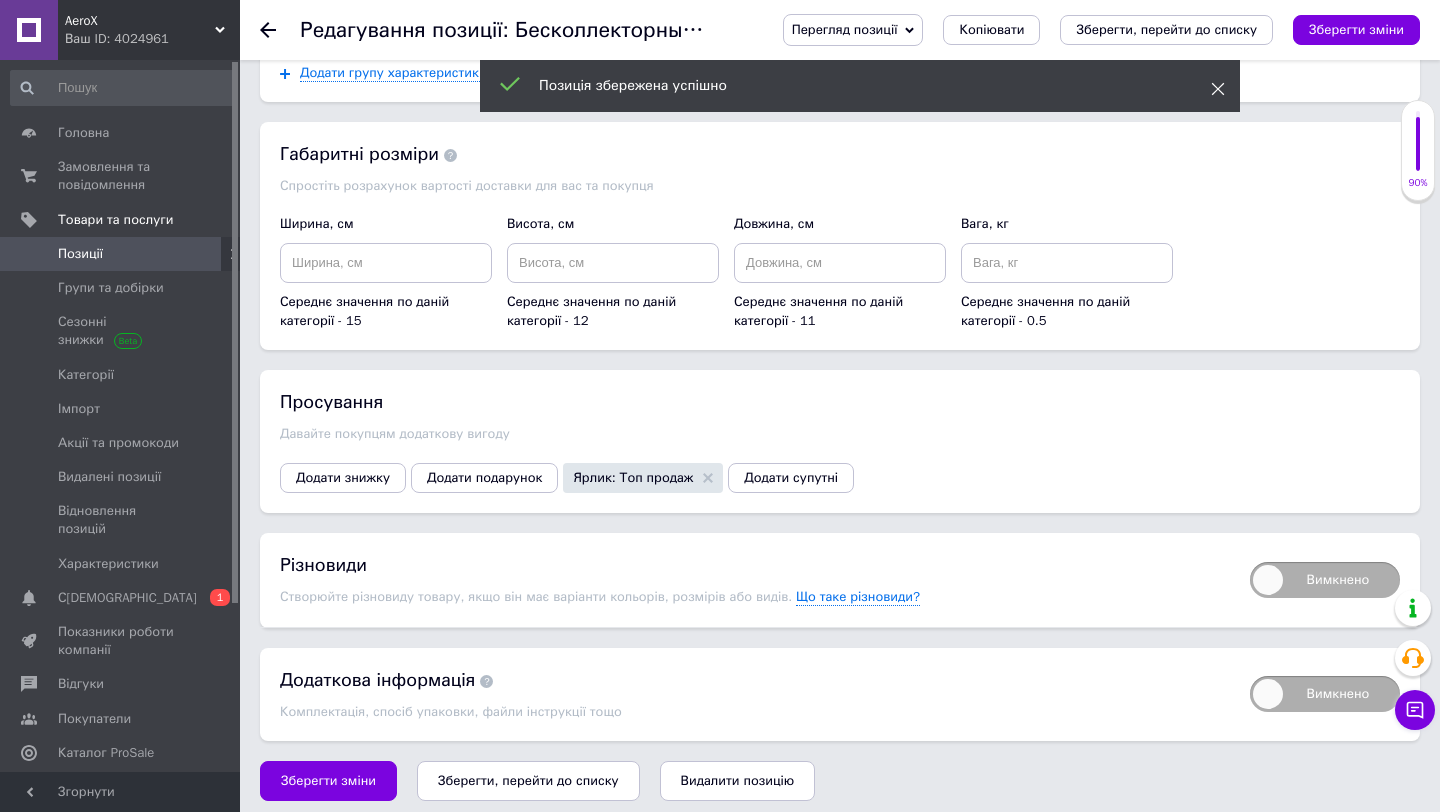 click 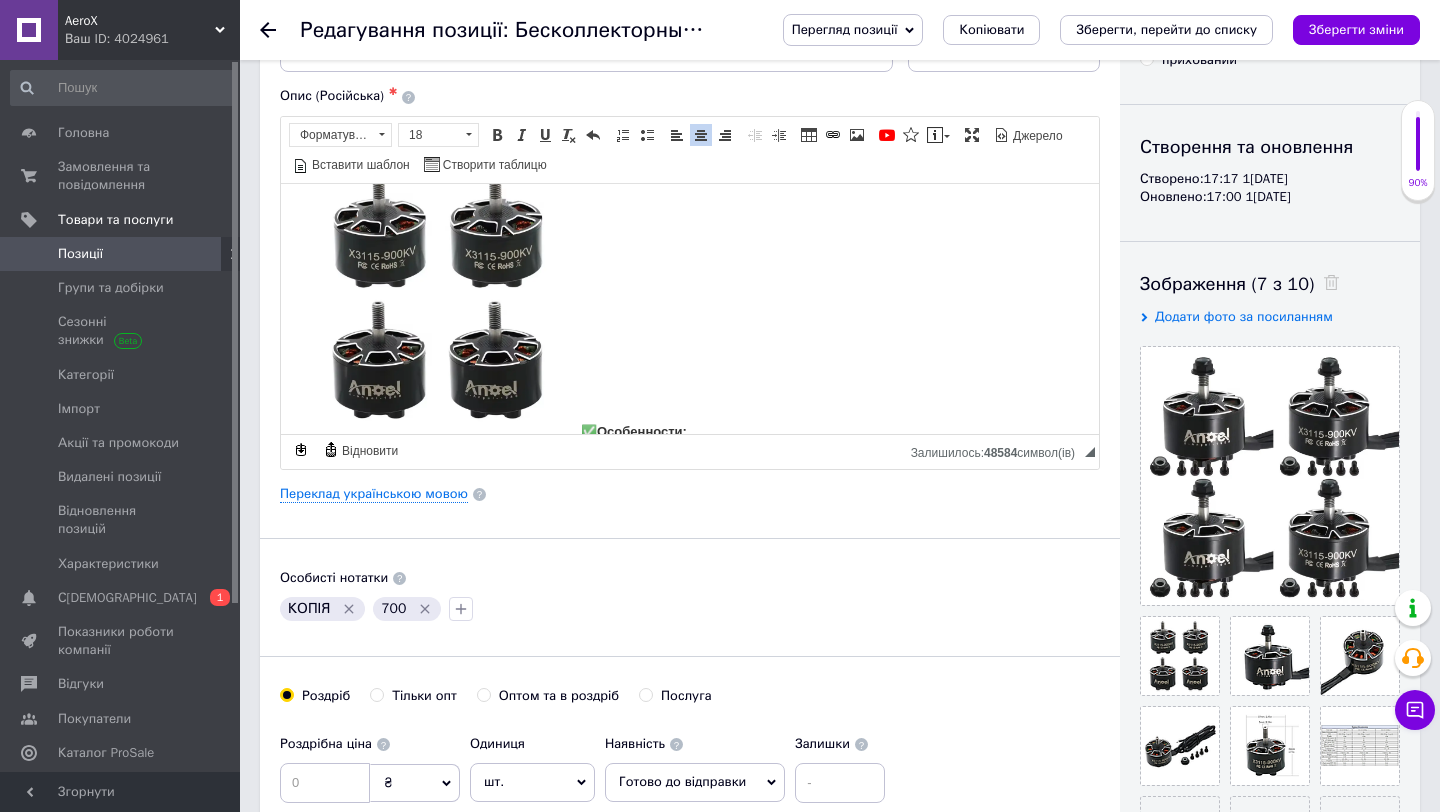 scroll, scrollTop: 0, scrollLeft: 0, axis: both 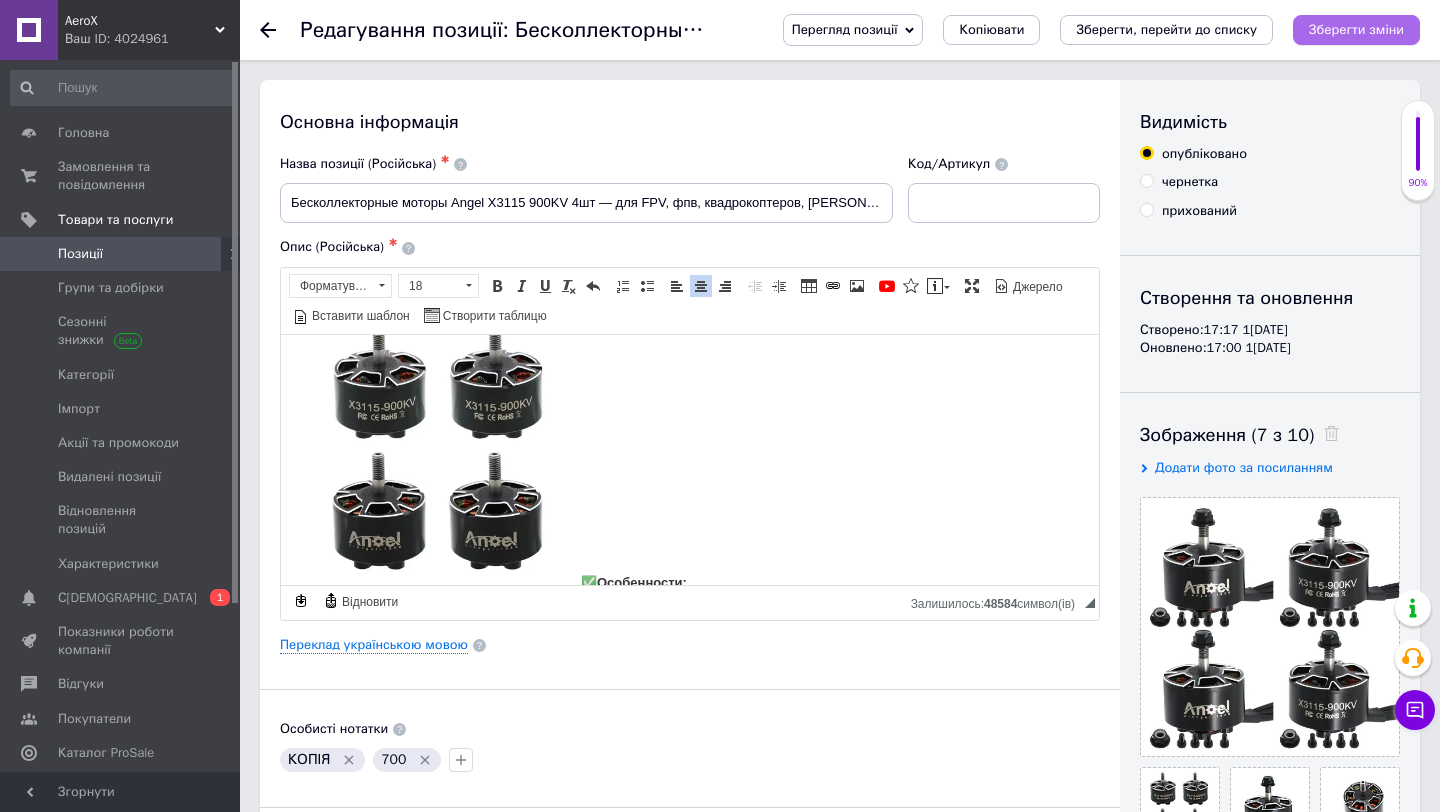 click on "Зберегти зміни" at bounding box center [1356, 29] 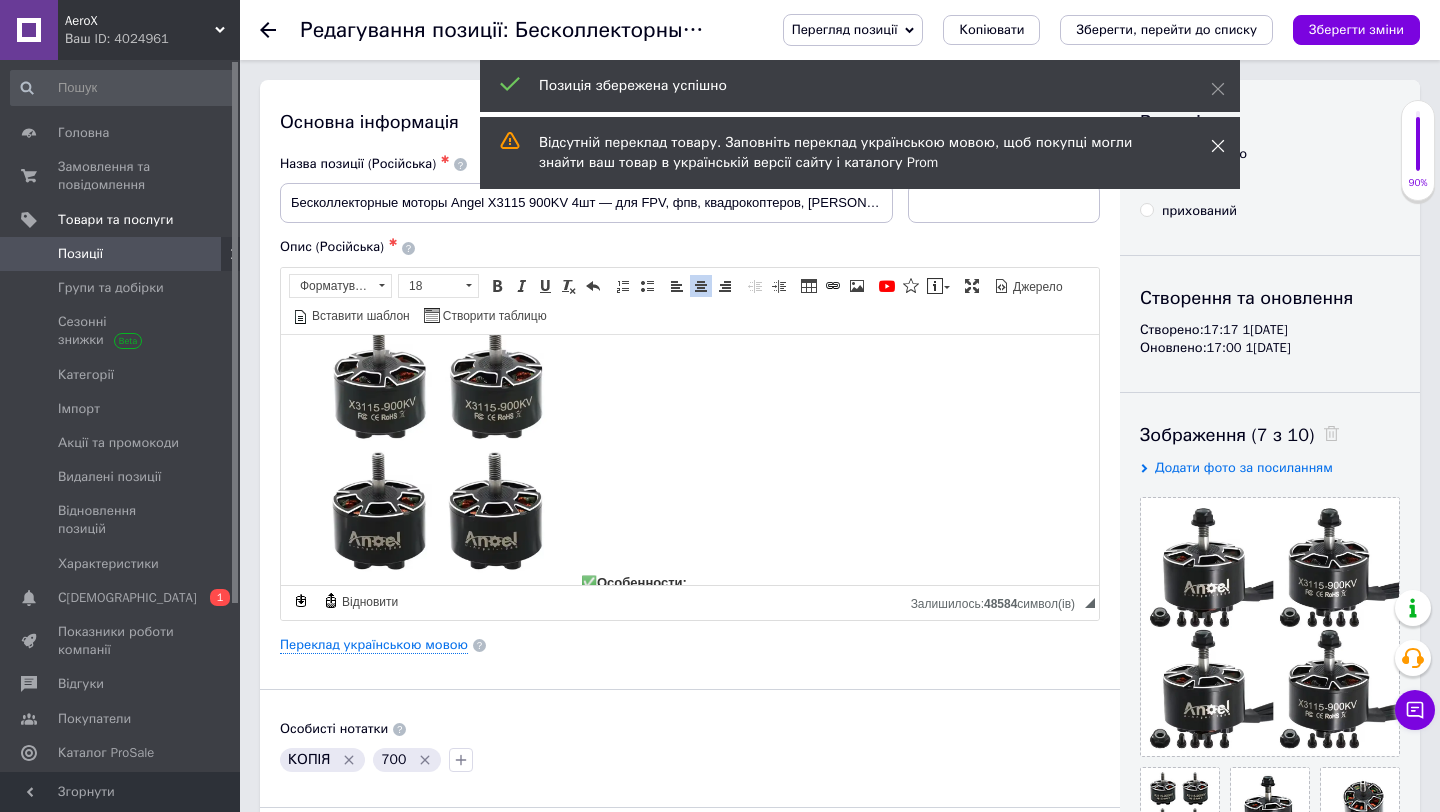 click 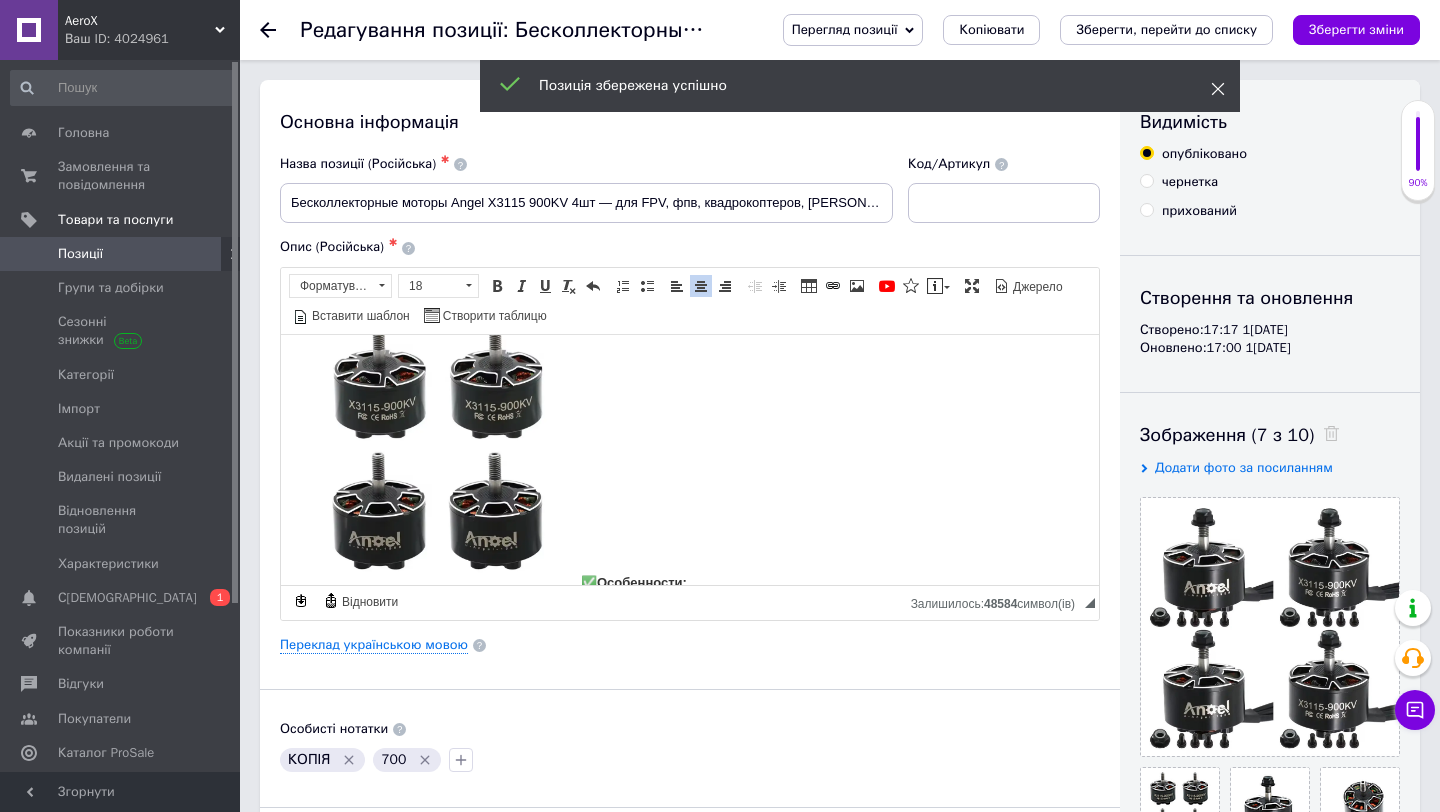 click at bounding box center [1218, 89] 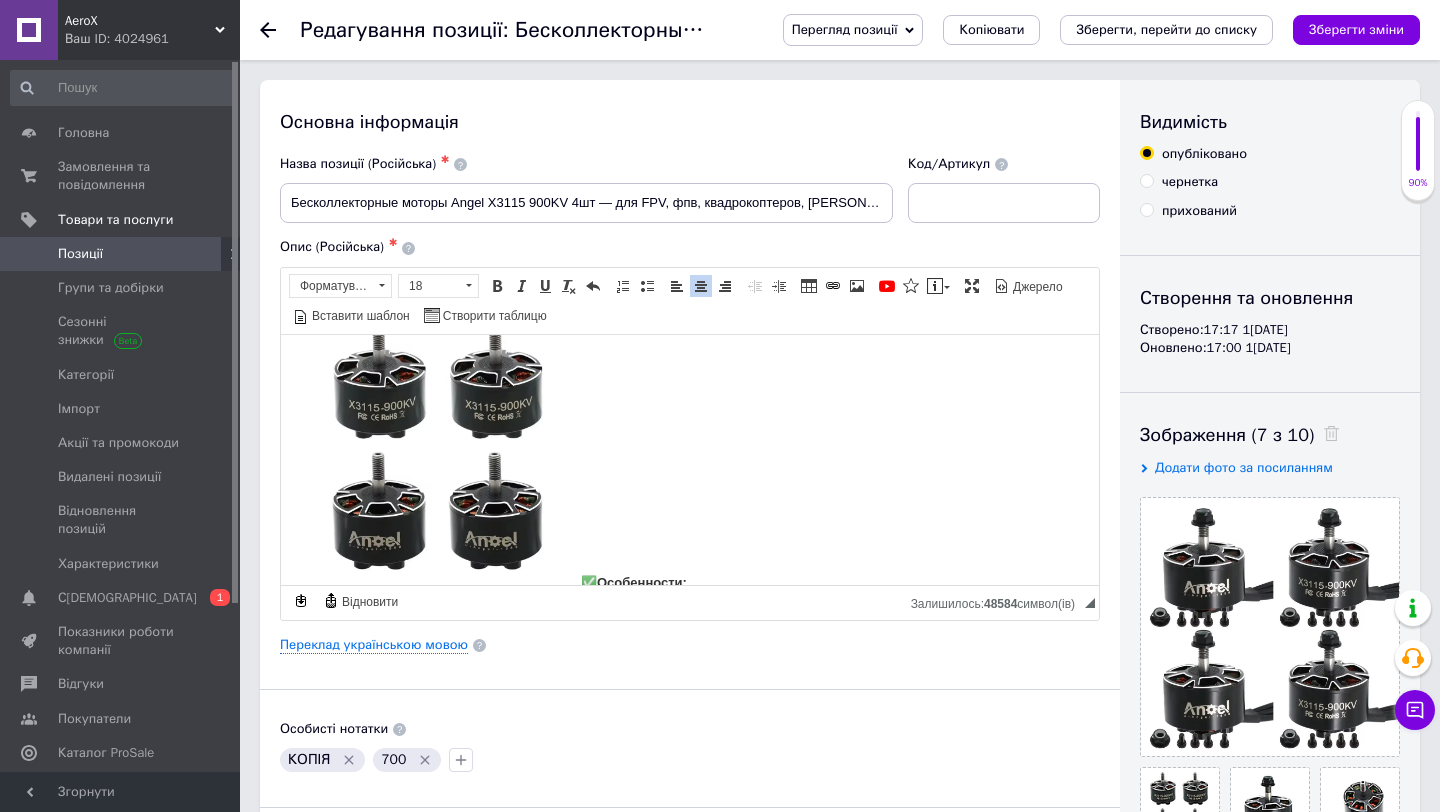 click on "Позиції" at bounding box center (121, 254) 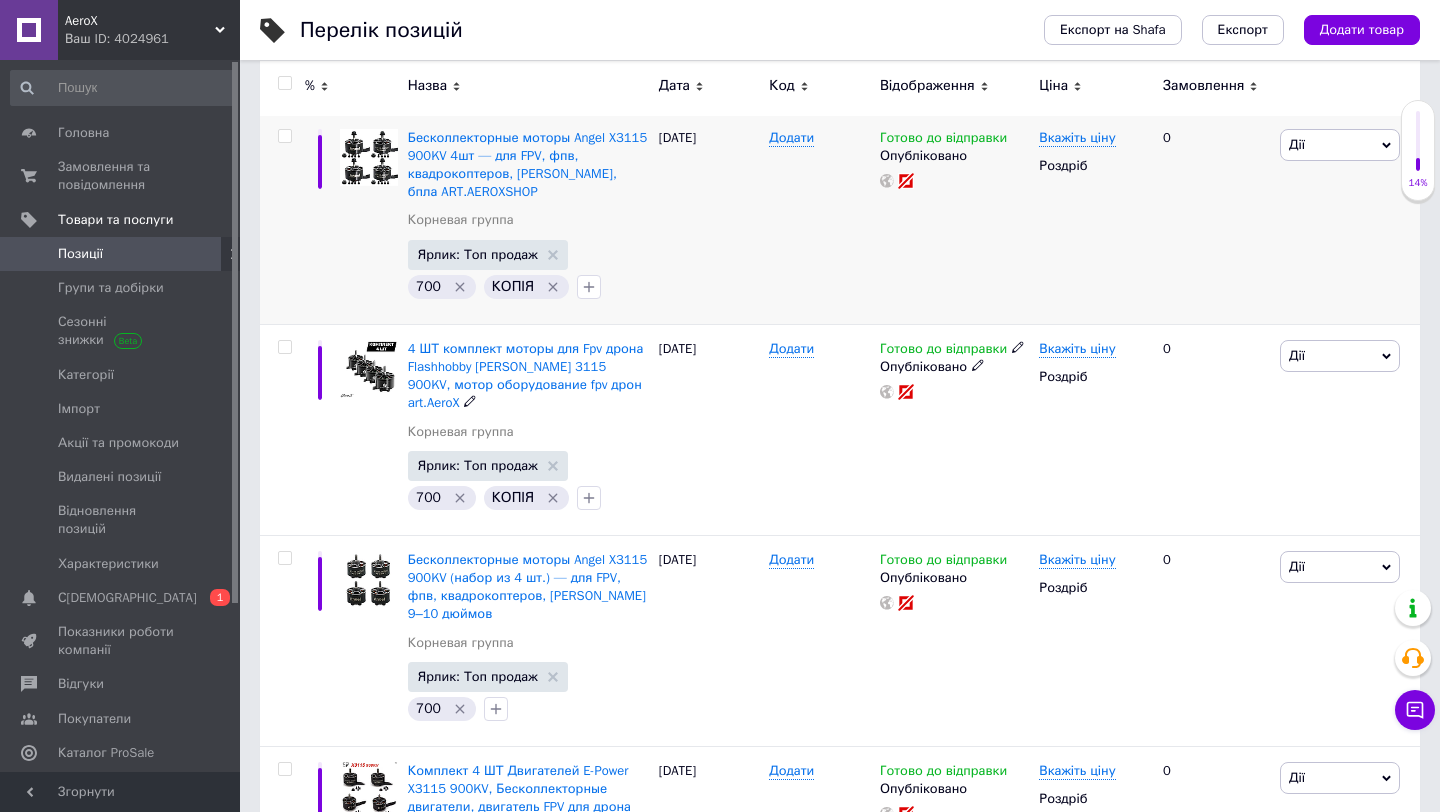 scroll, scrollTop: 332, scrollLeft: 0, axis: vertical 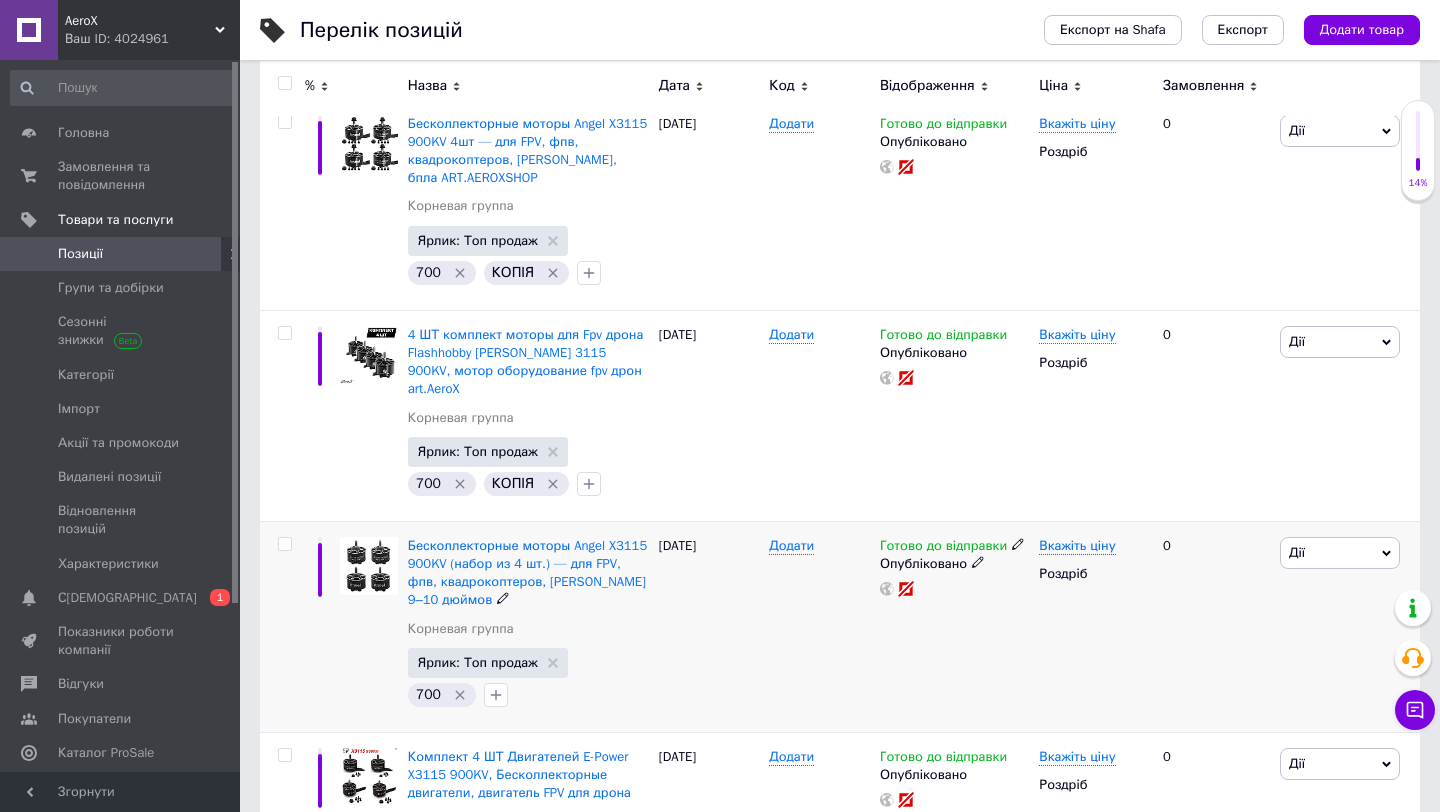 click on "Дії" at bounding box center (1340, 553) 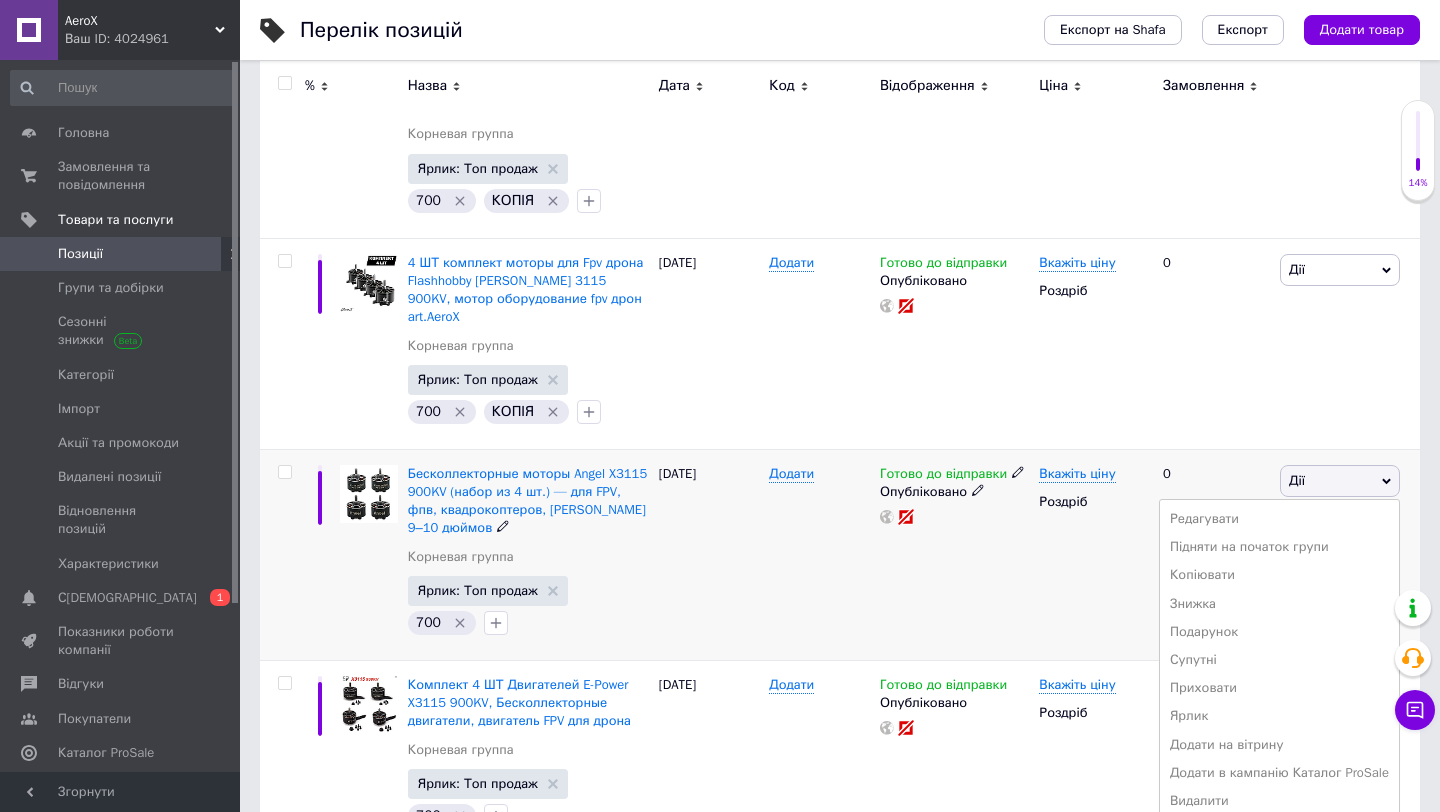 scroll, scrollTop: 414, scrollLeft: 0, axis: vertical 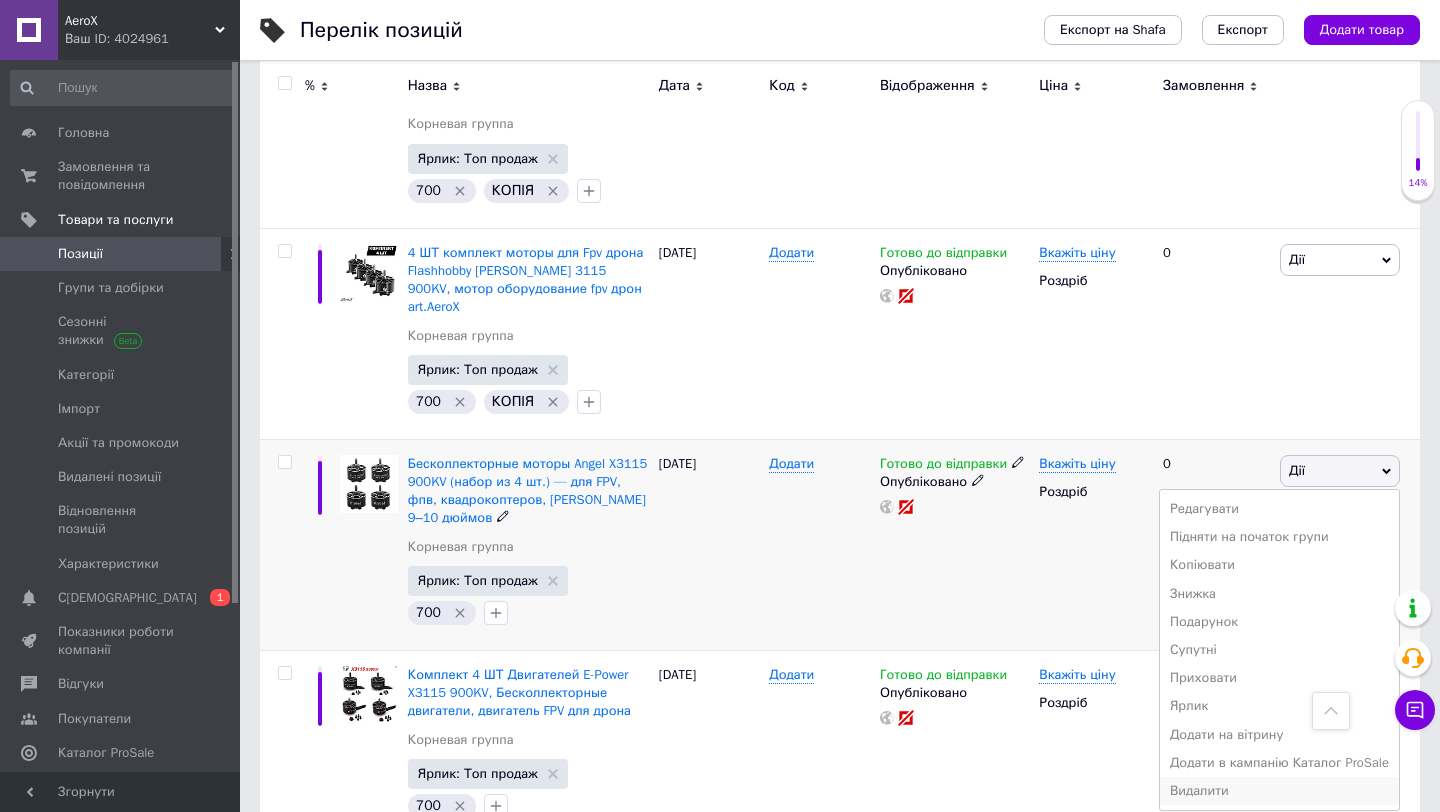 click on "Видалити" at bounding box center (1279, 791) 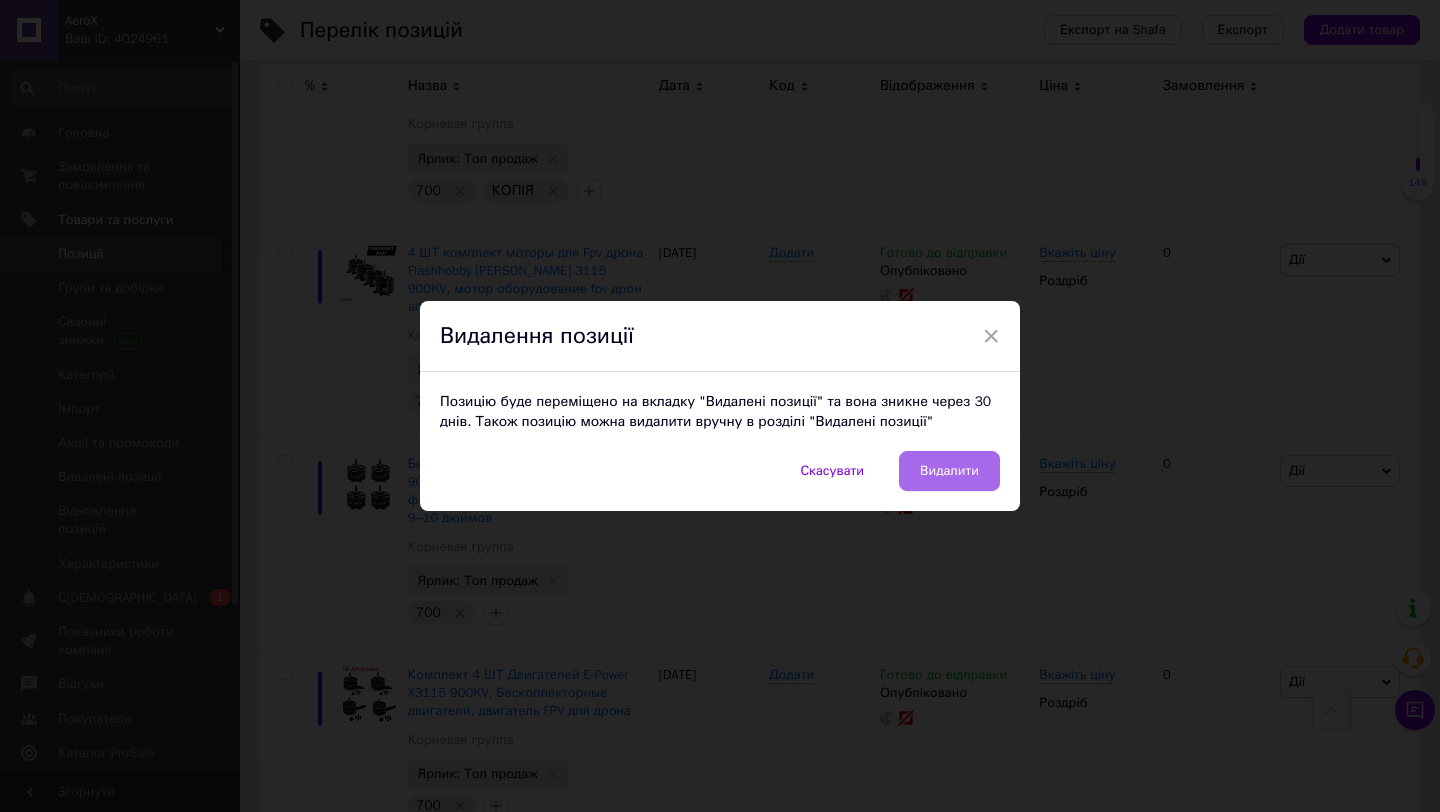 click on "Видалити" at bounding box center [949, 471] 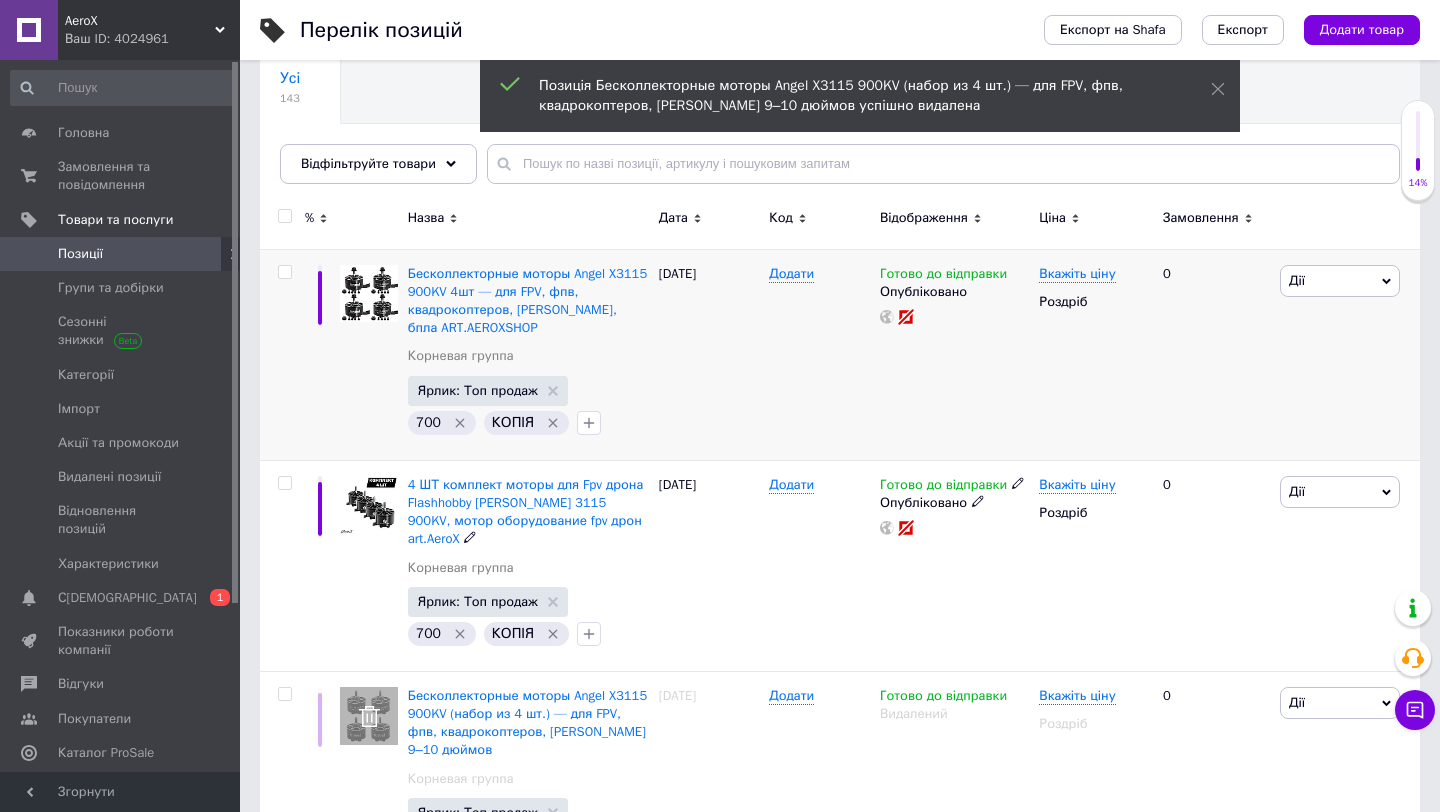scroll, scrollTop: 173, scrollLeft: 0, axis: vertical 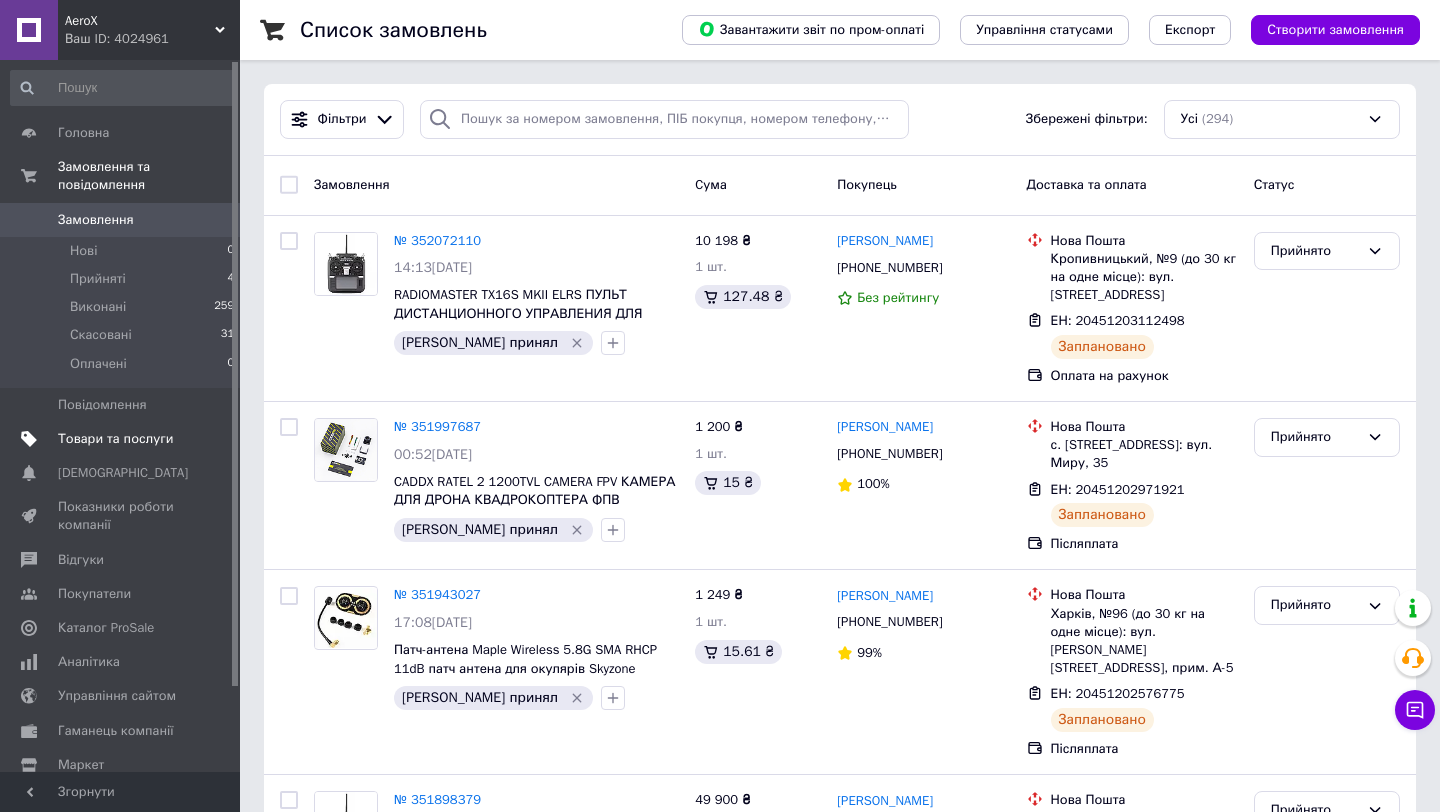 click at bounding box center (212, 439) 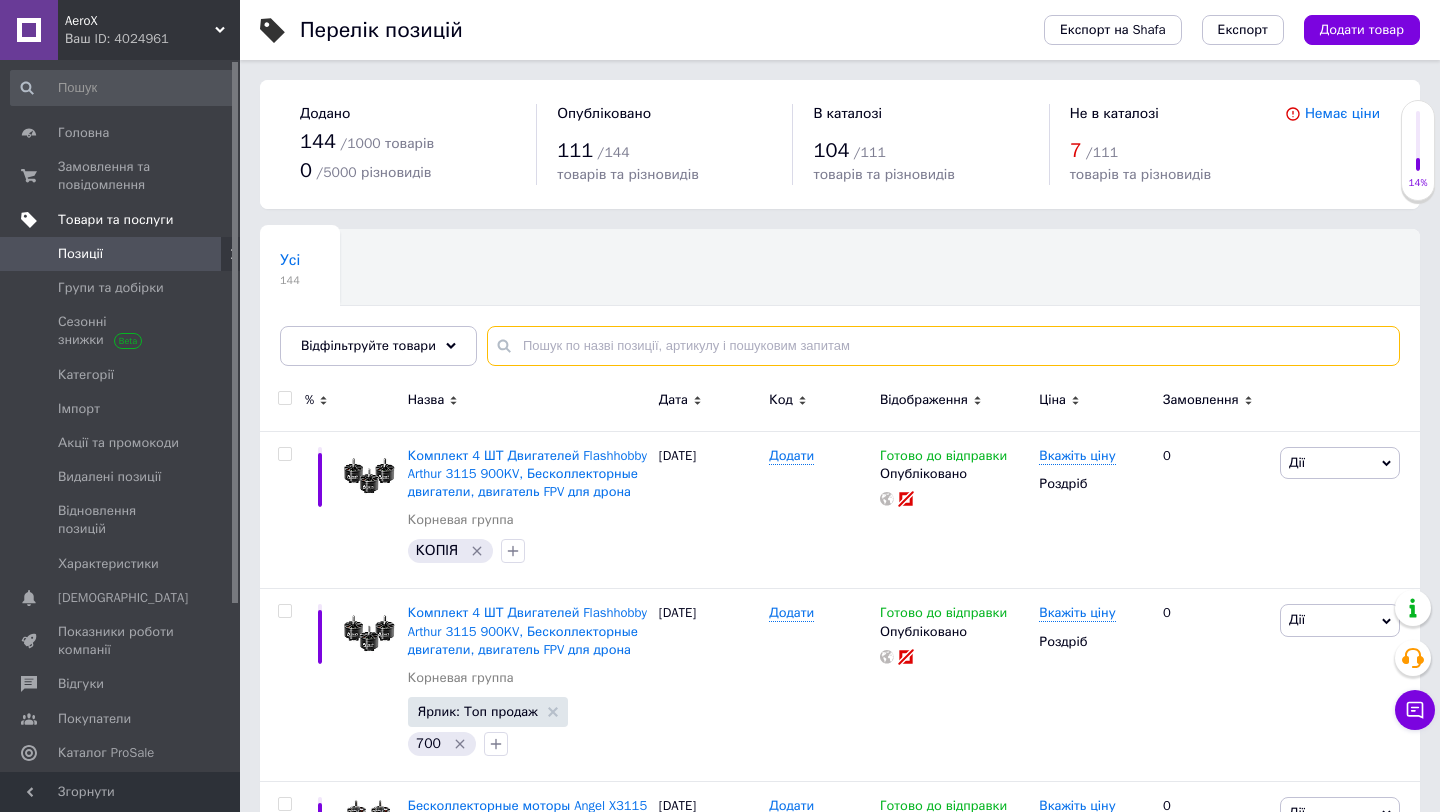 click at bounding box center [943, 346] 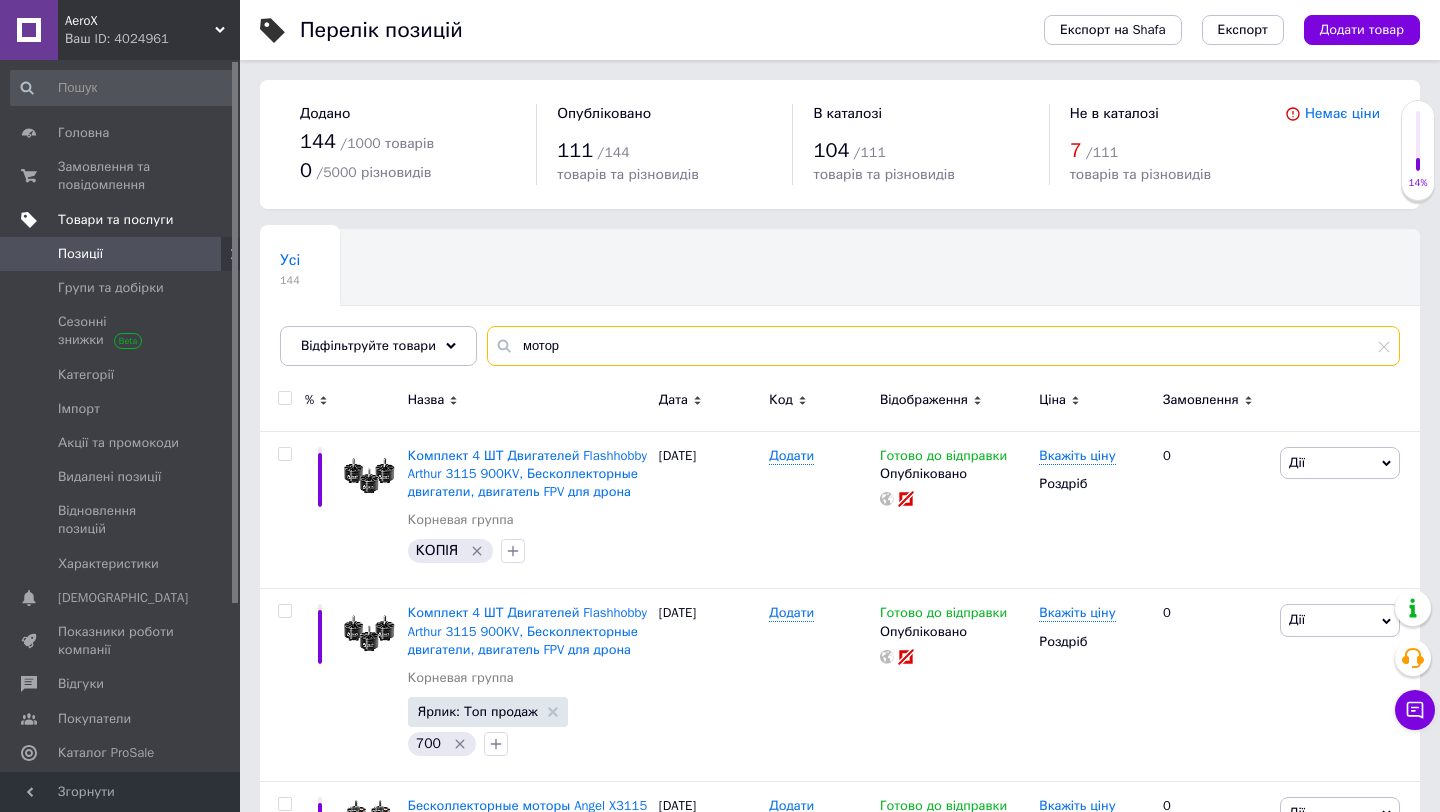 type on "мотор" 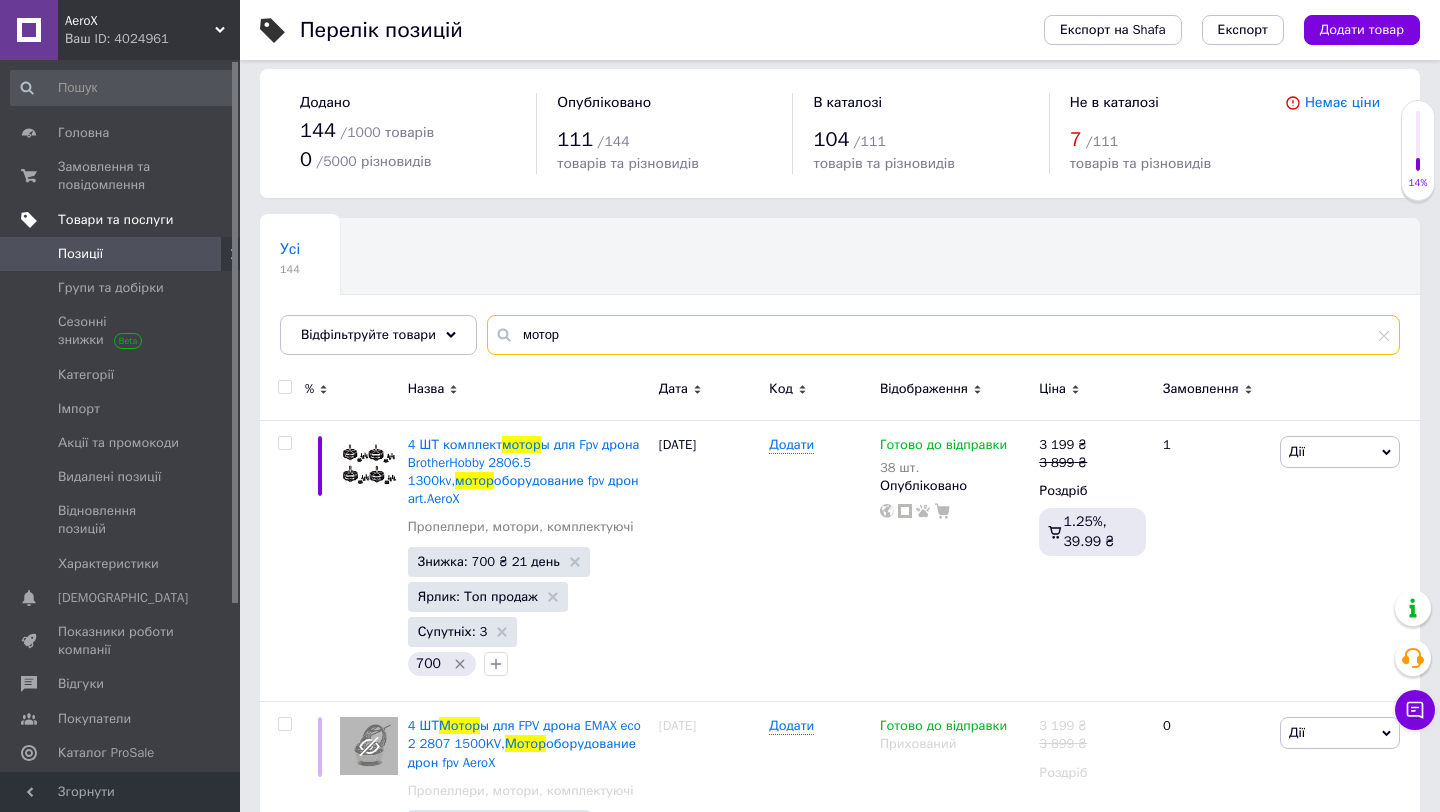 scroll, scrollTop: 10, scrollLeft: 0, axis: vertical 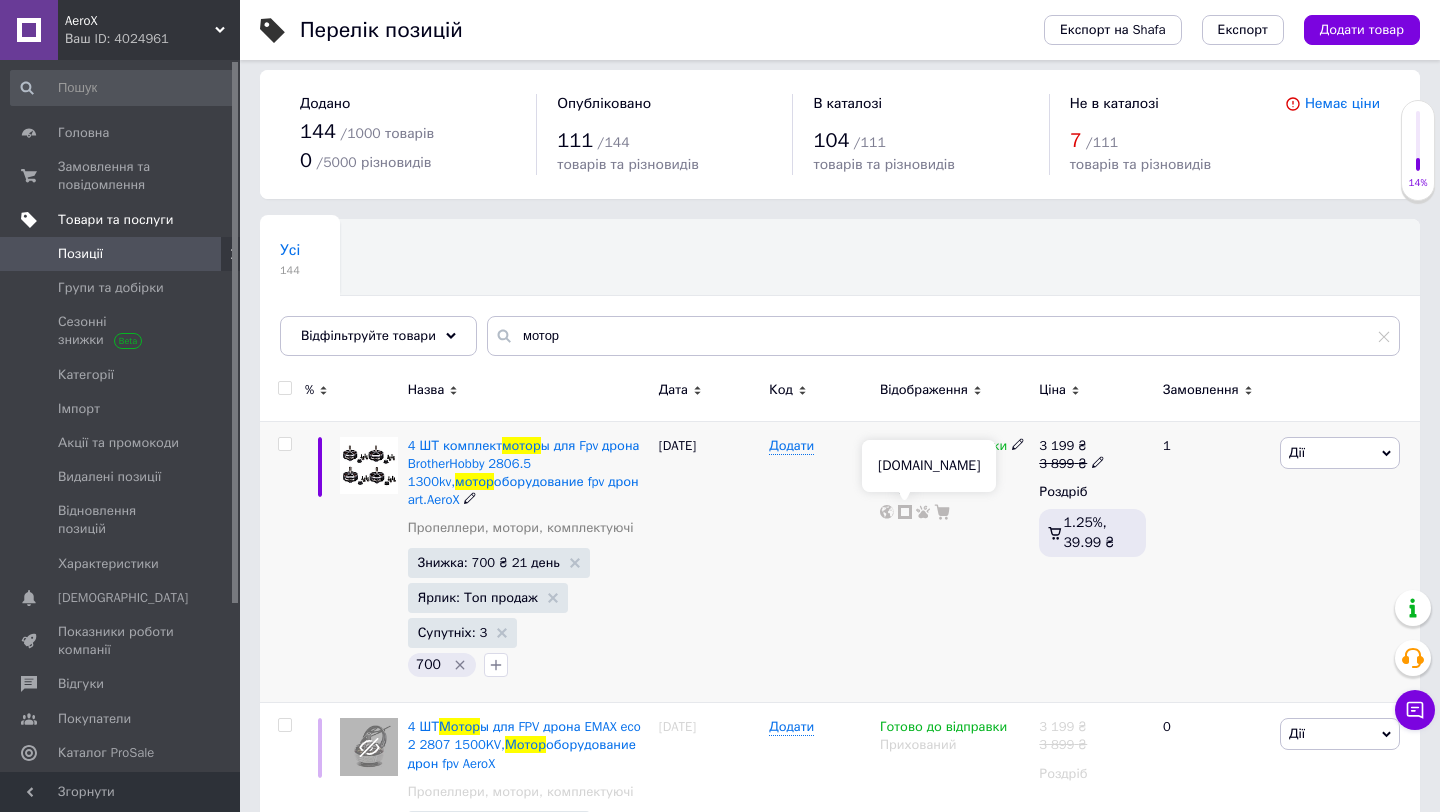 click 